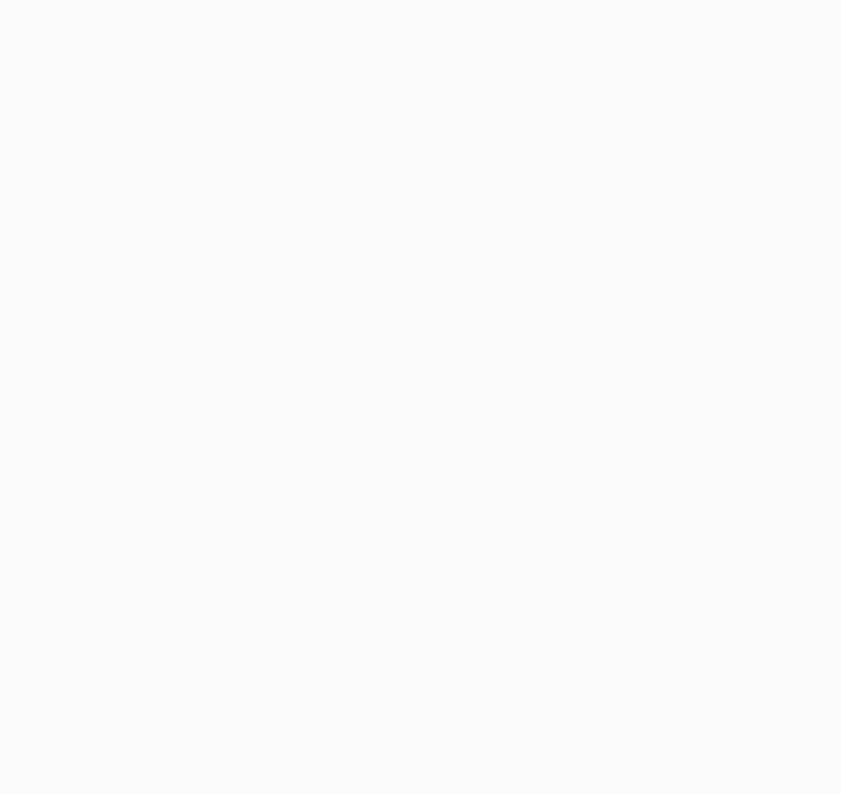 scroll, scrollTop: 0, scrollLeft: 0, axis: both 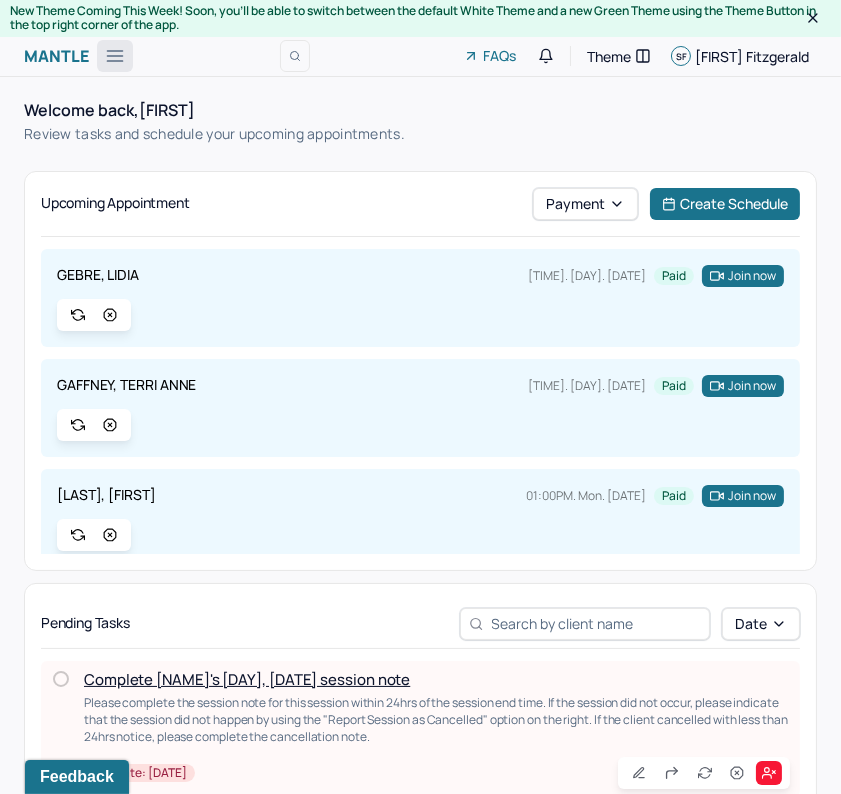 click 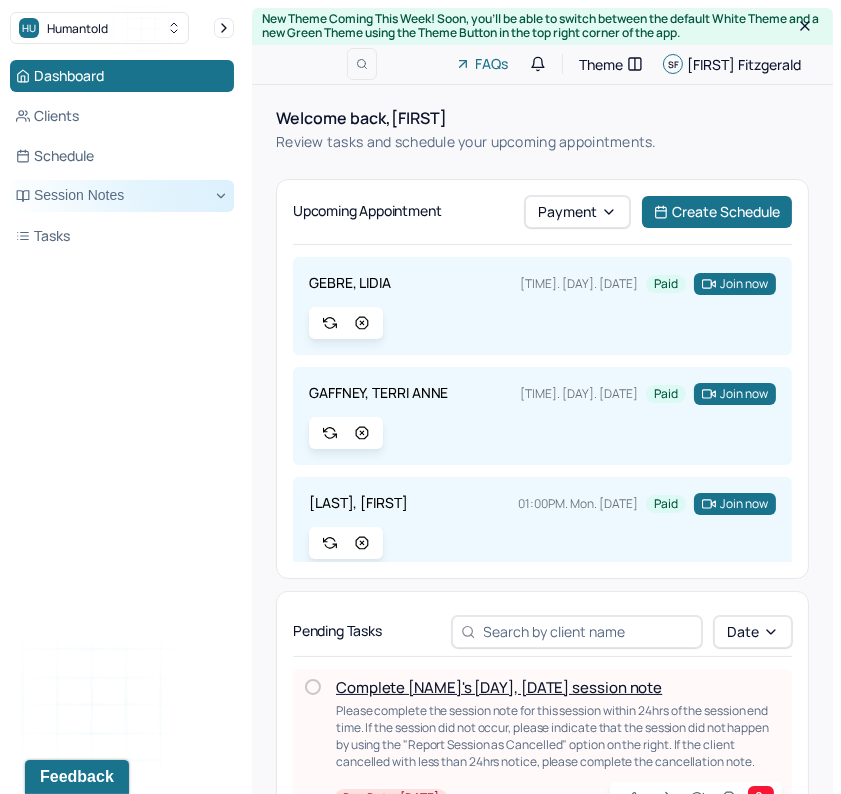 click on "Session Notes" at bounding box center (122, 196) 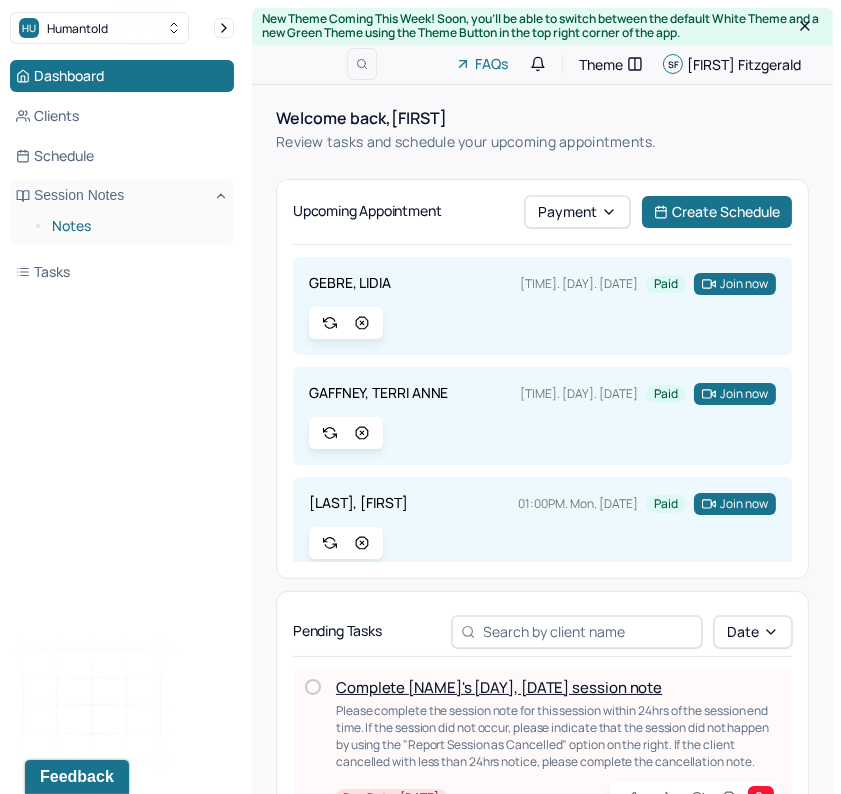 click on "Notes" at bounding box center (135, 226) 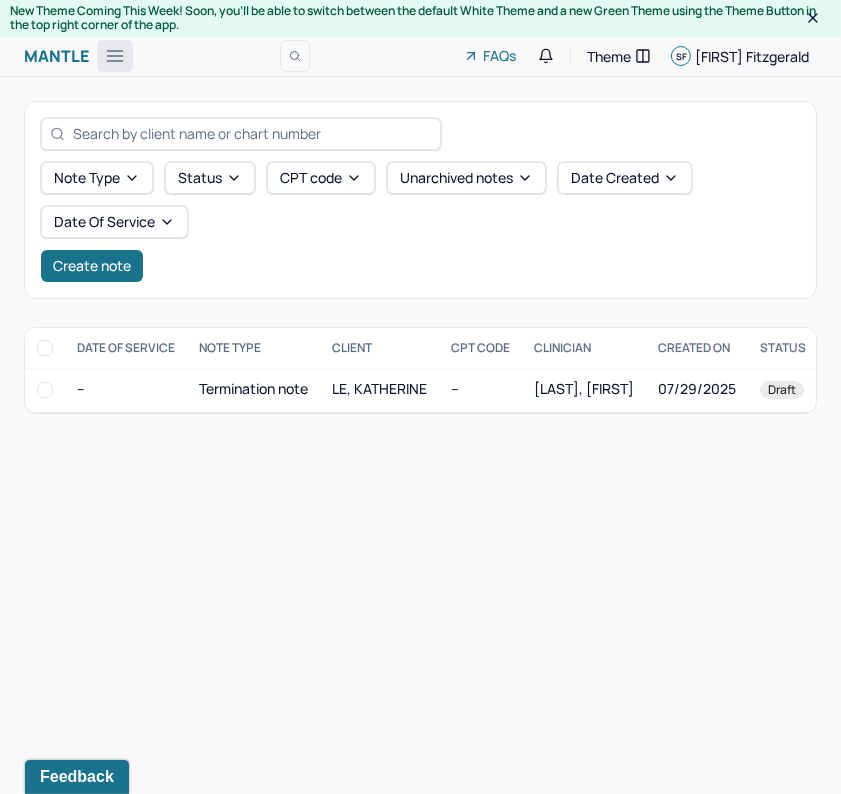 click at bounding box center (115, 56) 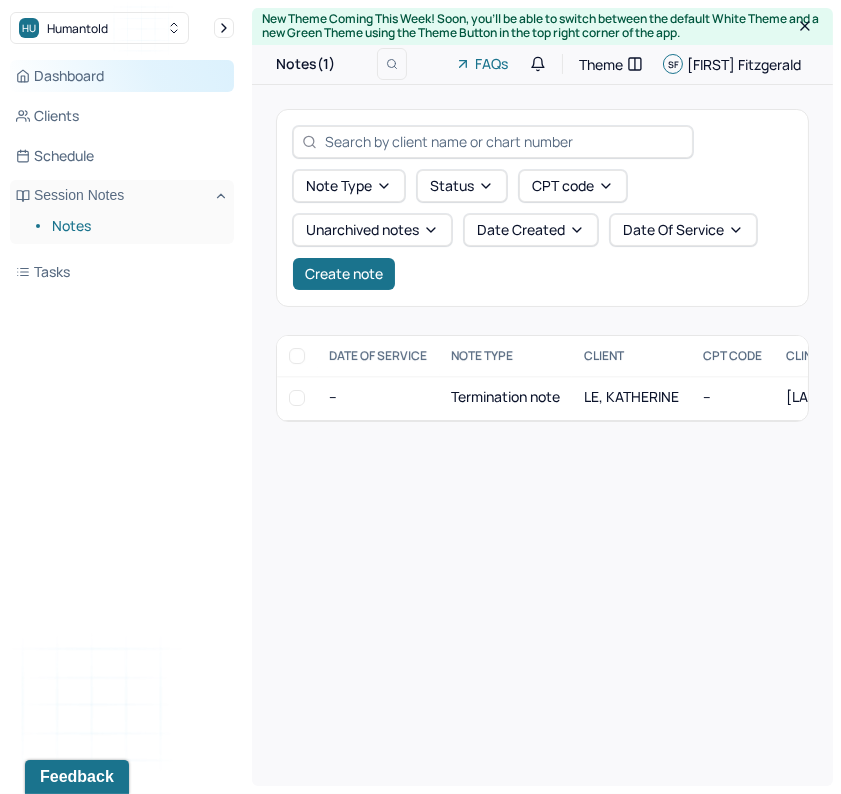 click on "Dashboard" at bounding box center [122, 76] 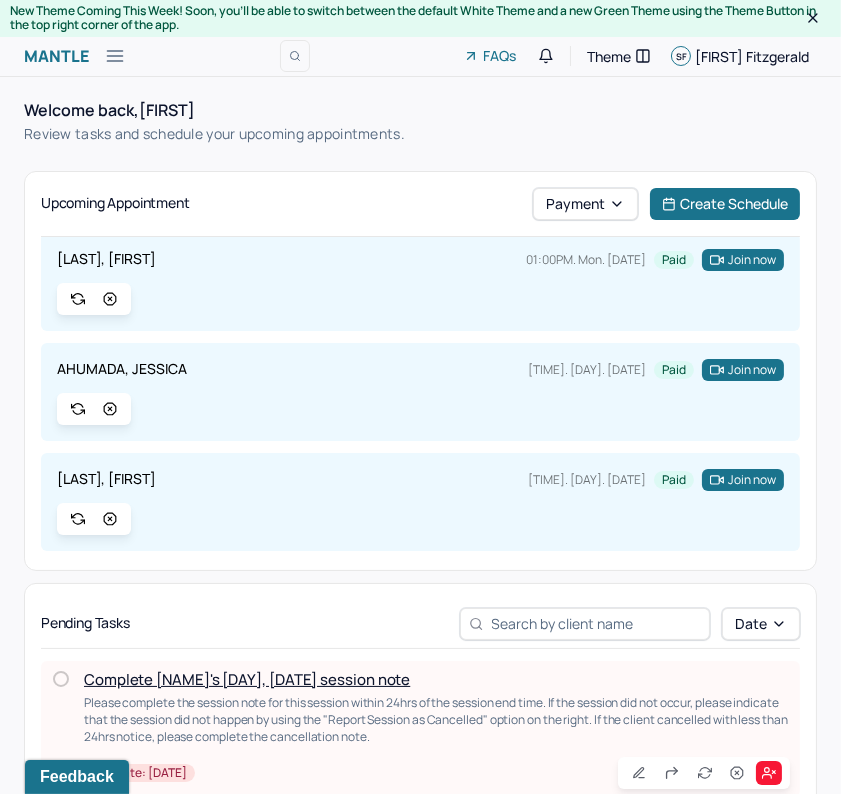 scroll, scrollTop: 245, scrollLeft: 0, axis: vertical 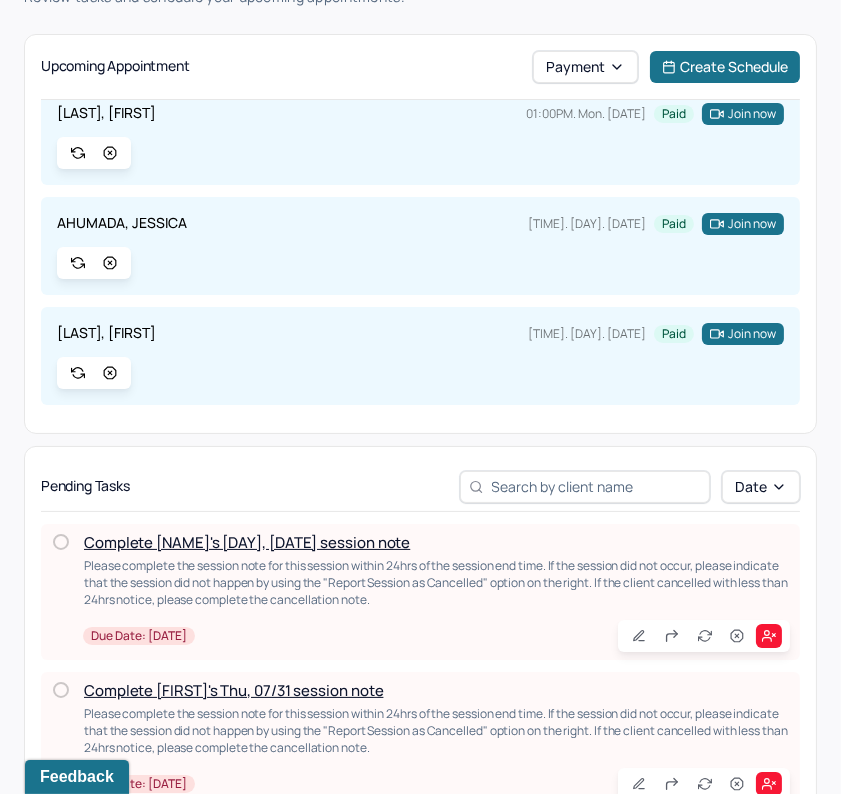 click on "Complete [NAME]'s [DAY], [DATE] session note" at bounding box center [247, 542] 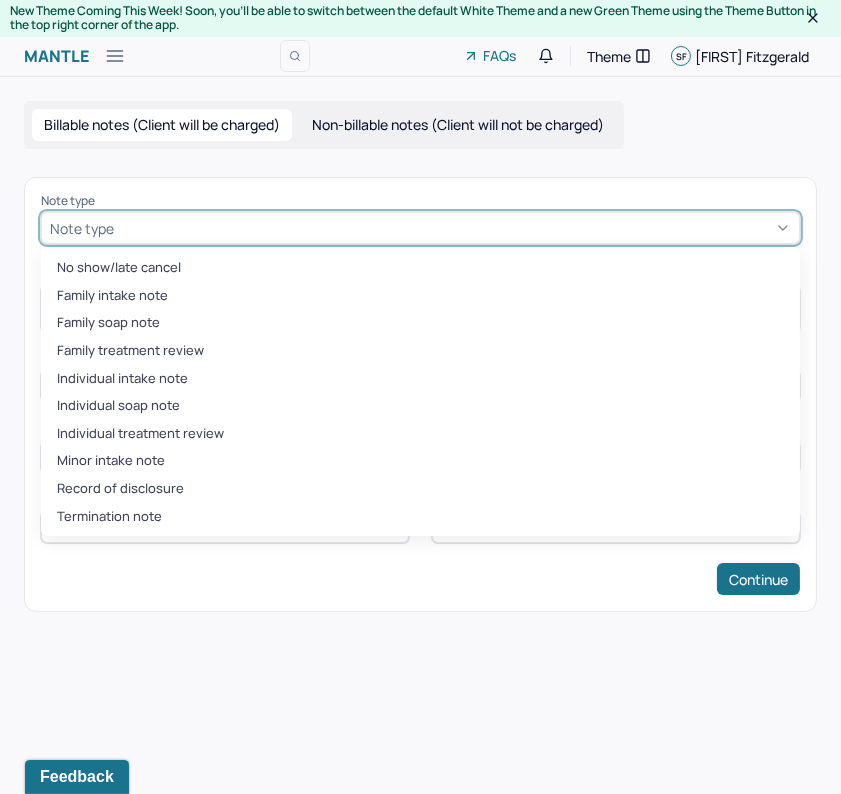 click at bounding box center [454, 228] 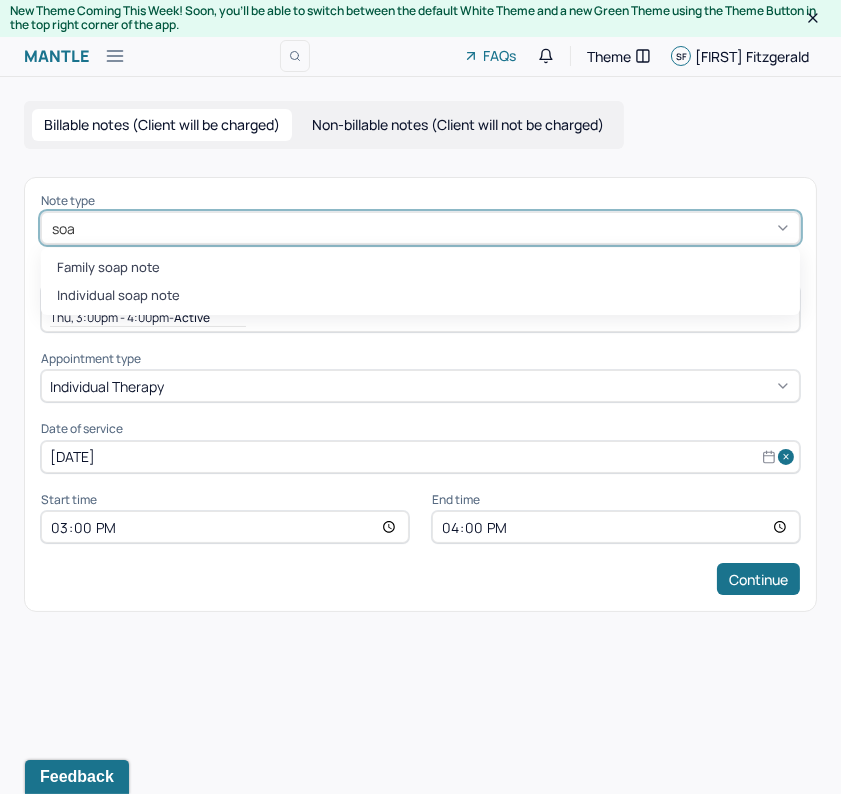 type on "soap" 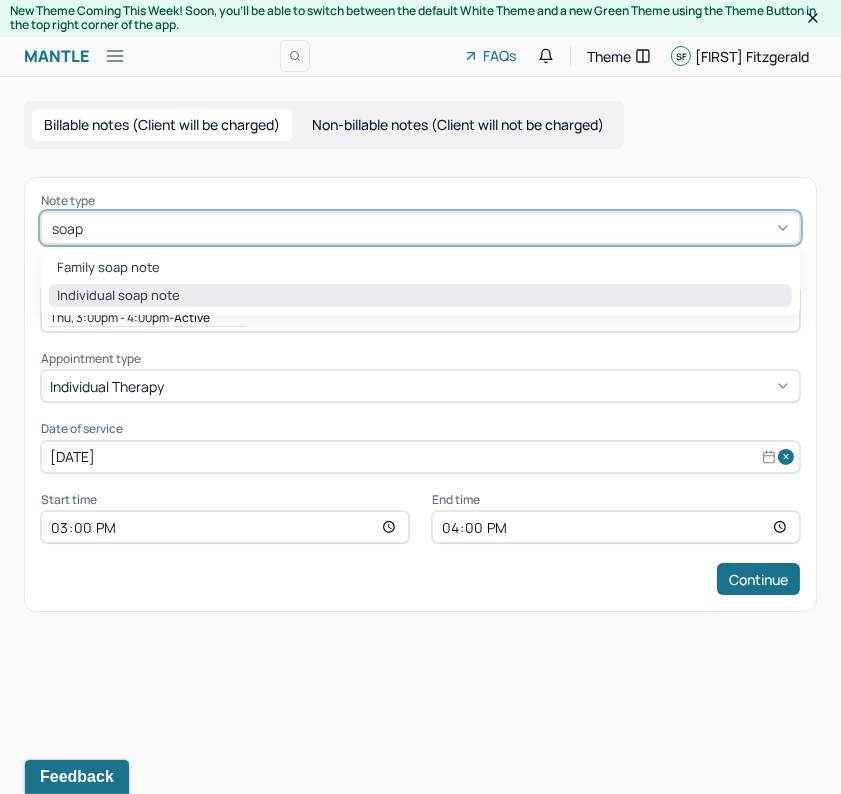 click on "Individual soap note" at bounding box center [420, 296] 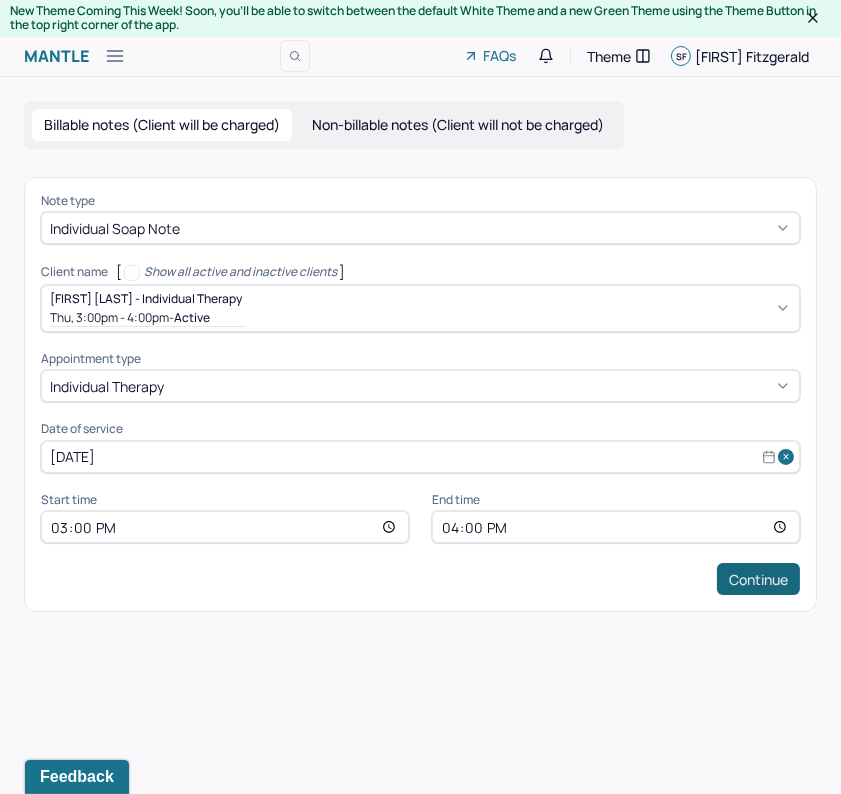 click on "Continue" at bounding box center [758, 579] 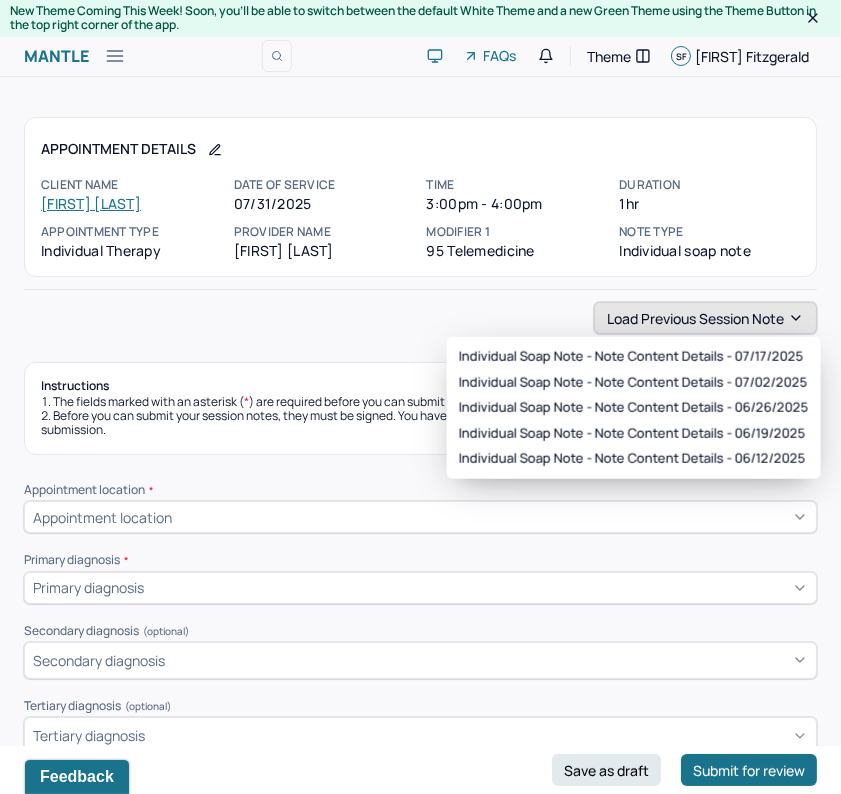 click on "Load previous session note" at bounding box center (705, 318) 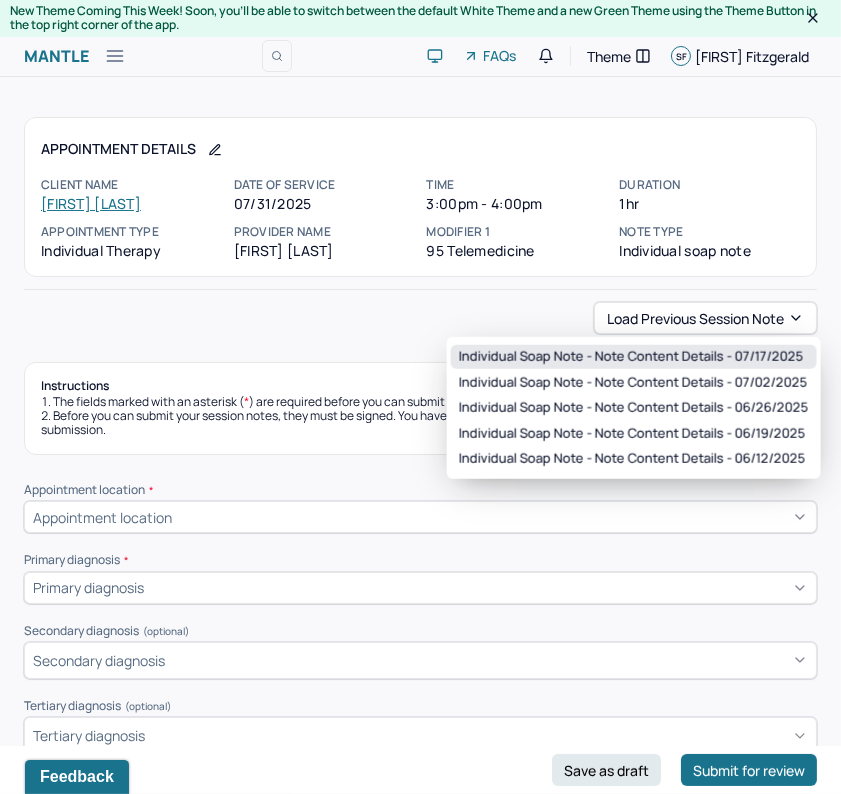 click on "Individual soap note   - Note content Details -   07/17/2025" at bounding box center (631, 357) 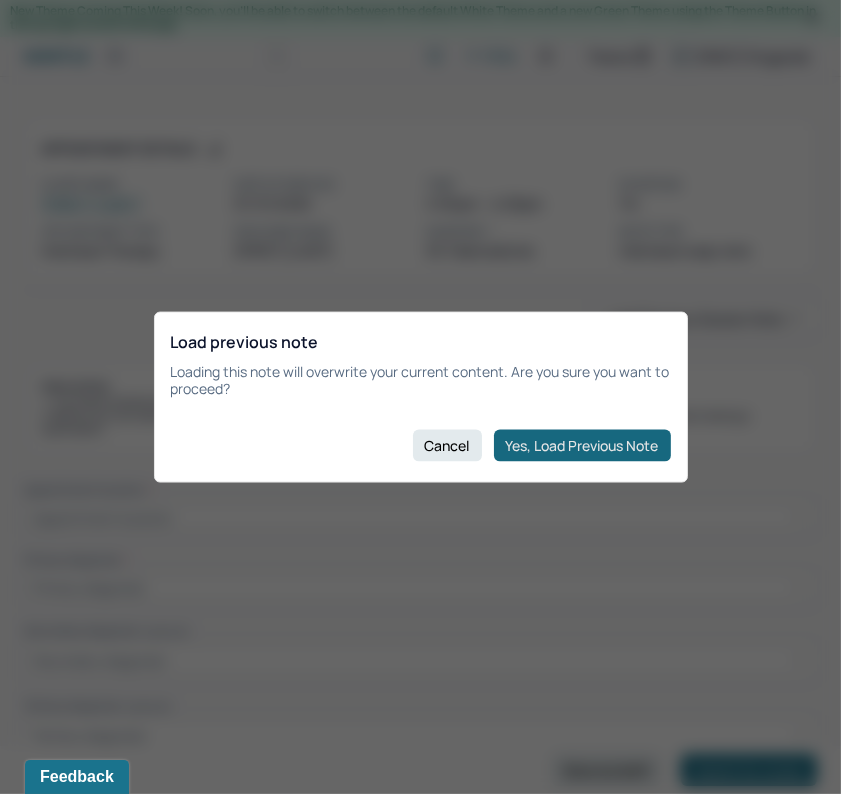 click on "Yes, Load Previous Note" at bounding box center (582, 445) 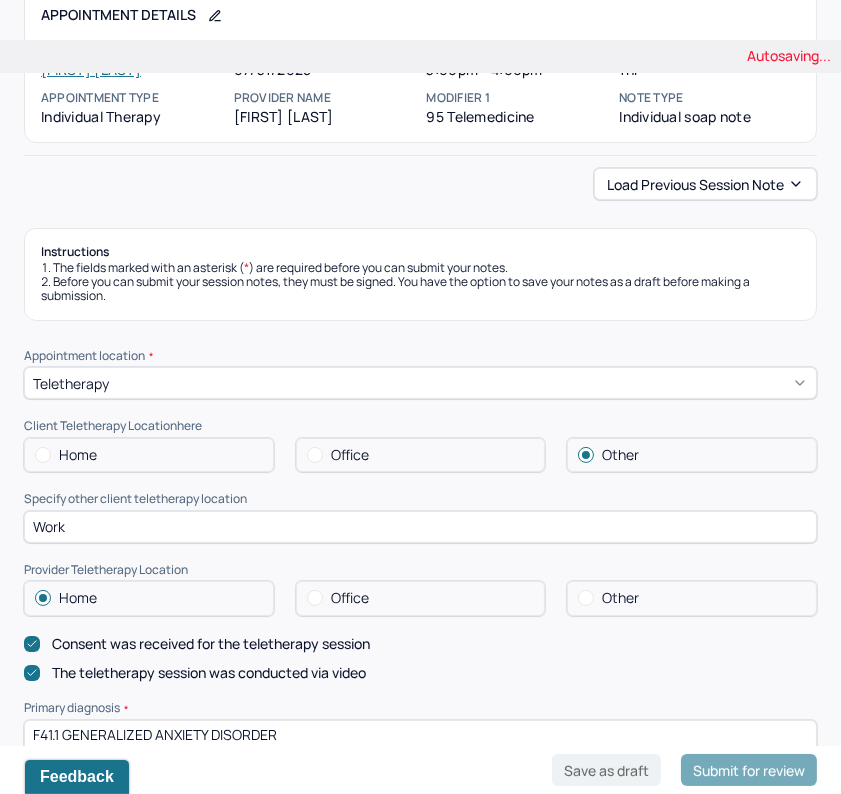 scroll, scrollTop: 143, scrollLeft: 0, axis: vertical 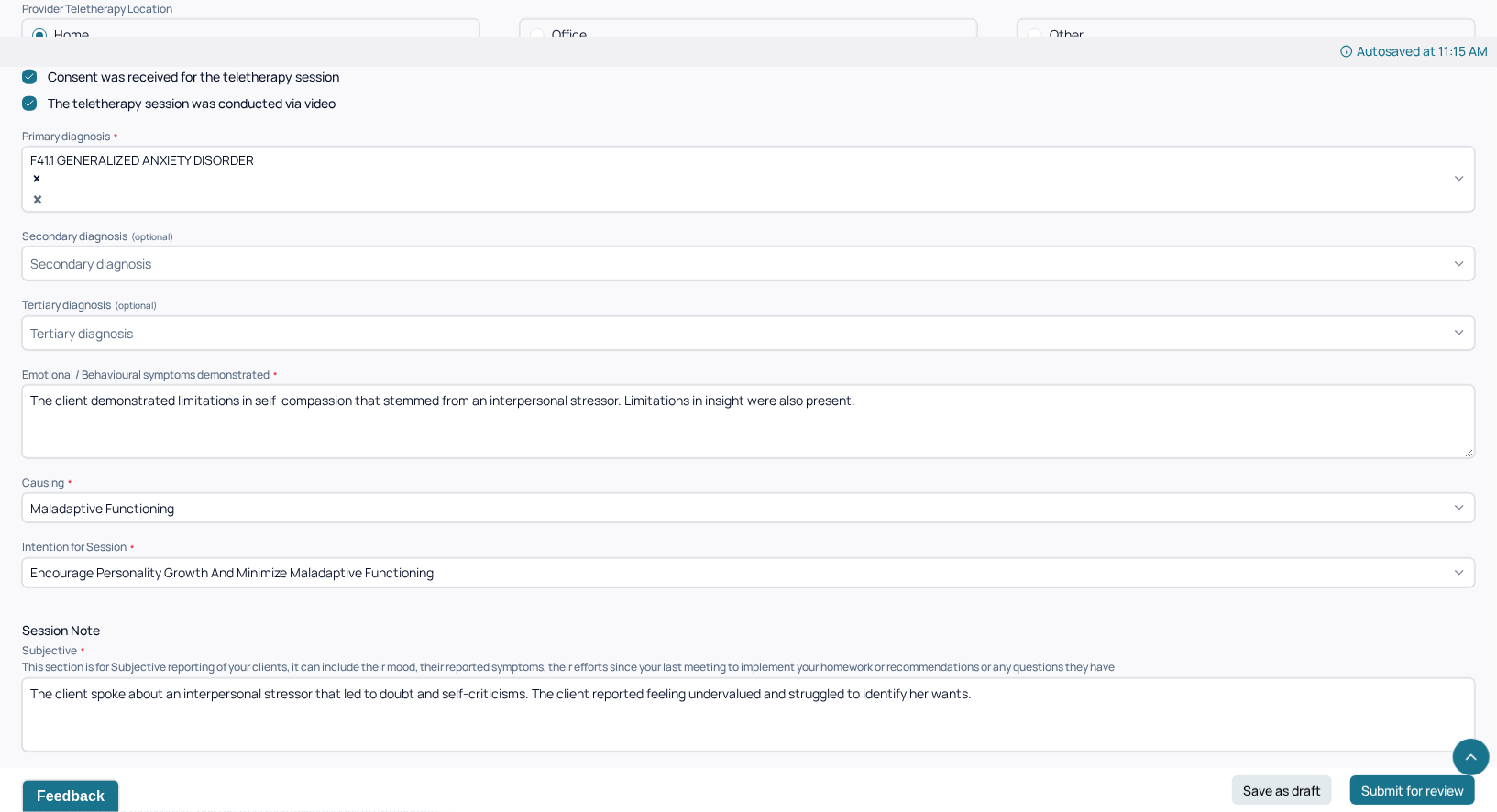 click on "The client demonstrated limitations in self-compassion that stemmed from an interpersonal stressor. Limitations in insight were also present." at bounding box center [748, 422] 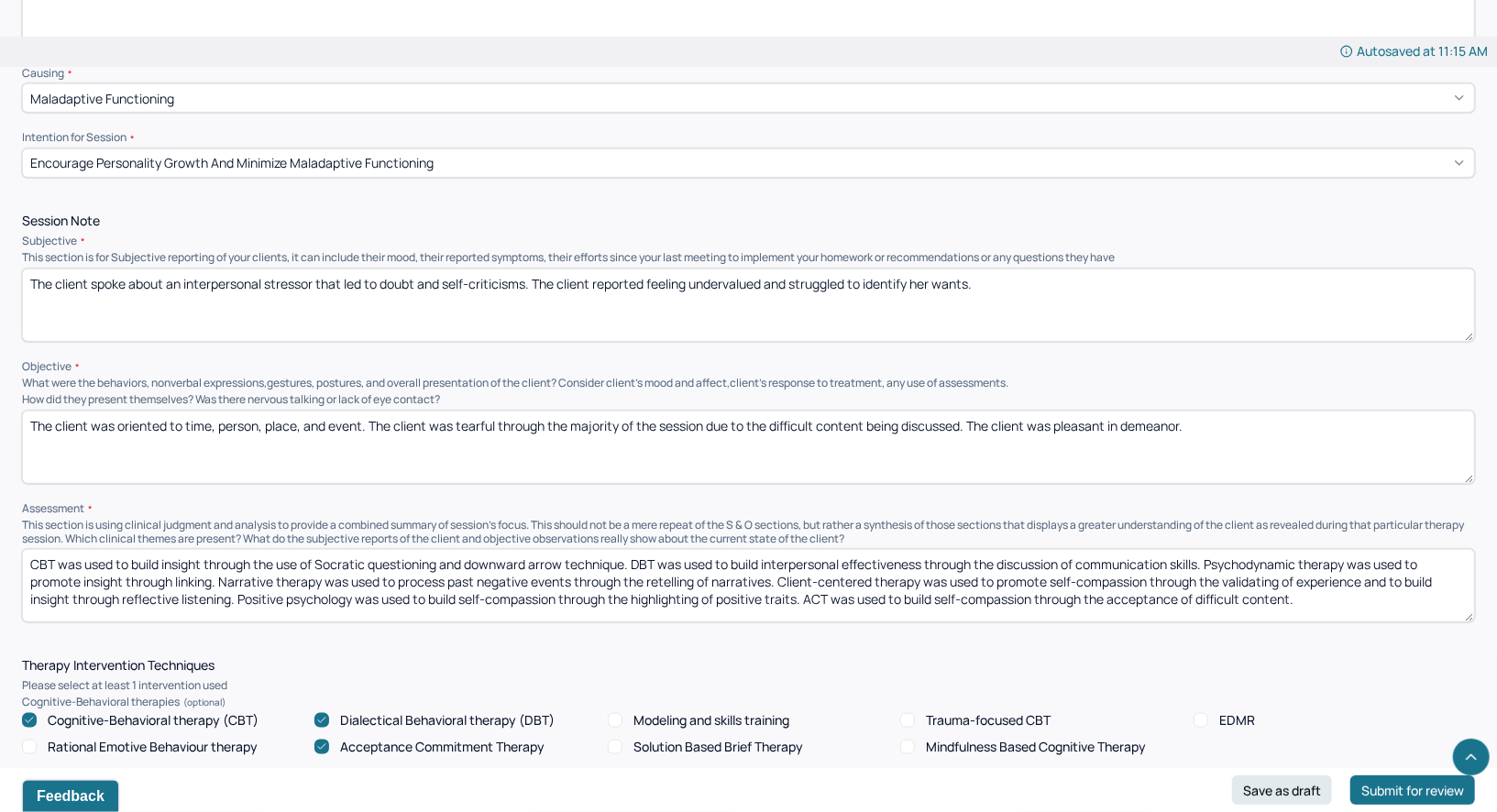 scroll, scrollTop: 960, scrollLeft: 0, axis: vertical 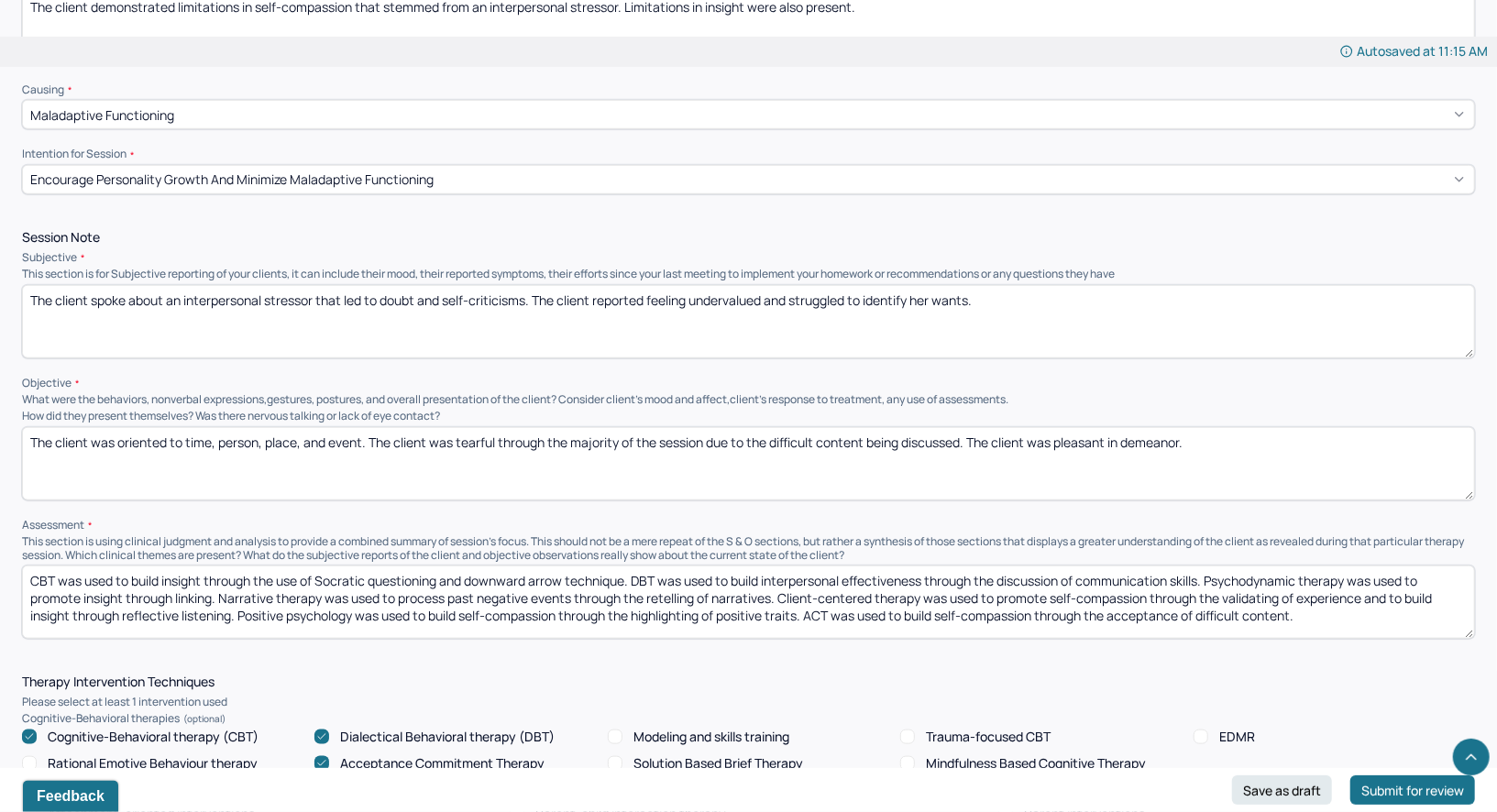 click on "The client spoke about an interpersonal stressor that led to doubt and self-criticisms. The client reported feeling undervalued and struggled to identify her wants." at bounding box center [748, 322] 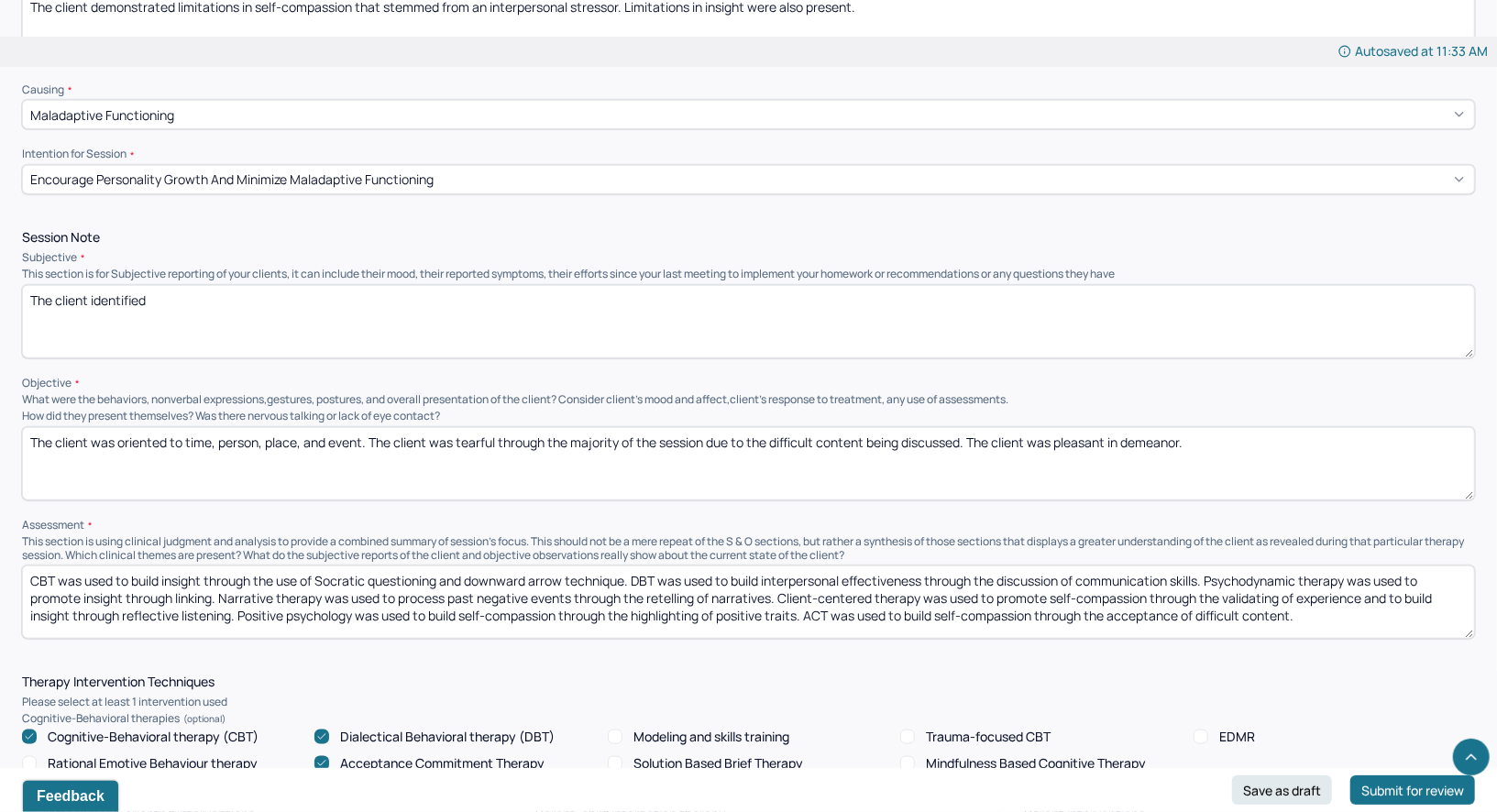 click on "Session Note Subjective This section is for Subjective reporting of your clients, it can include their mood, their reported symptoms, their efforts since your last meeting to implement your homework or recommendations or any questions they have The client identified Objective What were the behaviors, nonverbal expressions,gestures, postures, and overall presentation of the client? Consider client's mood and affect,client's response to treatment, any use of assessments. How did they present themselves? Was there nervous talking or lack of eye contact? The client was oriented to time, person, place, and event. The client was tearful through the majority of the session due to the difficult content being discussed. The client was pleasant in demeanor. Assessment" at bounding box center (748, 434) 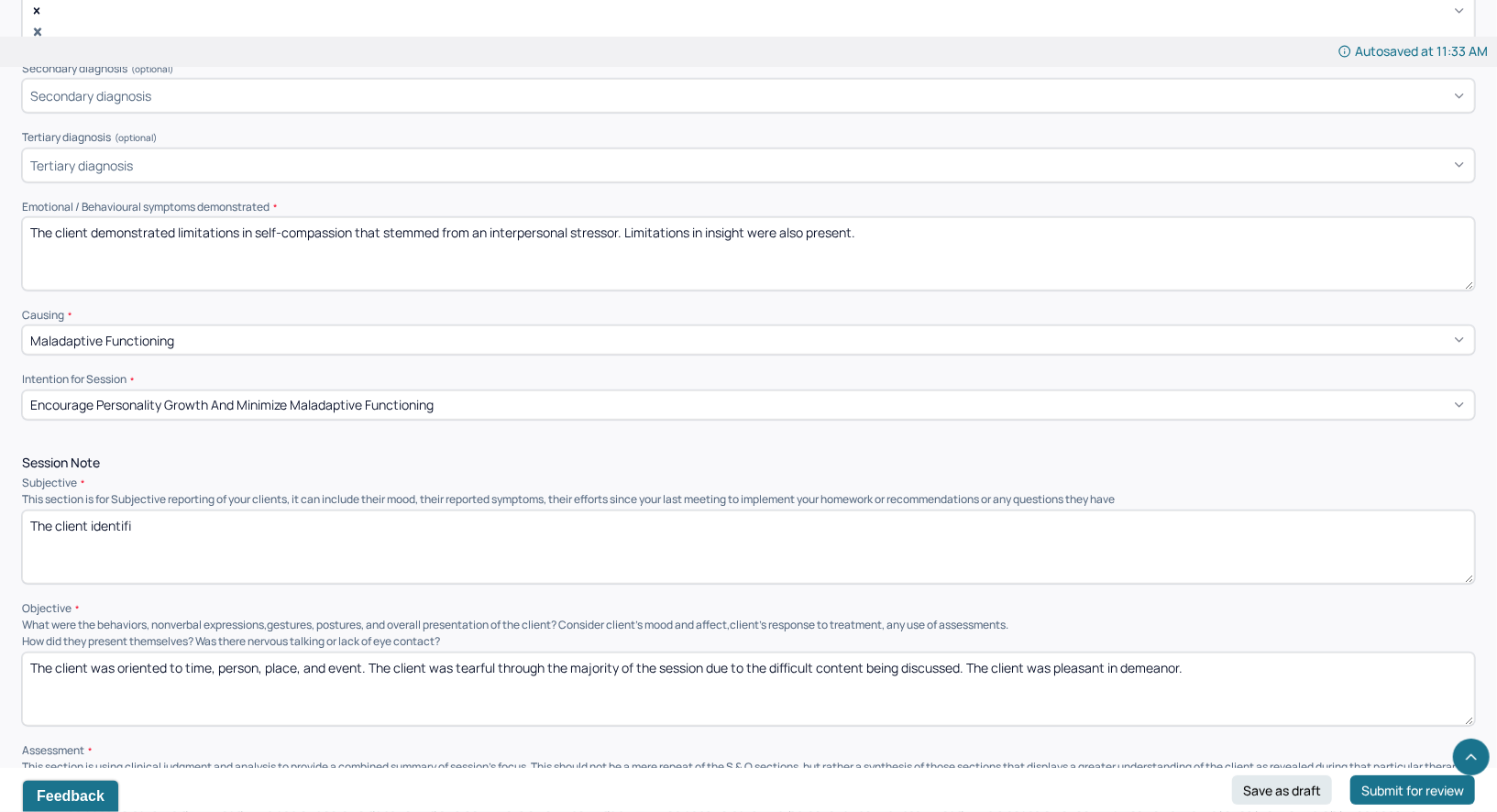 scroll, scrollTop: 693, scrollLeft: 0, axis: vertical 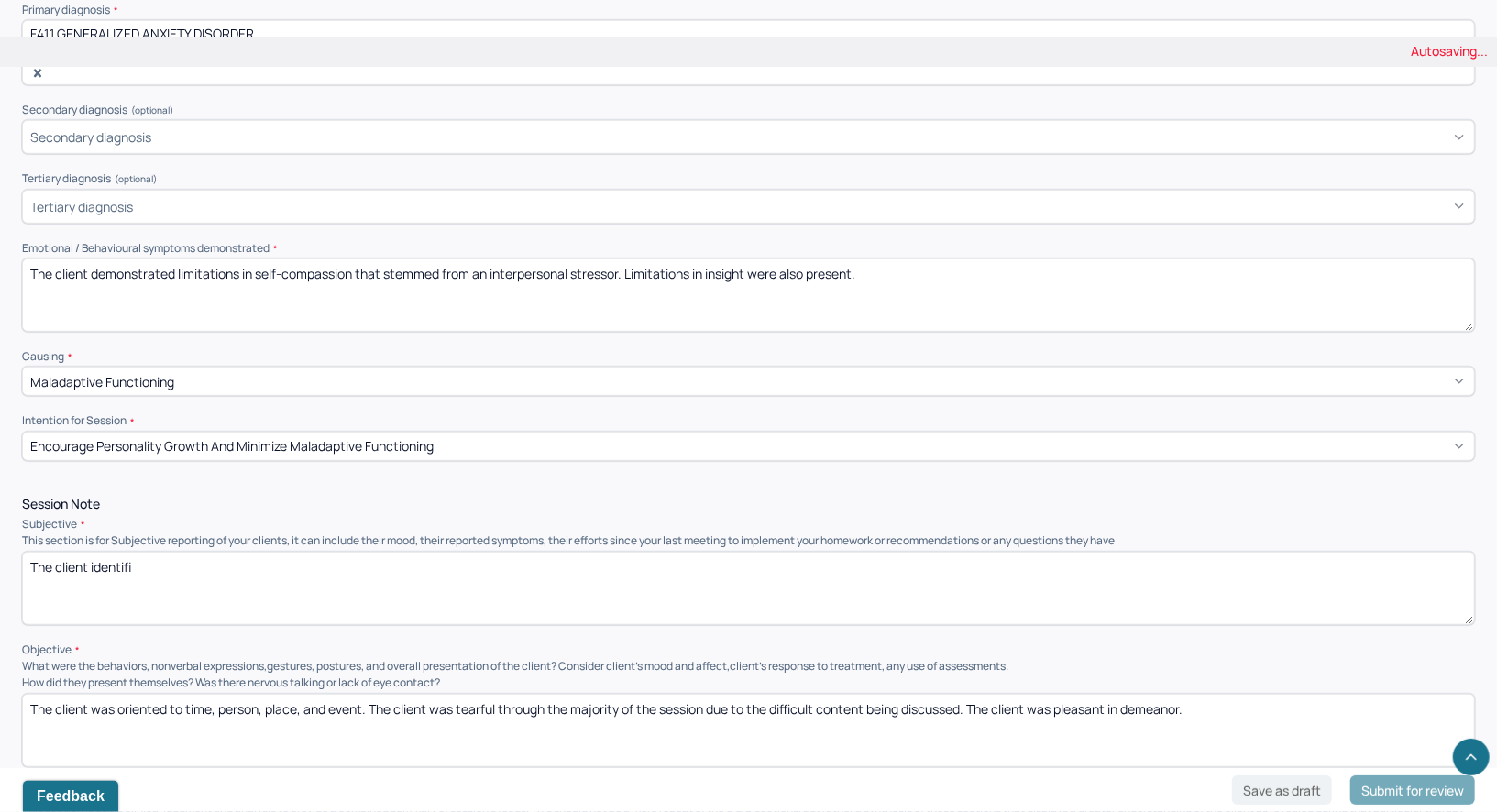 type on "The client identifi" 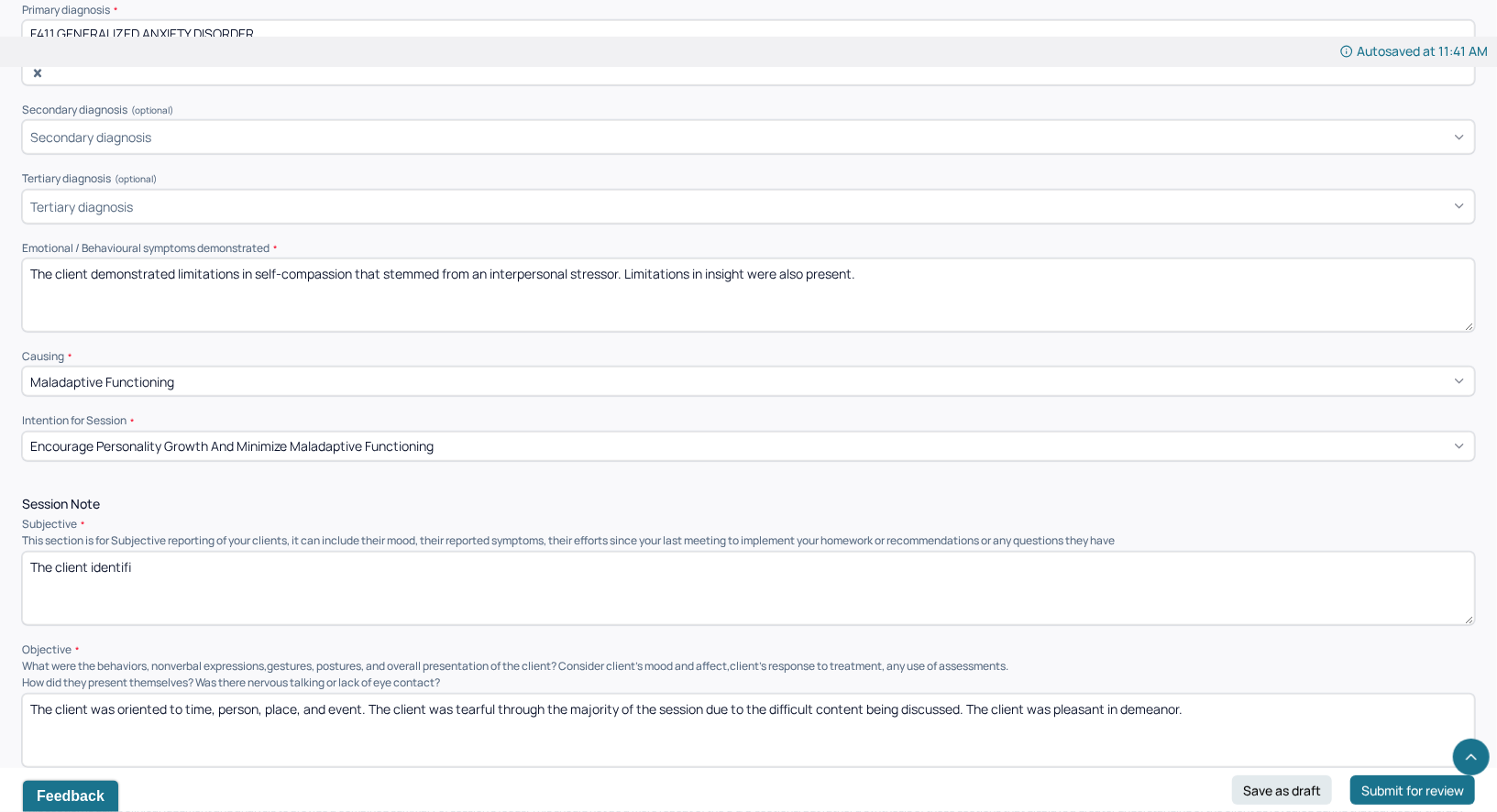 drag, startPoint x: 173, startPoint y: 250, endPoint x: 175, endPoint y: 239, distance: 11.18034 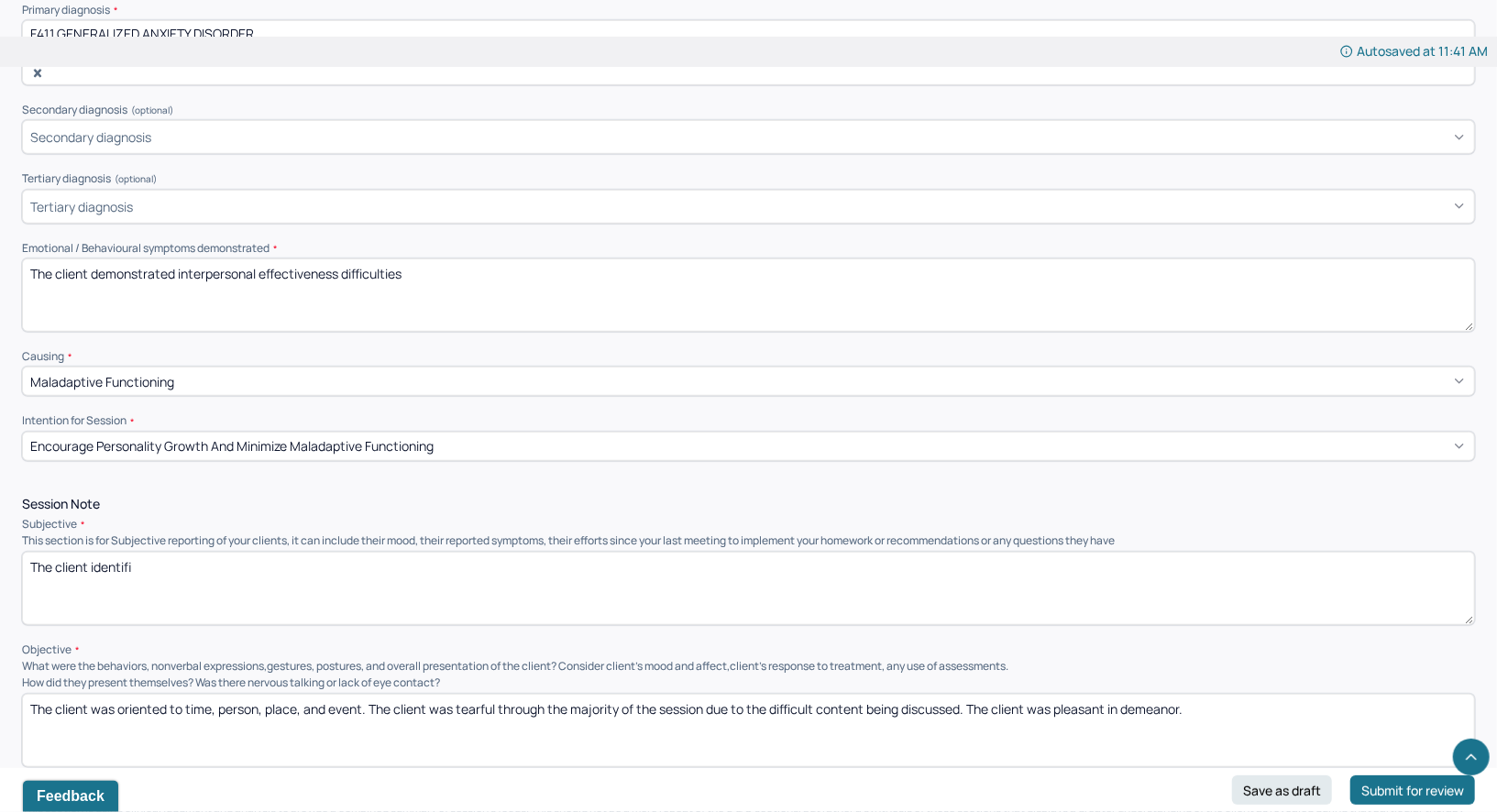click on "The client demonstrated interpersonal effectiveness difficulties" at bounding box center (748, 295) 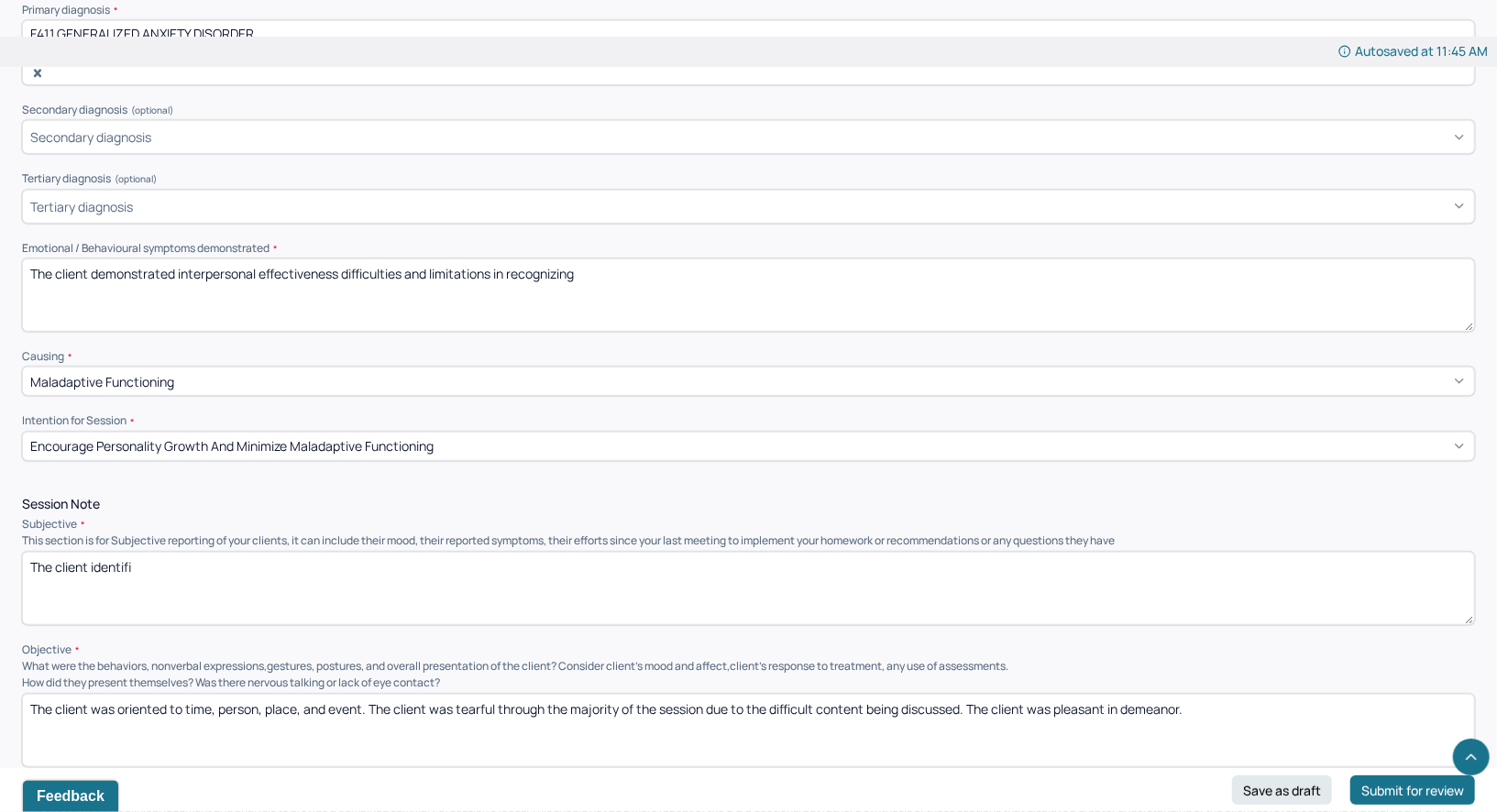 click on "The client demonstrated interpersonal effectiveness difficulties and limitations in recognizing" at bounding box center (748, 295) 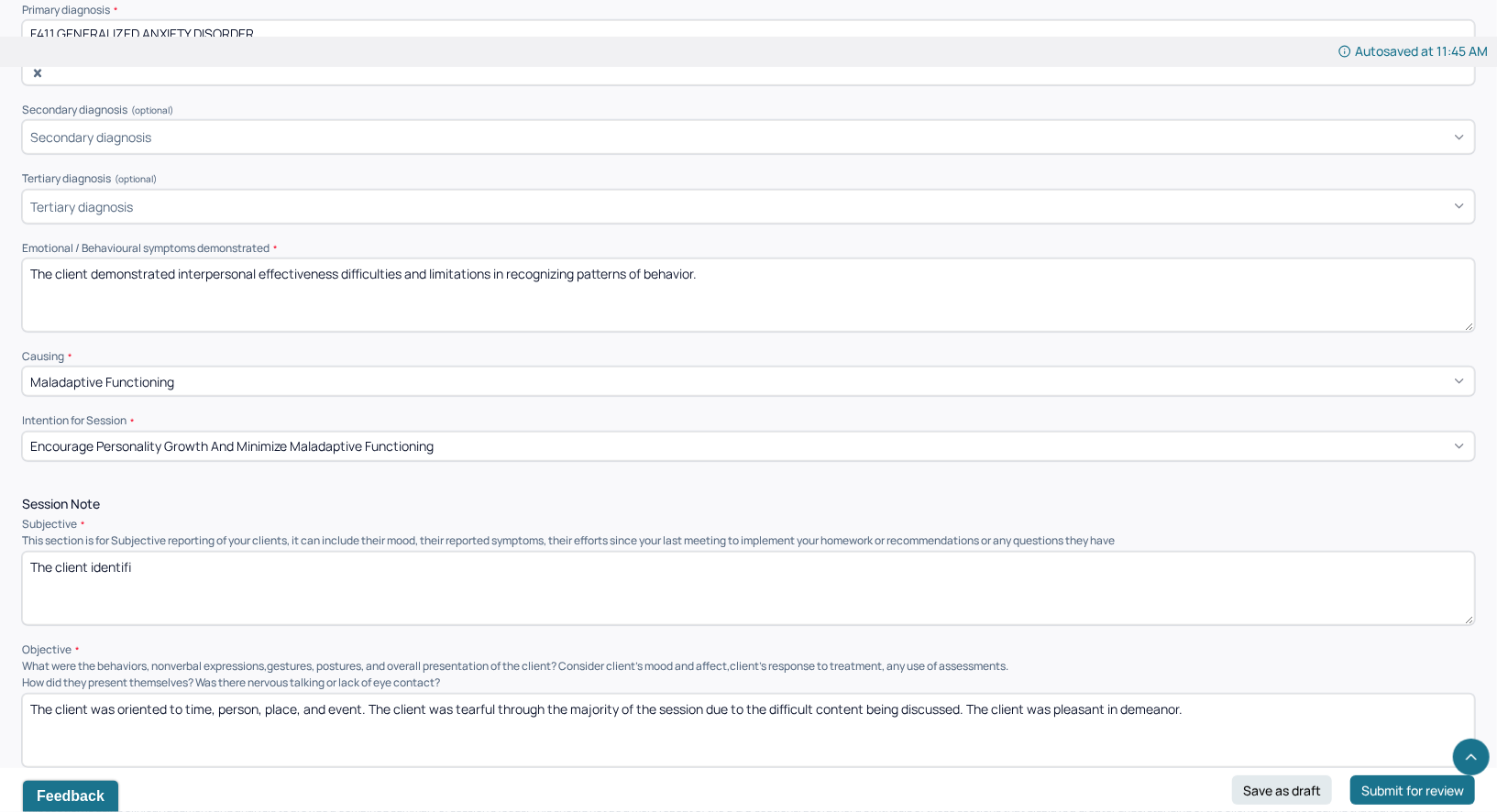 drag, startPoint x: 726, startPoint y: 248, endPoint x: 512, endPoint y: 237, distance: 214.2825 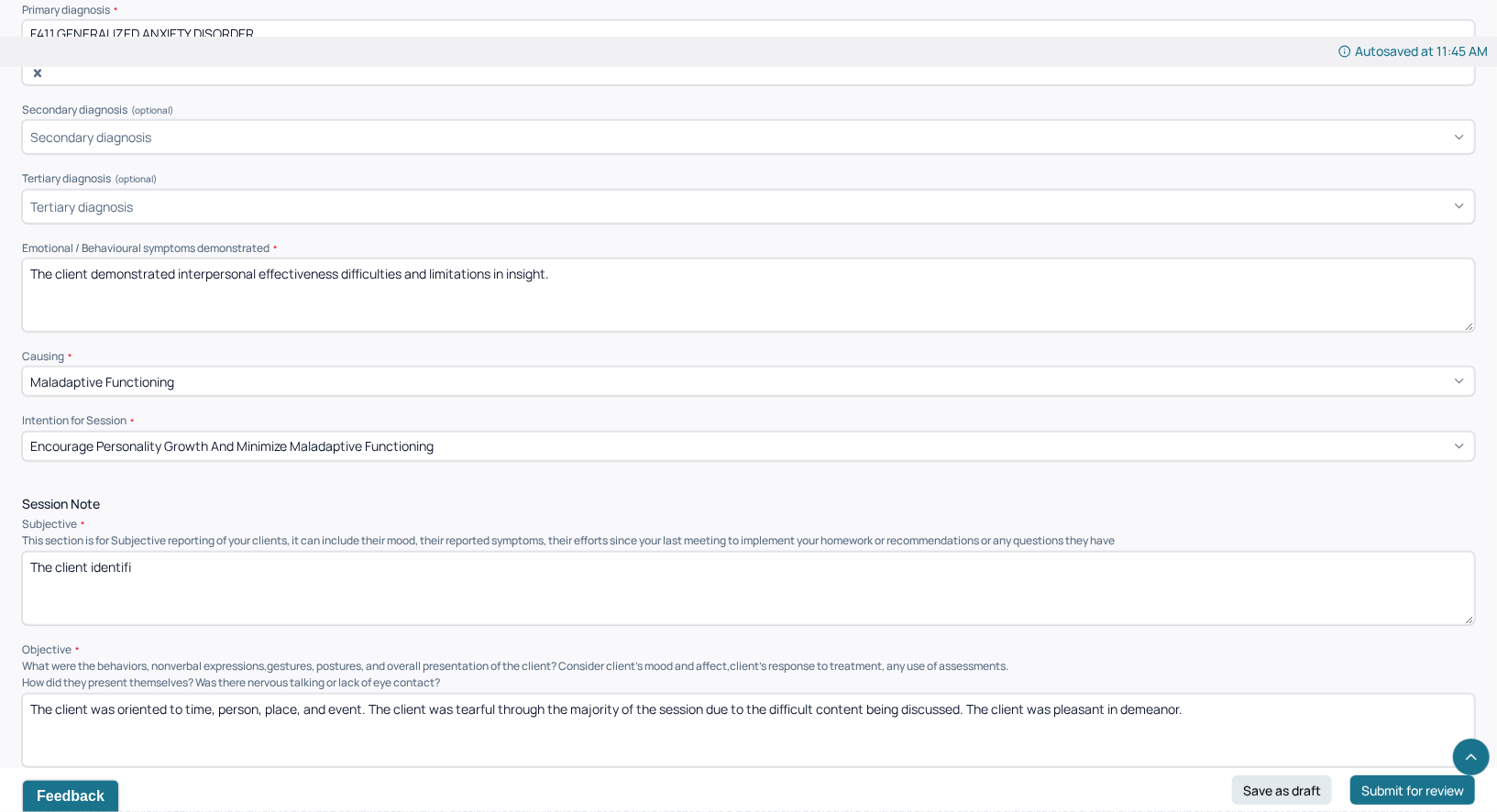 type on "The client demonstrated interpersonal effectiveness difficulties and limitations in insight." 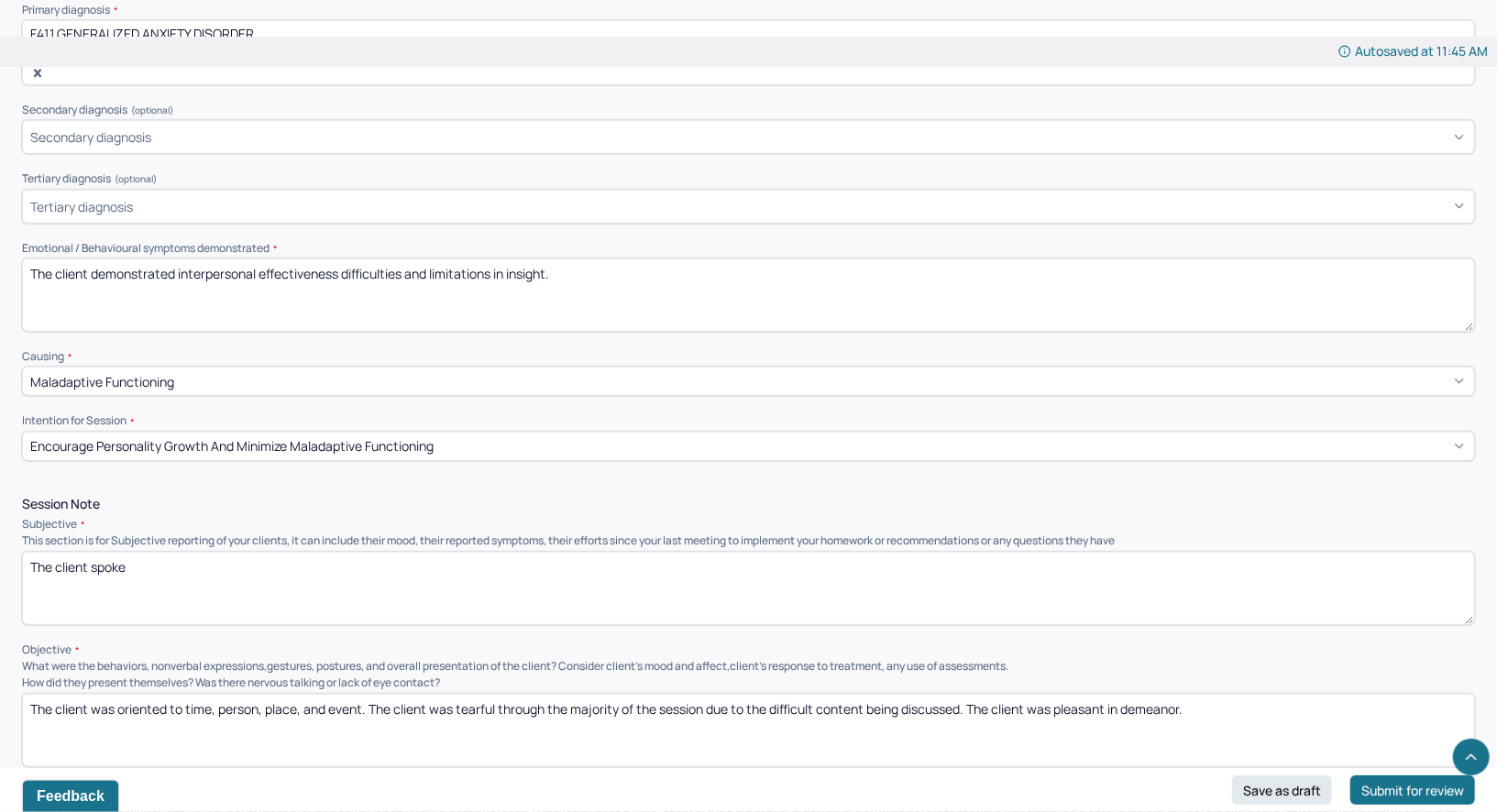 click on "The client spoke" at bounding box center (748, 588) 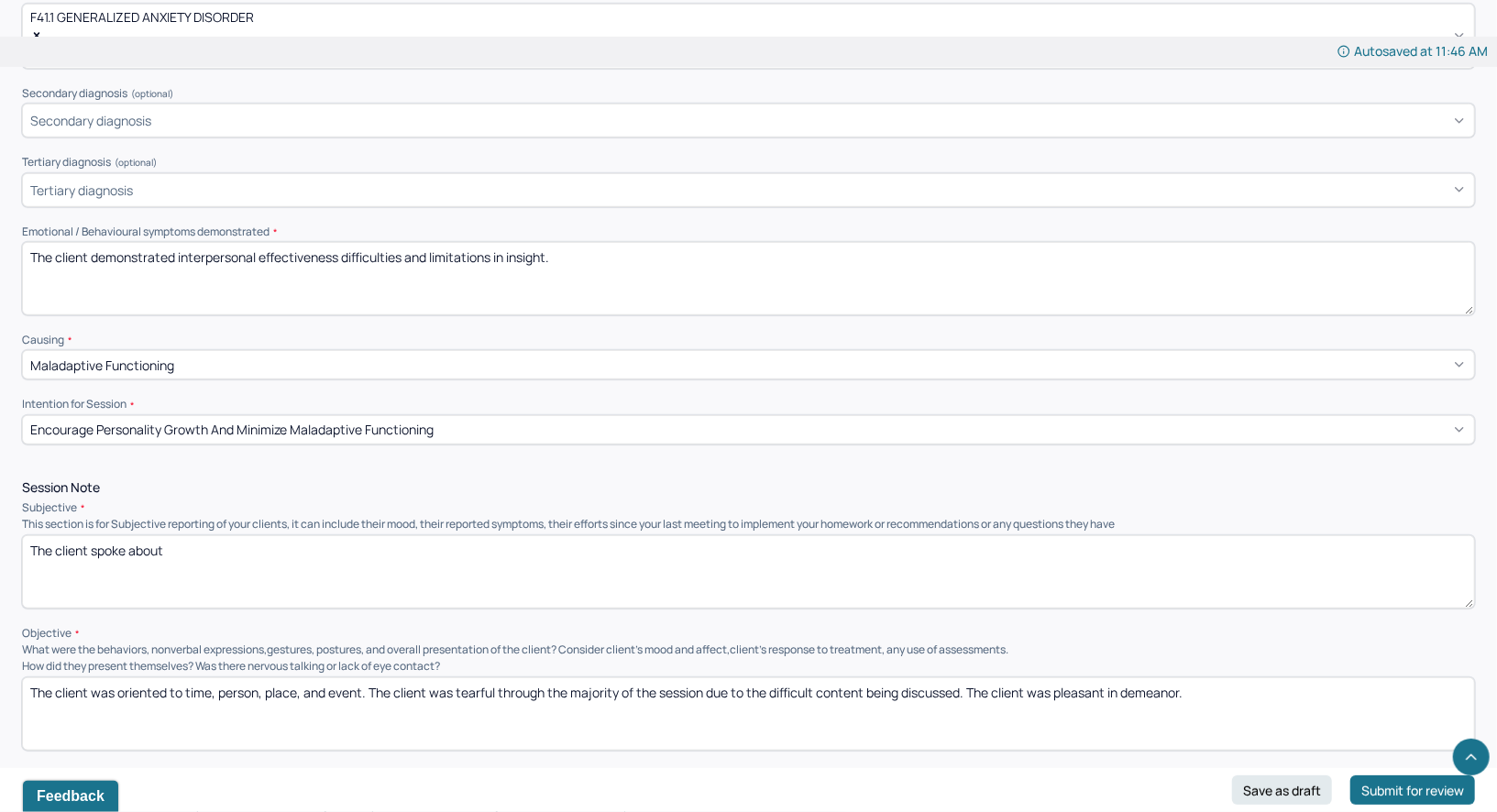 scroll, scrollTop: 711, scrollLeft: 0, axis: vertical 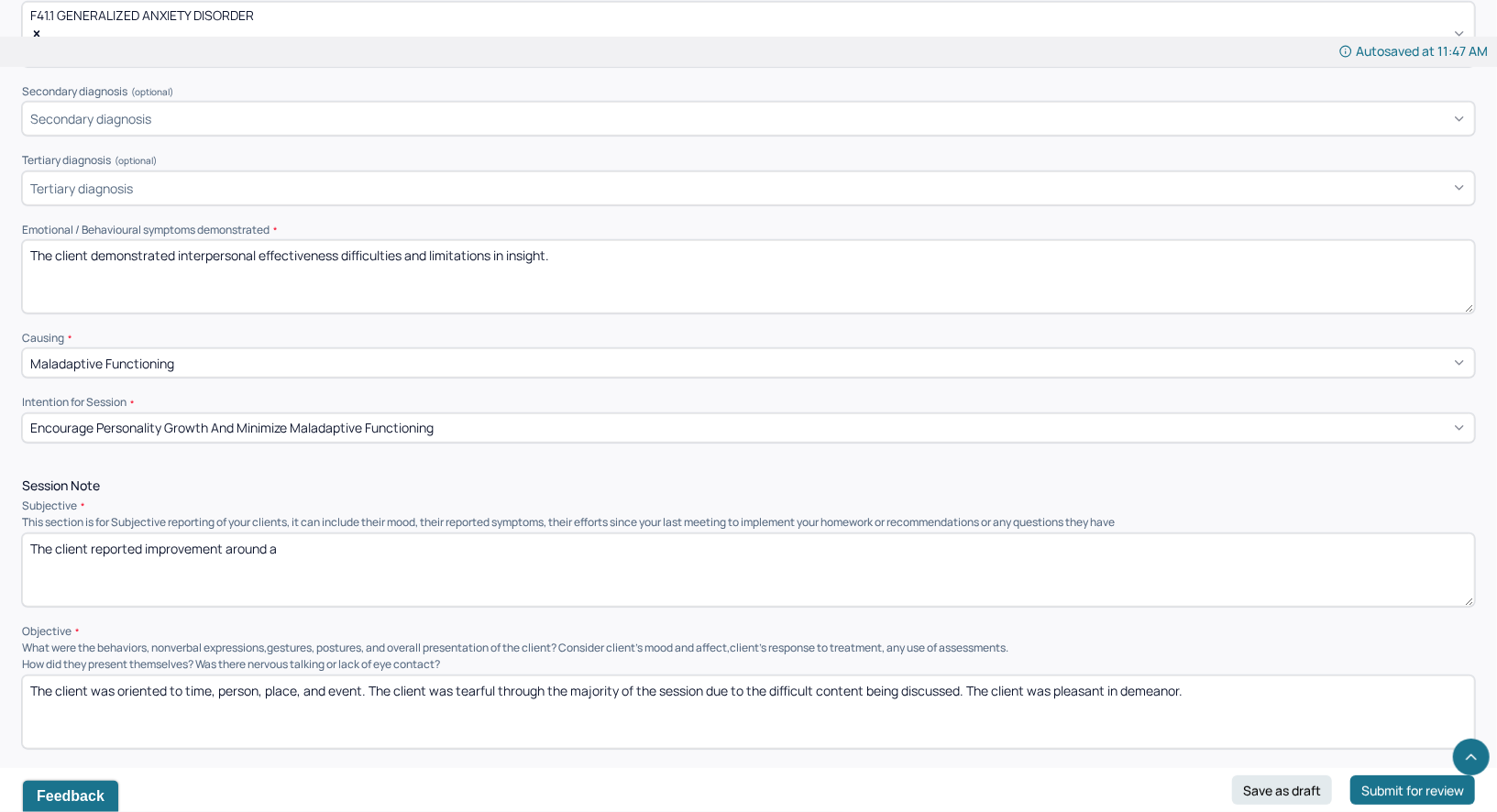 click on "The client reported improvement around a" at bounding box center [748, 570] 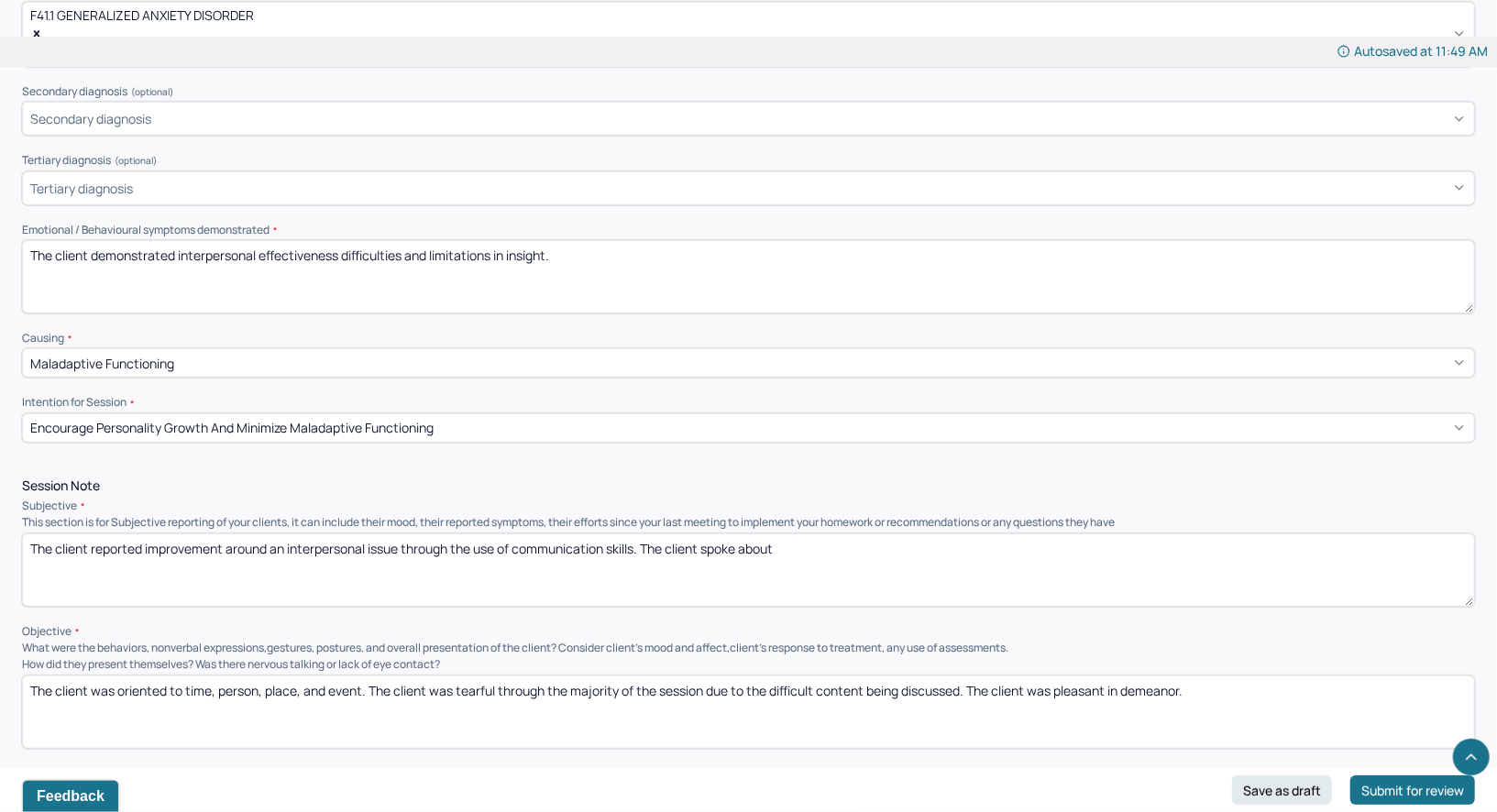 click on "The client reported improvement around an interpersonal issue through the use of communication skills. The client spoke about" at bounding box center (748, 570) 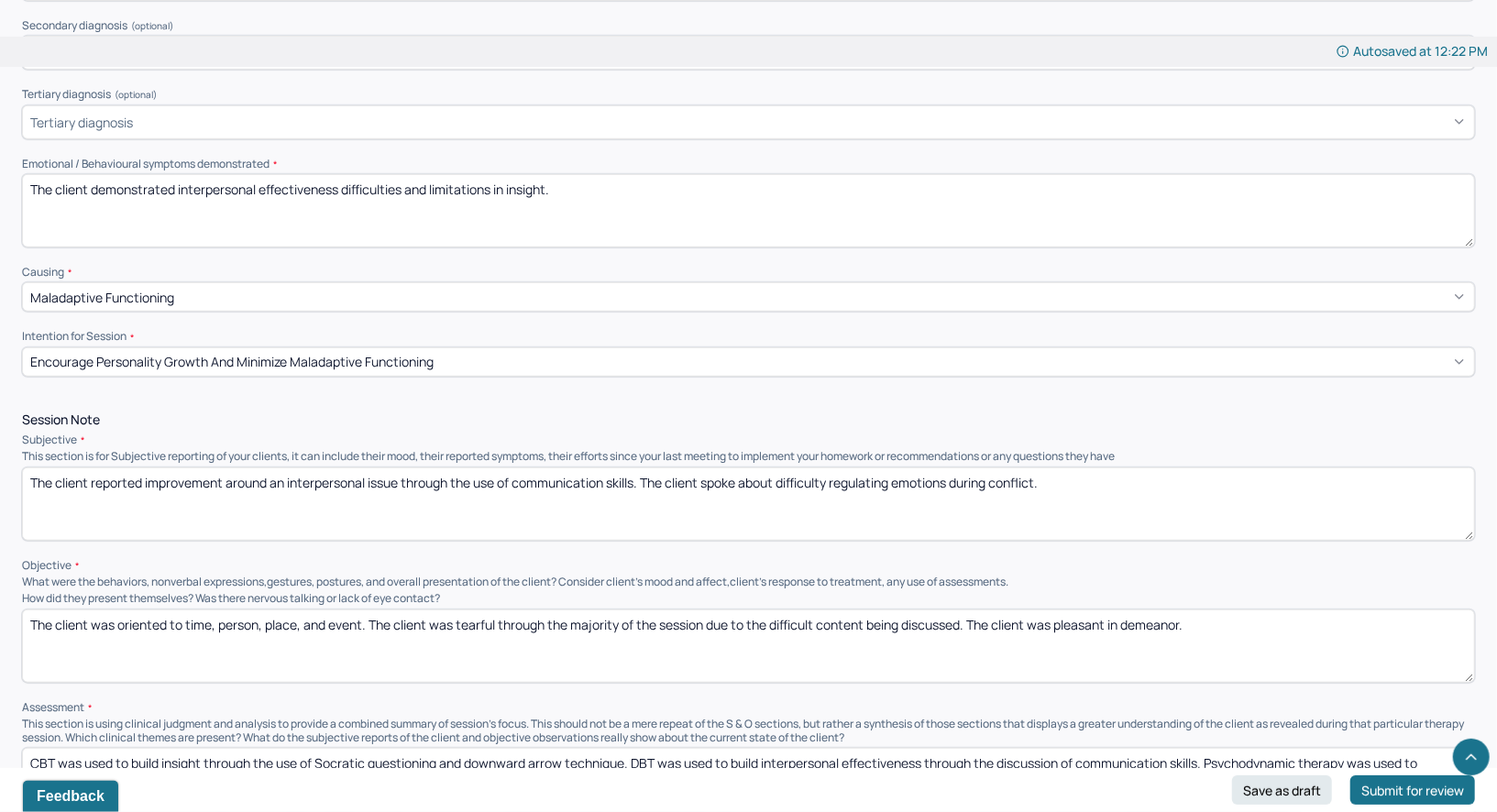 scroll, scrollTop: 794, scrollLeft: 0, axis: vertical 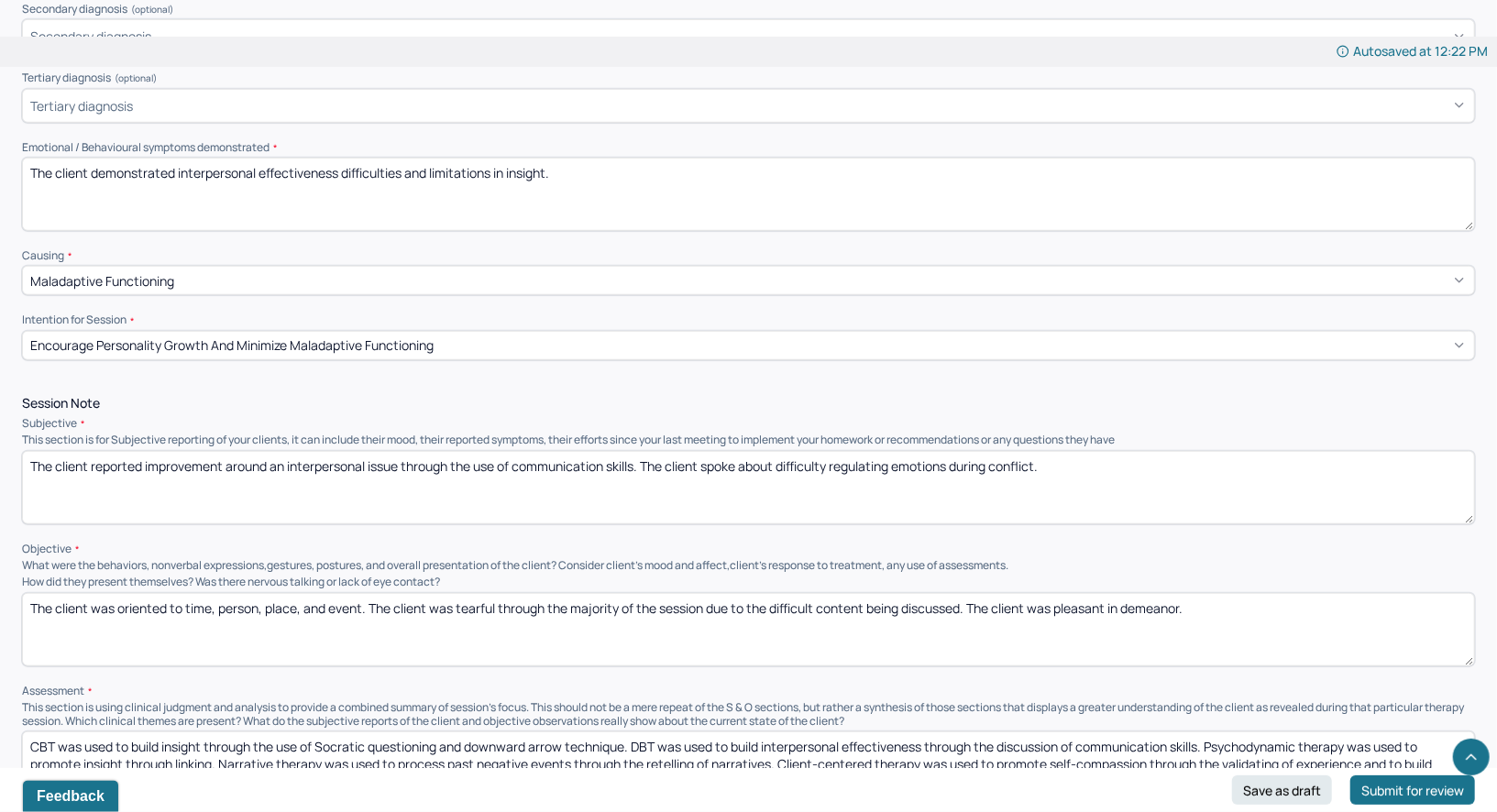 type on "The client reported improvement around an interpersonal issue through the use of communication skills. The client spoke about difficulty regulating emotions during conflict." 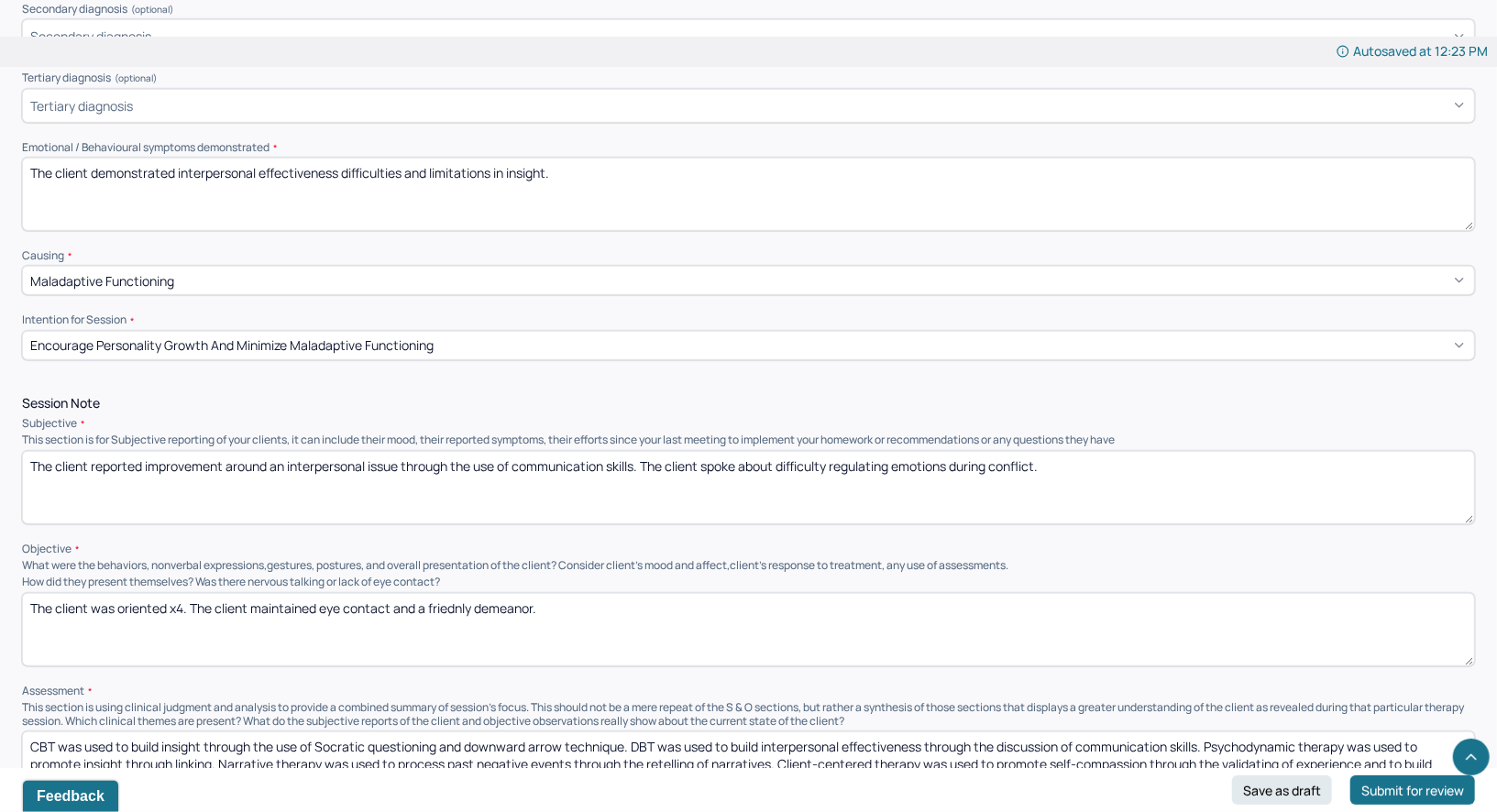 click on "The client was oriented x4. The client maintained eye contact and a friednly demeanor." at bounding box center (748, 630) 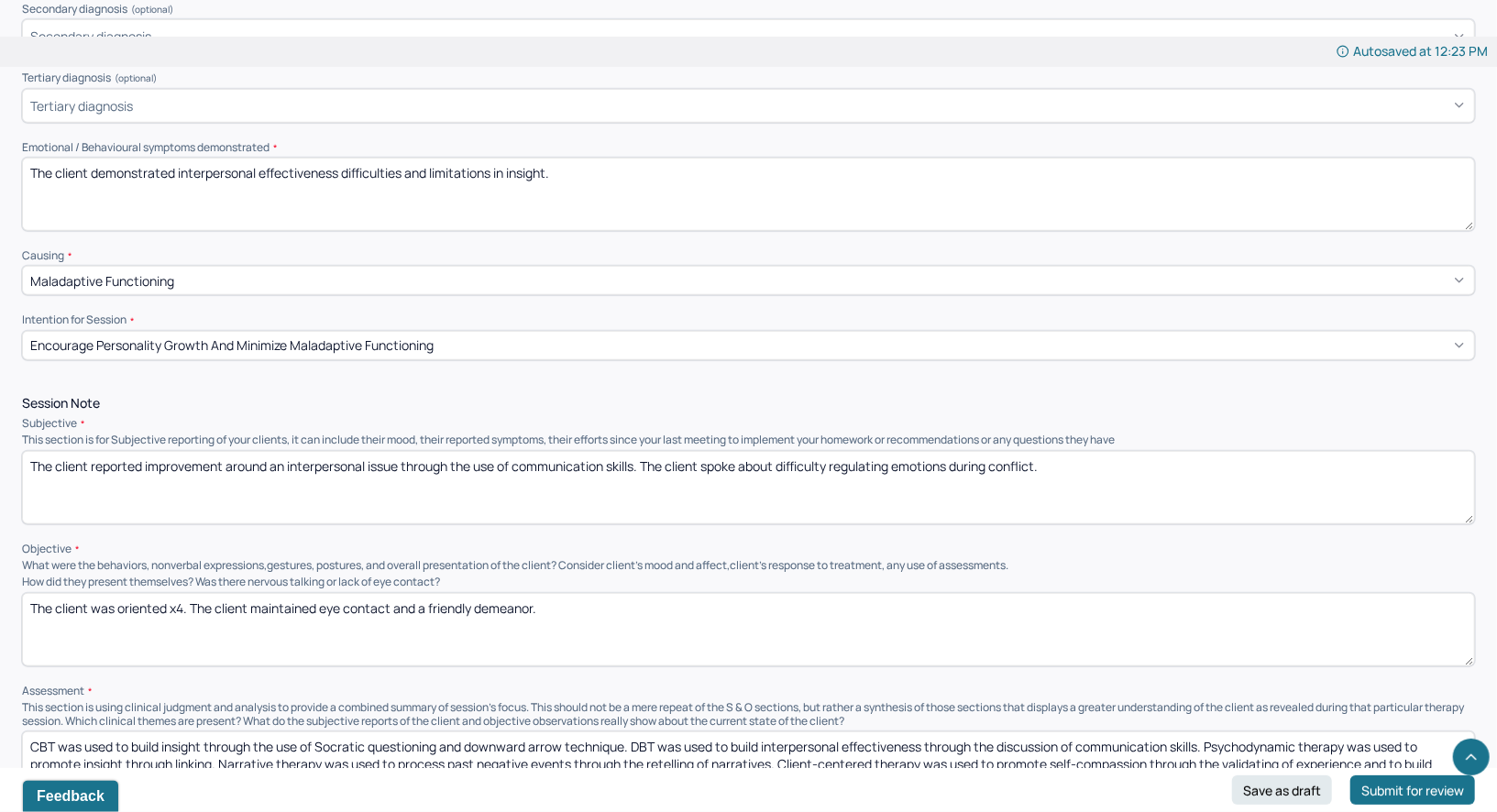 click on "The client was oriented x4. The client maintained eye contact and a friednly demeanor." at bounding box center [748, 630] 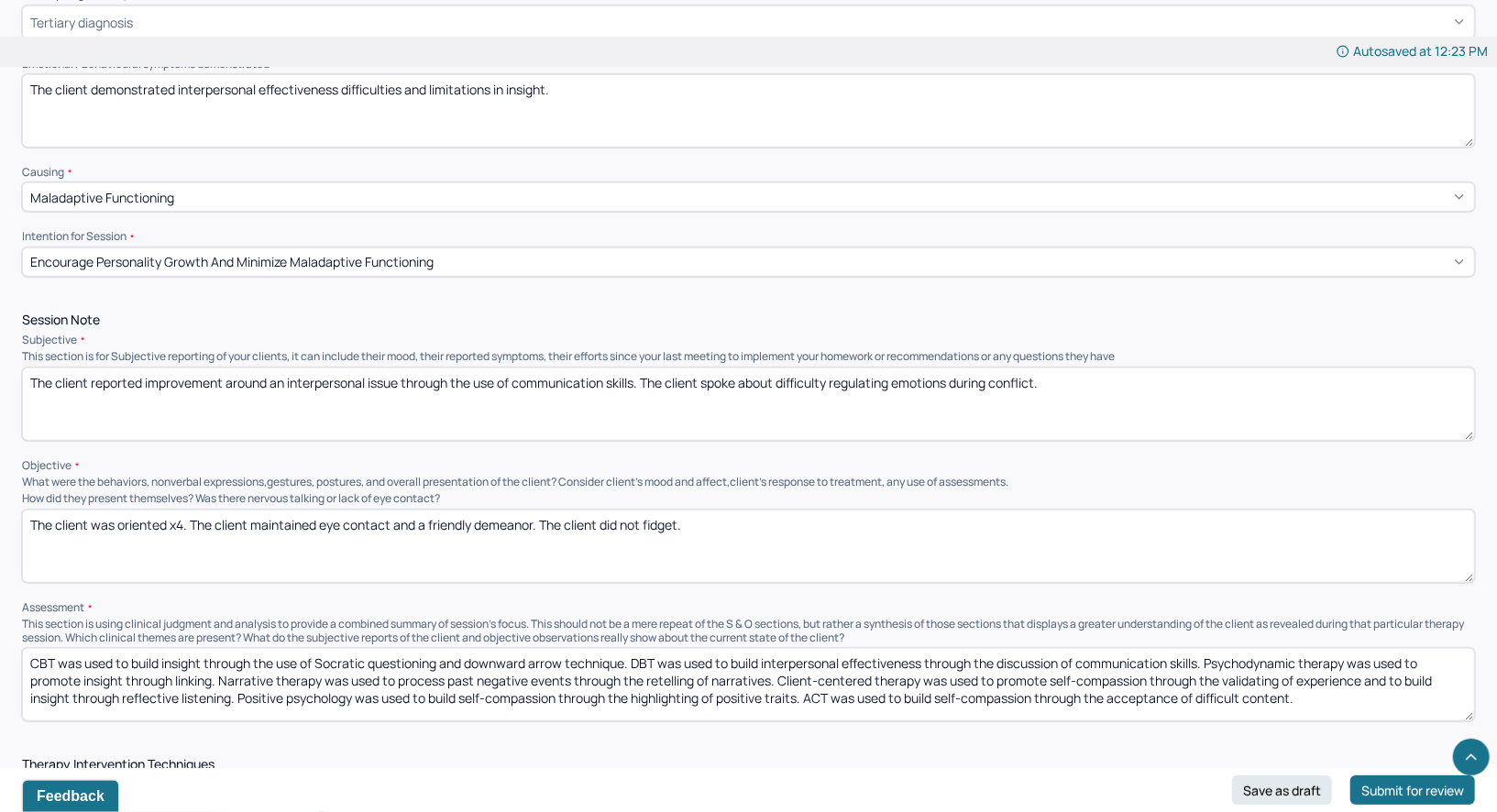scroll, scrollTop: 900, scrollLeft: 0, axis: vertical 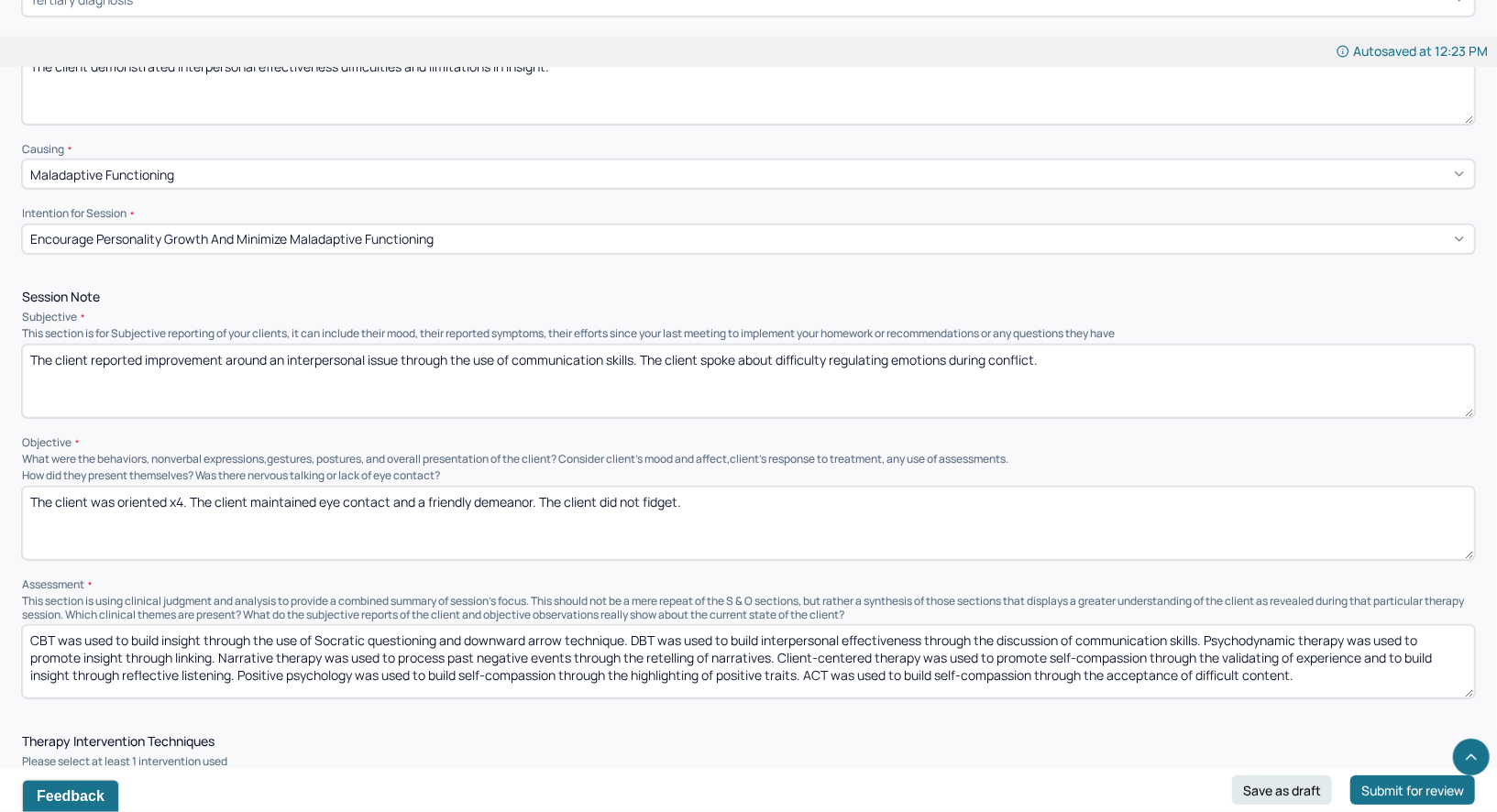 type on "The client was oriented x4. The client maintained eye contact and a friendly demeanor. The client did not fidget." 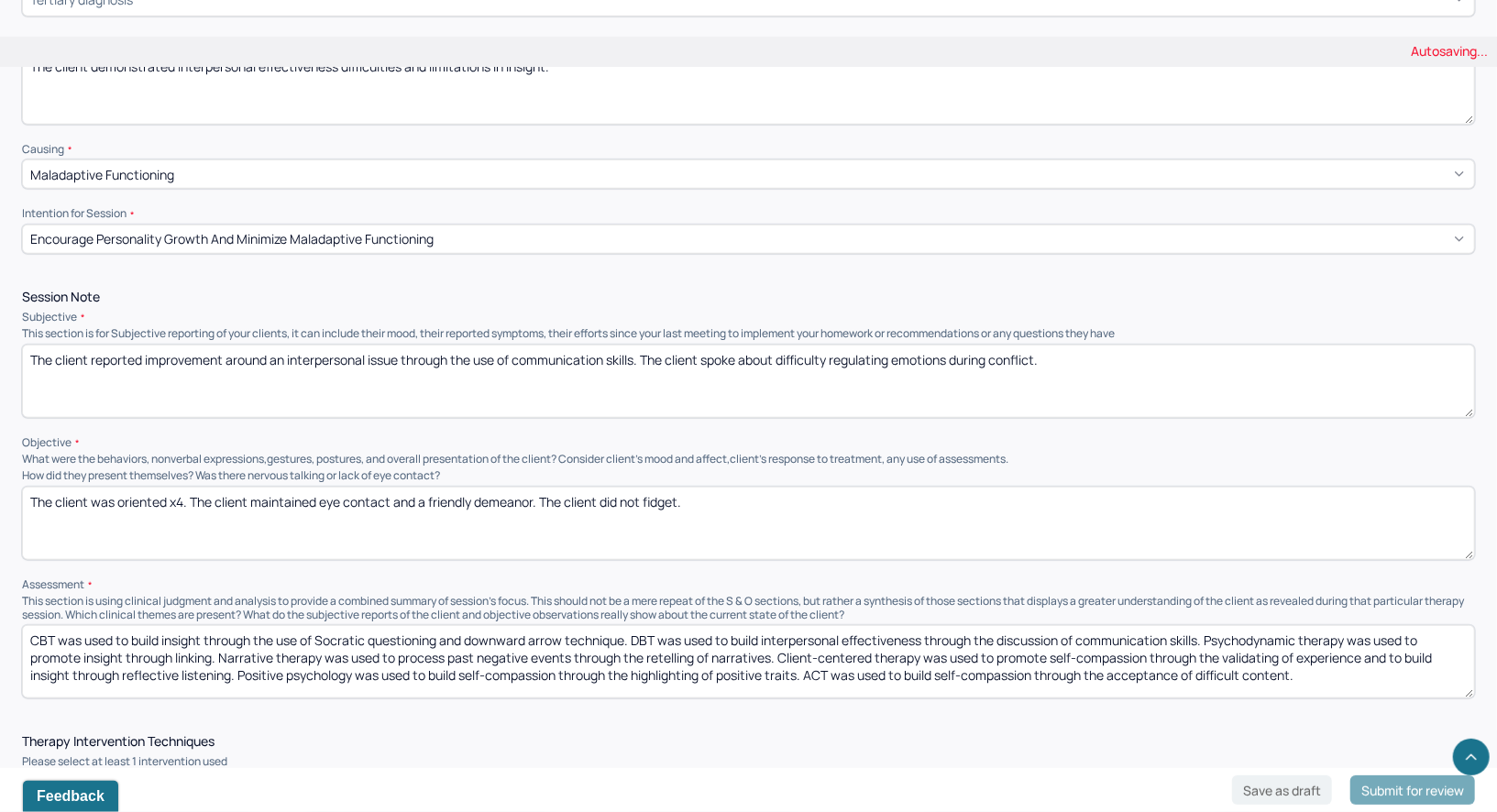 click on "CBT was used to build insight through the use of Socratic questioning and downward arrow technique. DBT was used to build interpersonal effectiveness through the discussion of communication skills. Psychodynamic therapy was used to promote insight through linking. Narrative therapy was used to process past negative events through the retelling of narratives. Client-centered therapy was used to promote self-compassion through the validating of experience and to build insight through reflective listening. Positive psychology was used to build self-compassion through the highlighting of positive traits. ACT was used to build self-compassion through the acceptance of difficult content." at bounding box center [748, 662] 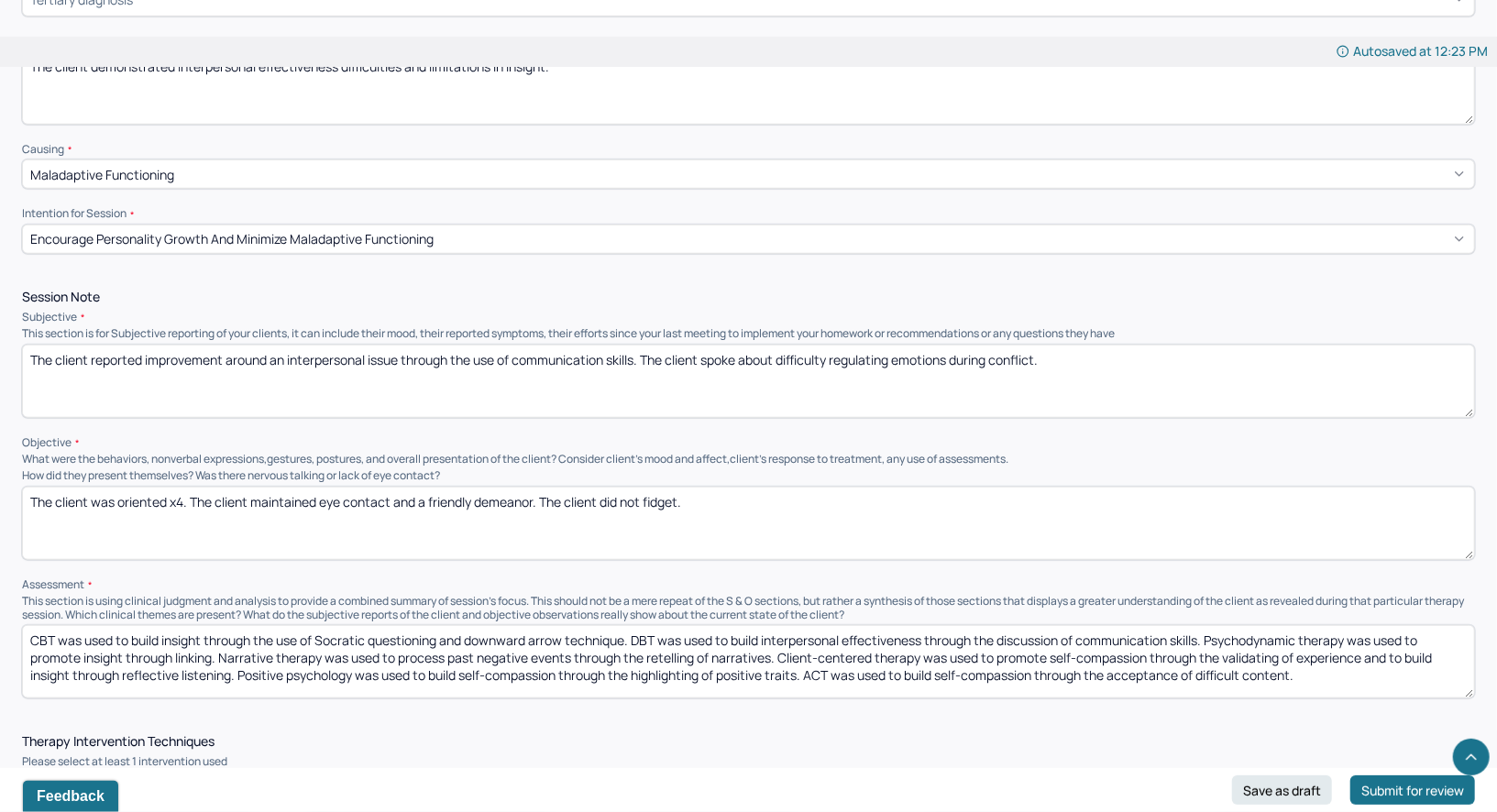 click on "CBT was used to build insight through the use of Socratic questioning and downward arrow technique. DBT was used to build interpersonal effectiveness through the discussion of communication skills. Psychodynamic therapy was used to promote insight through linking. Narrative therapy was used to process past negative events through the retelling of narratives. Client-centered therapy was used to promote self-compassion through the validating of experience and to build insight through reflective listening. Positive psychology was used to build self-compassion through the highlighting of positive traits. ACT was used to build self-compassion through the acceptance of difficult content." at bounding box center (748, 662) 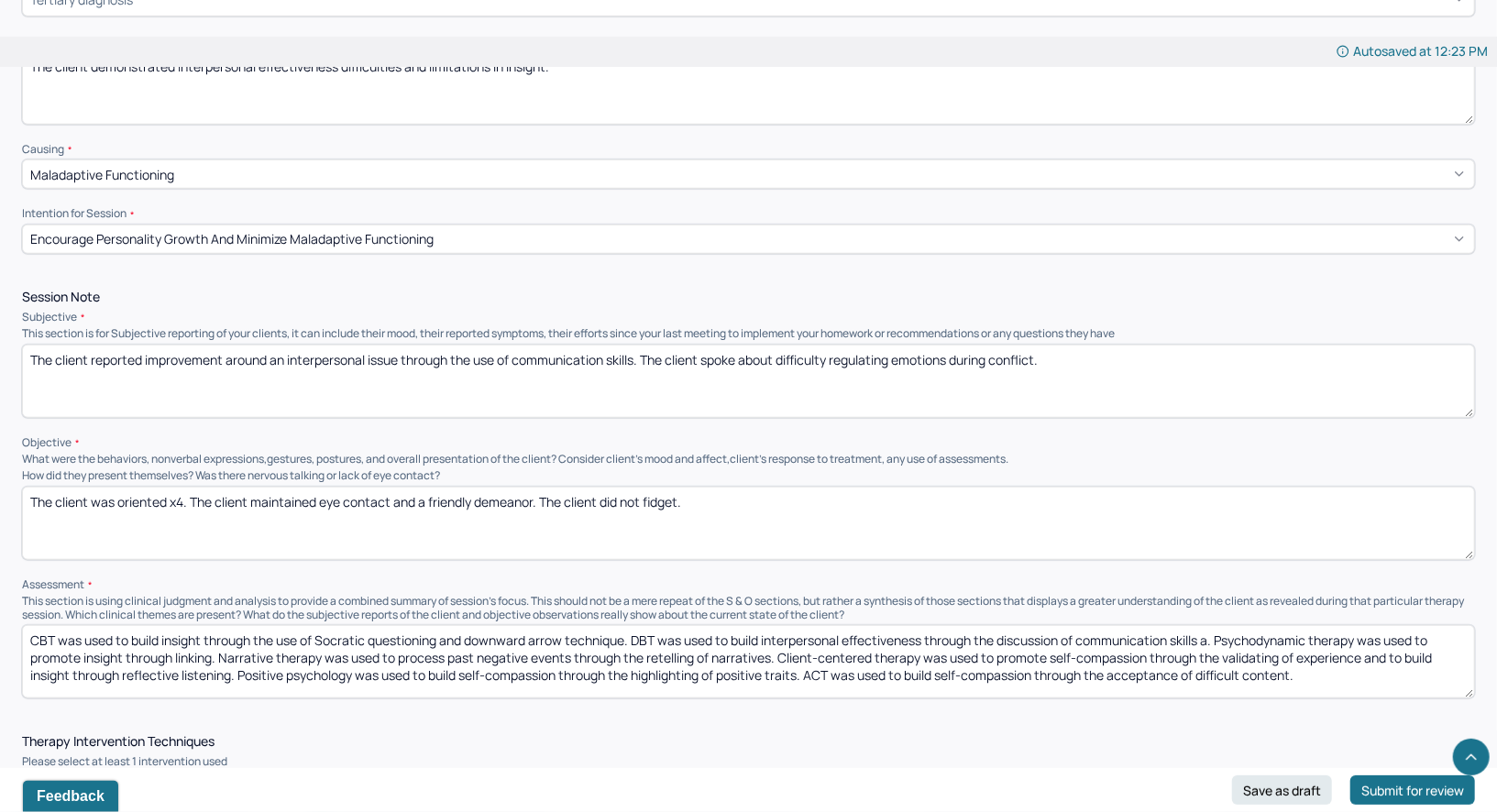 drag, startPoint x: 761, startPoint y: 599, endPoint x: 923, endPoint y: 598, distance: 162.00309 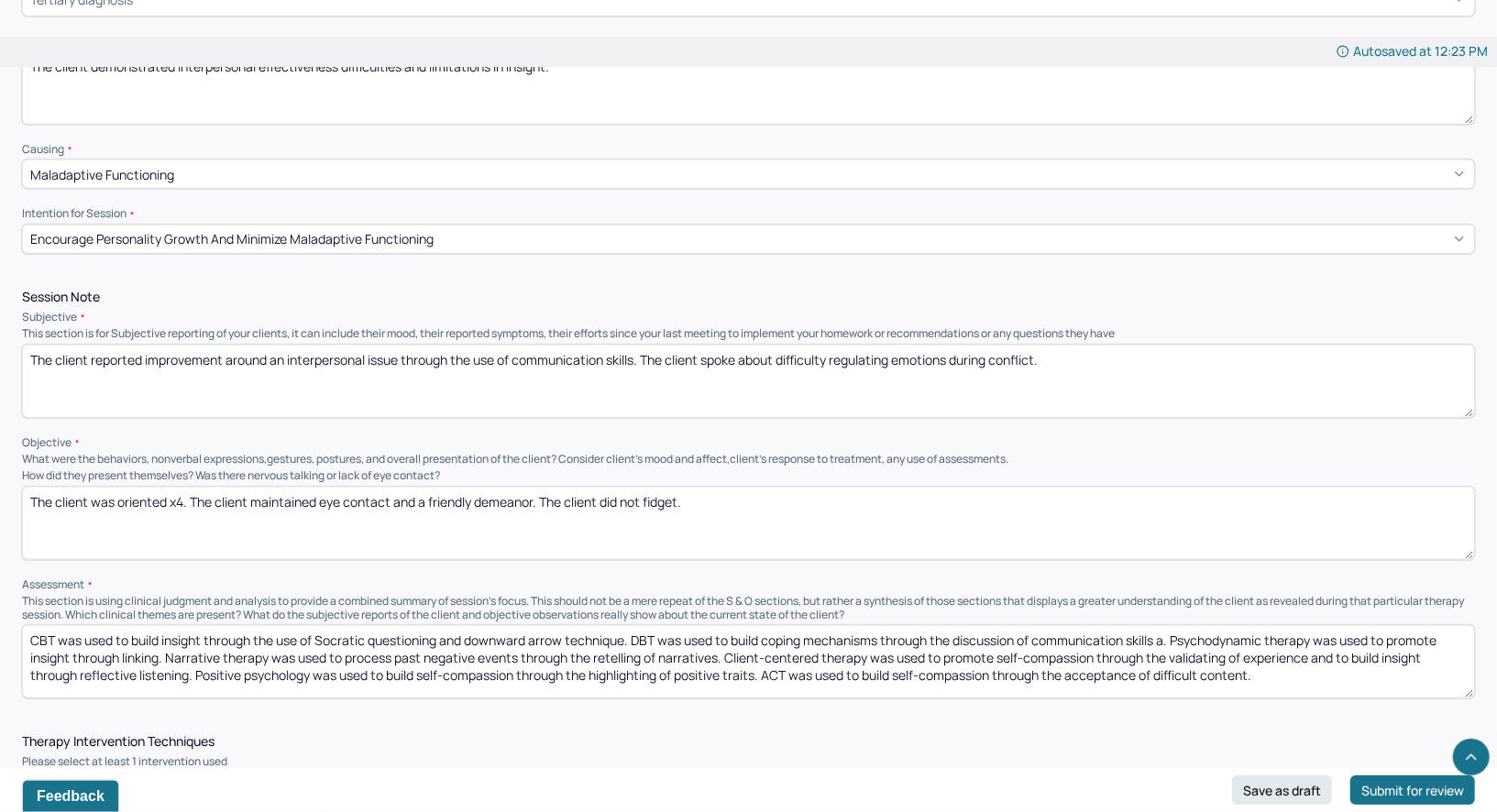 click on "CBT was used to build insight through the use of Socratic questioning and downward arrow technique. DBT was used to build coping mechanisms through the discussion of communication skills a. Psychodynamic therapy was used to promote insight through linking. Narrative therapy was used to process past negative events through the retelling of narratives. Client-centered therapy was used to promote self-compassion through the validating of experience and to build insight through reflective listening. Positive psychology was used to build self-compassion through the highlighting of positive traits. ACT was used to build self-compassion through the acceptance of difficult content." at bounding box center [748, 662] 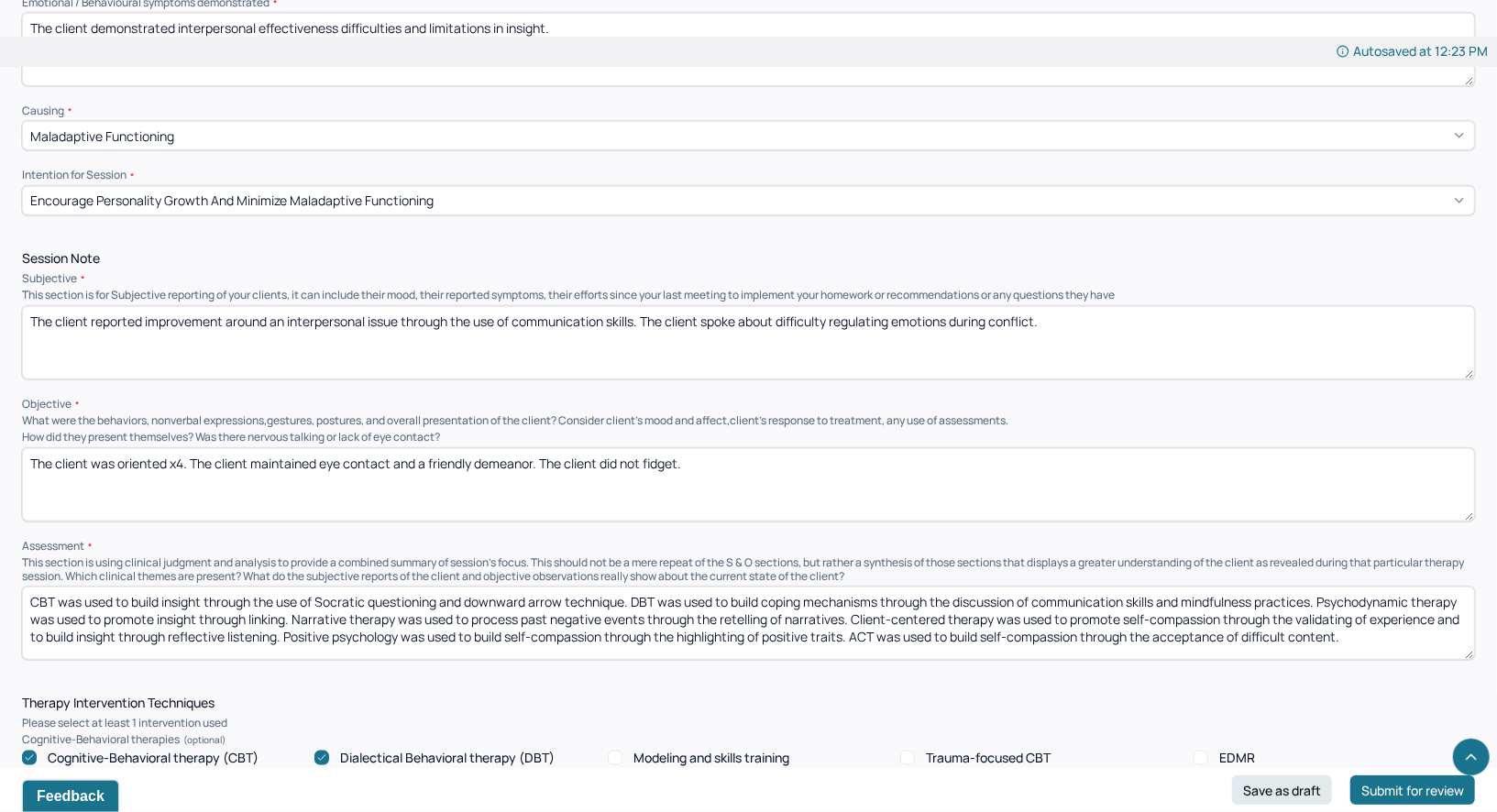 scroll, scrollTop: 949, scrollLeft: 0, axis: vertical 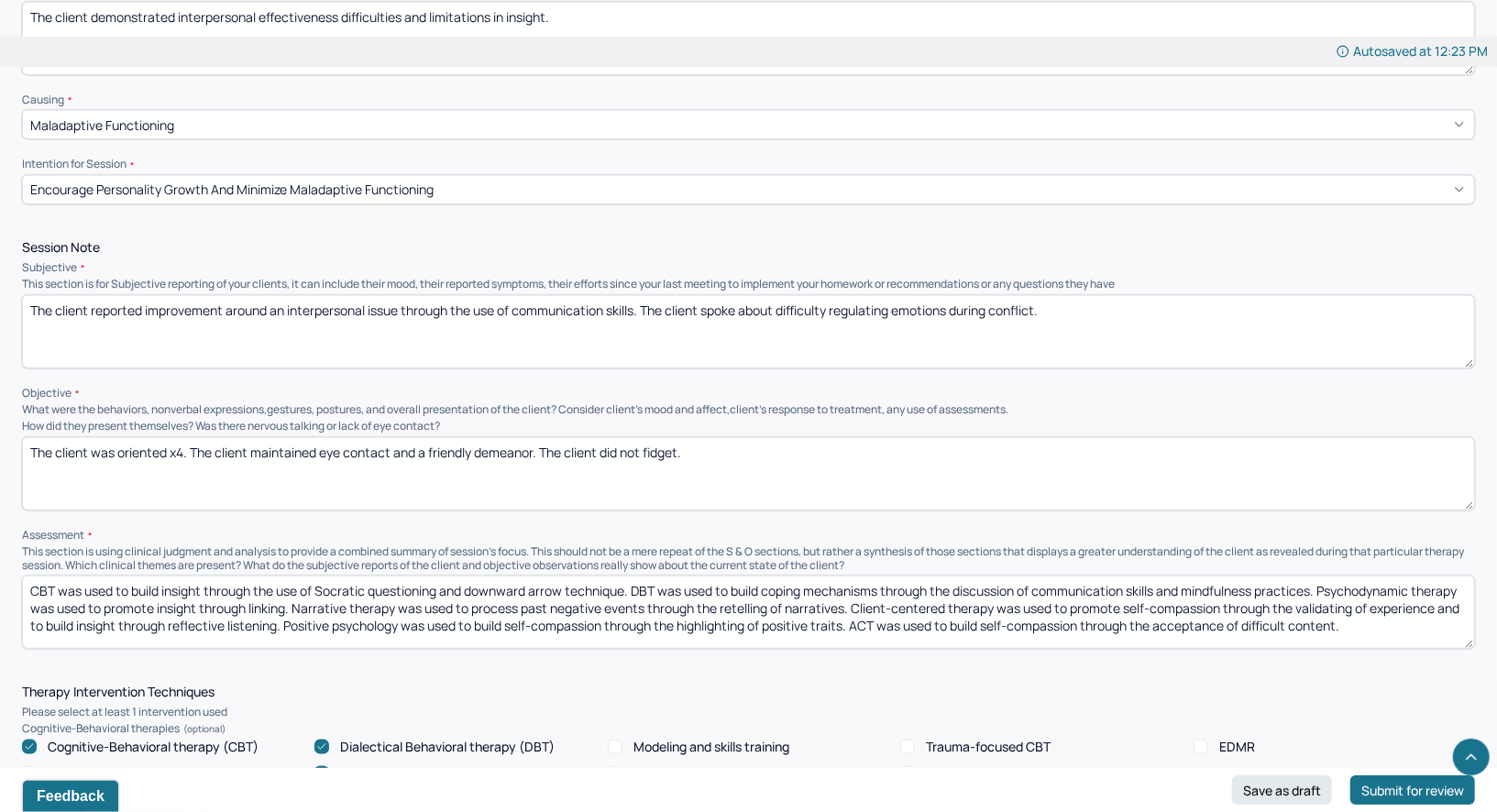 drag, startPoint x: 290, startPoint y: 575, endPoint x: 1323, endPoint y: 557, distance: 1033.1568 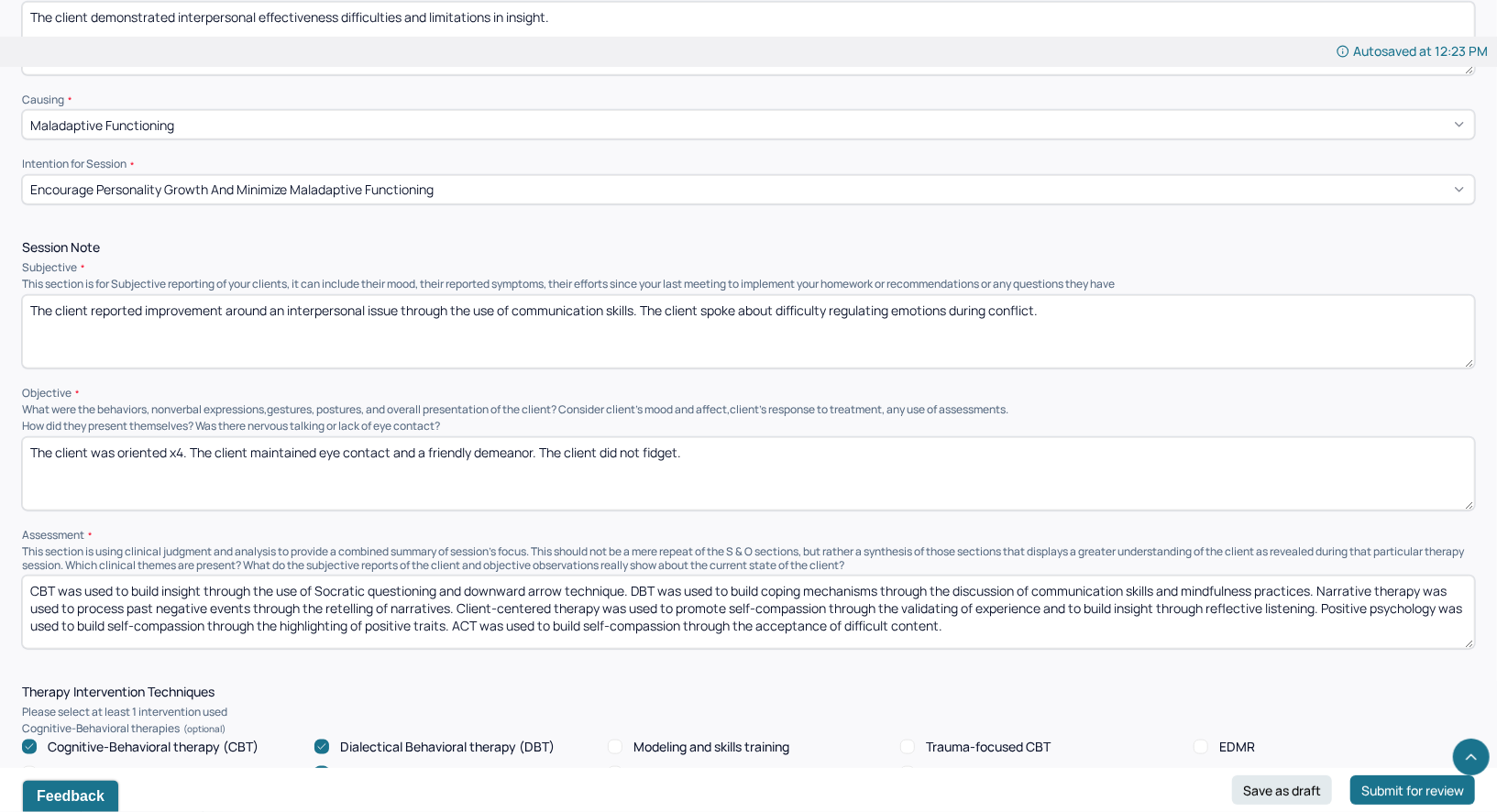 drag, startPoint x: 452, startPoint y: 576, endPoint x: 304, endPoint y: 573, distance: 148.0304 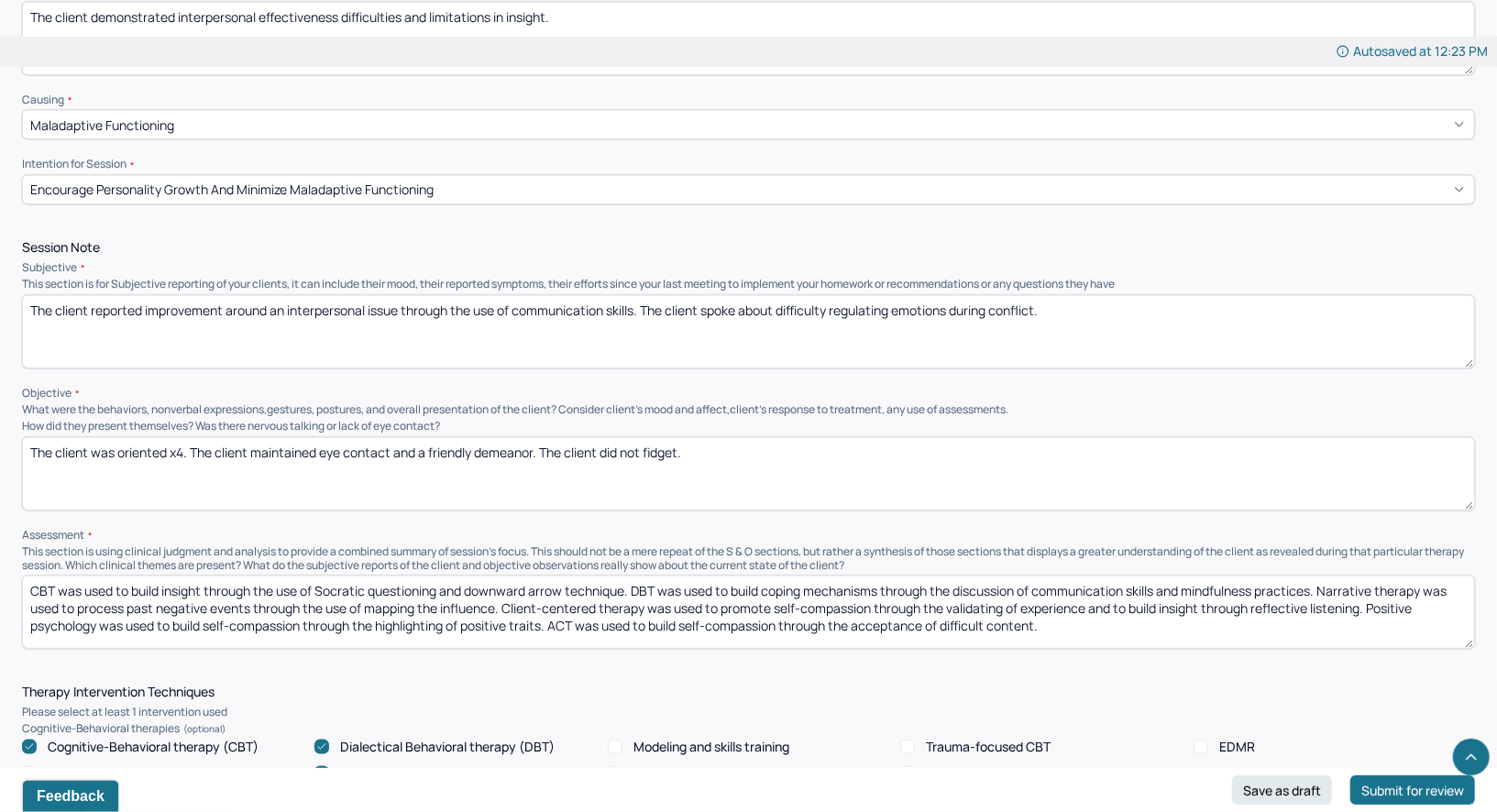 scroll, scrollTop: 959, scrollLeft: 0, axis: vertical 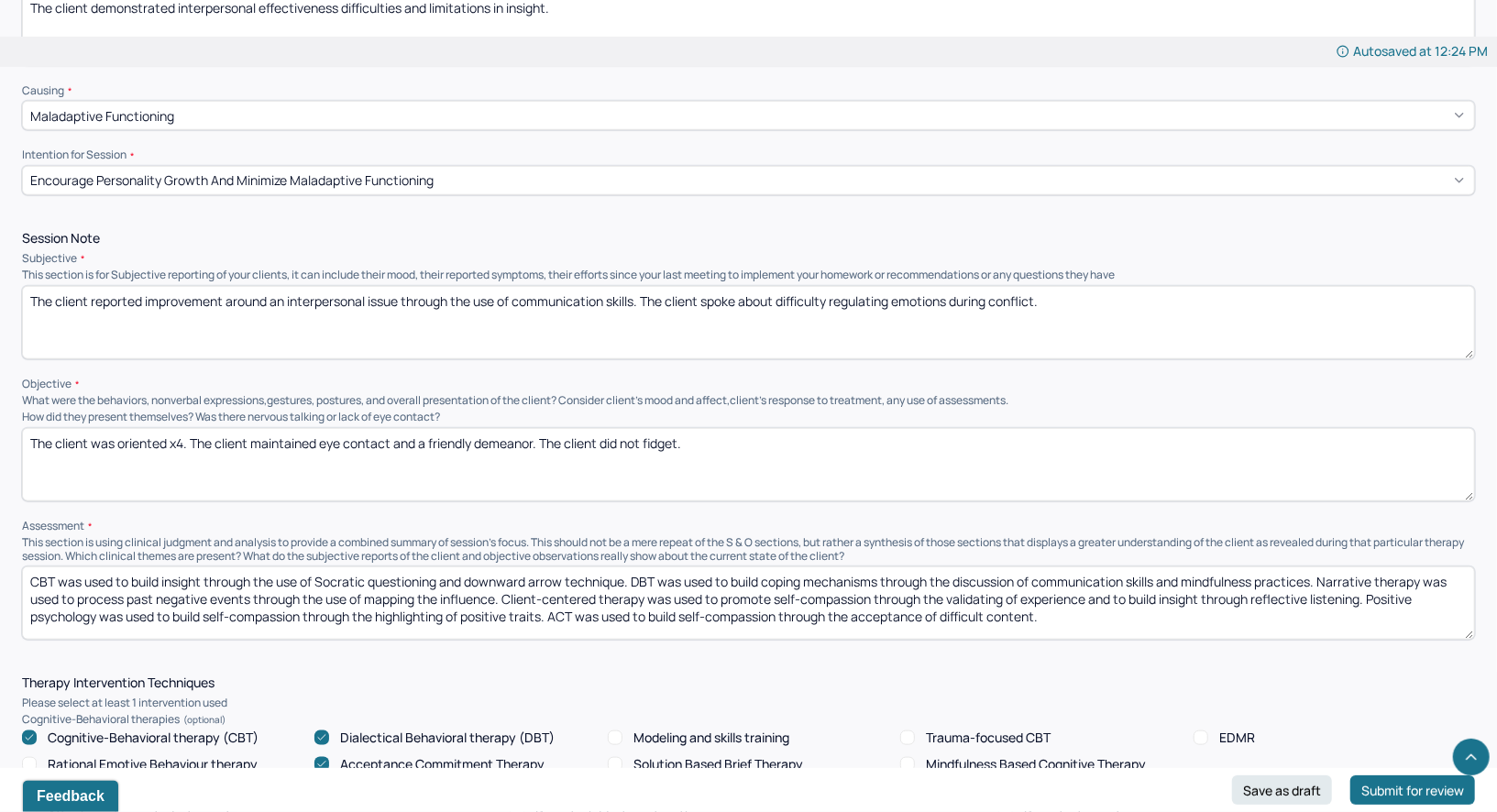 drag, startPoint x: 1132, startPoint y: 561, endPoint x: 778, endPoint y: 566, distance: 354.03531 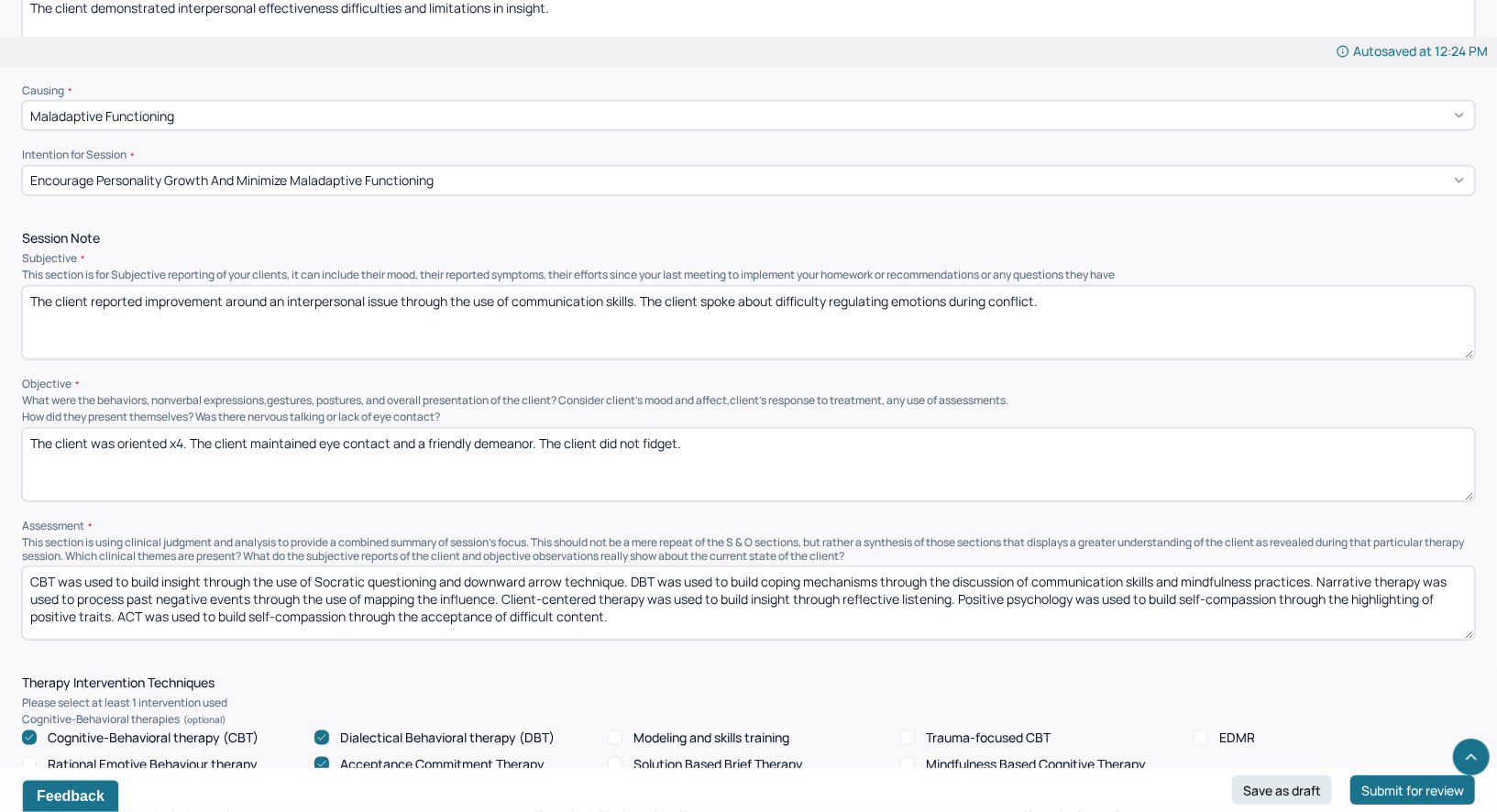 drag, startPoint x: 972, startPoint y: 582, endPoint x: 970, endPoint y: 564, distance: 18.11077 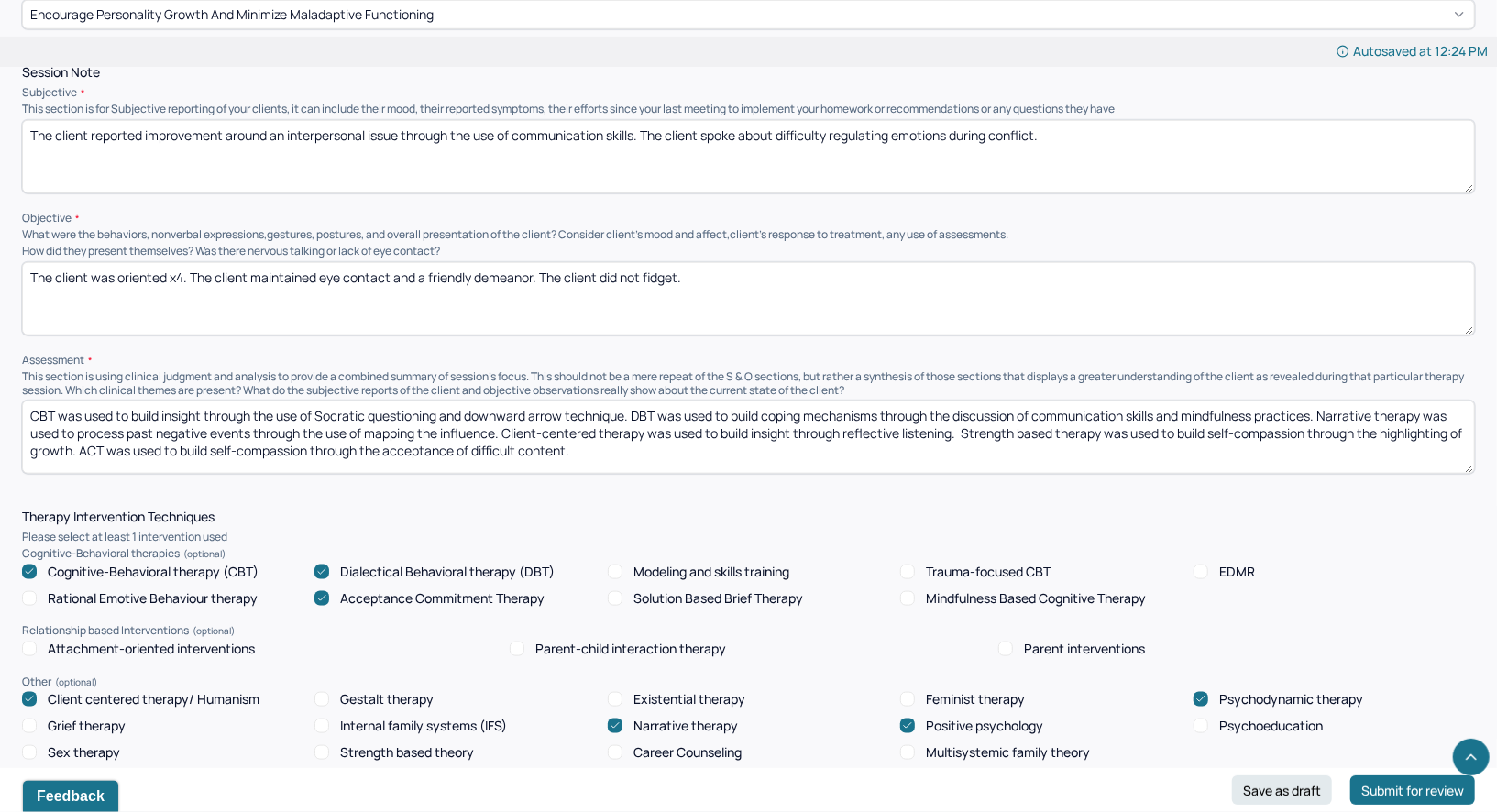 scroll, scrollTop: 1140, scrollLeft: 0, axis: vertical 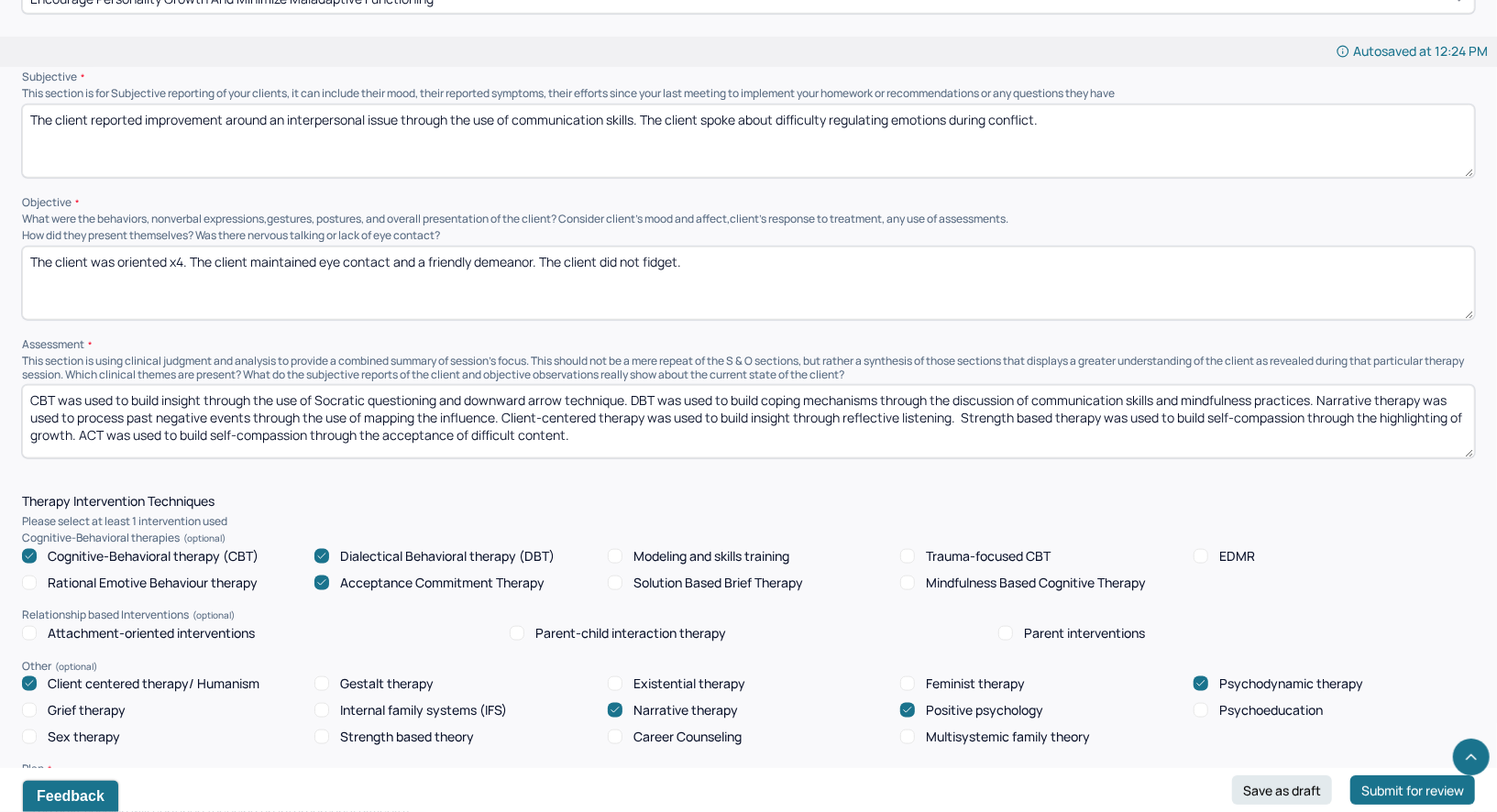 drag, startPoint x: 963, startPoint y: 389, endPoint x: 505, endPoint y: 378, distance: 458.13208 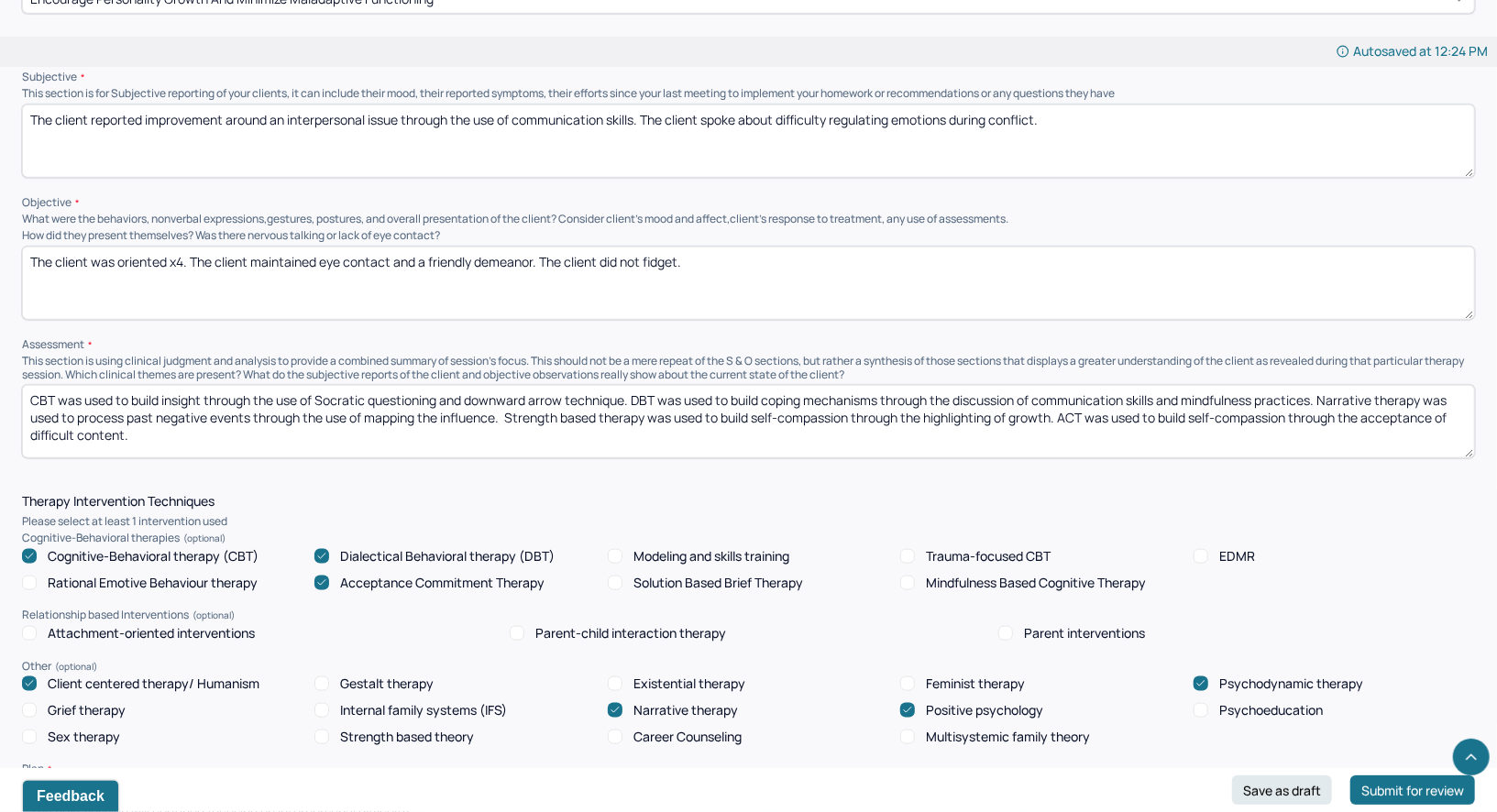 click on "CBT was used to build insight through the use of Socratic questioning and downward arrow technique. DBT was used to build coping mechanisms through the discussion of communication skills and mindfulness practices. Narrative therapy was used to process past negative events through the use of mapping the influence.  Strength based therapy was used to build self-compassion through the highlighting of growth. ACT was used to build self-compassion through the acceptance of difficult content." at bounding box center (748, 422) 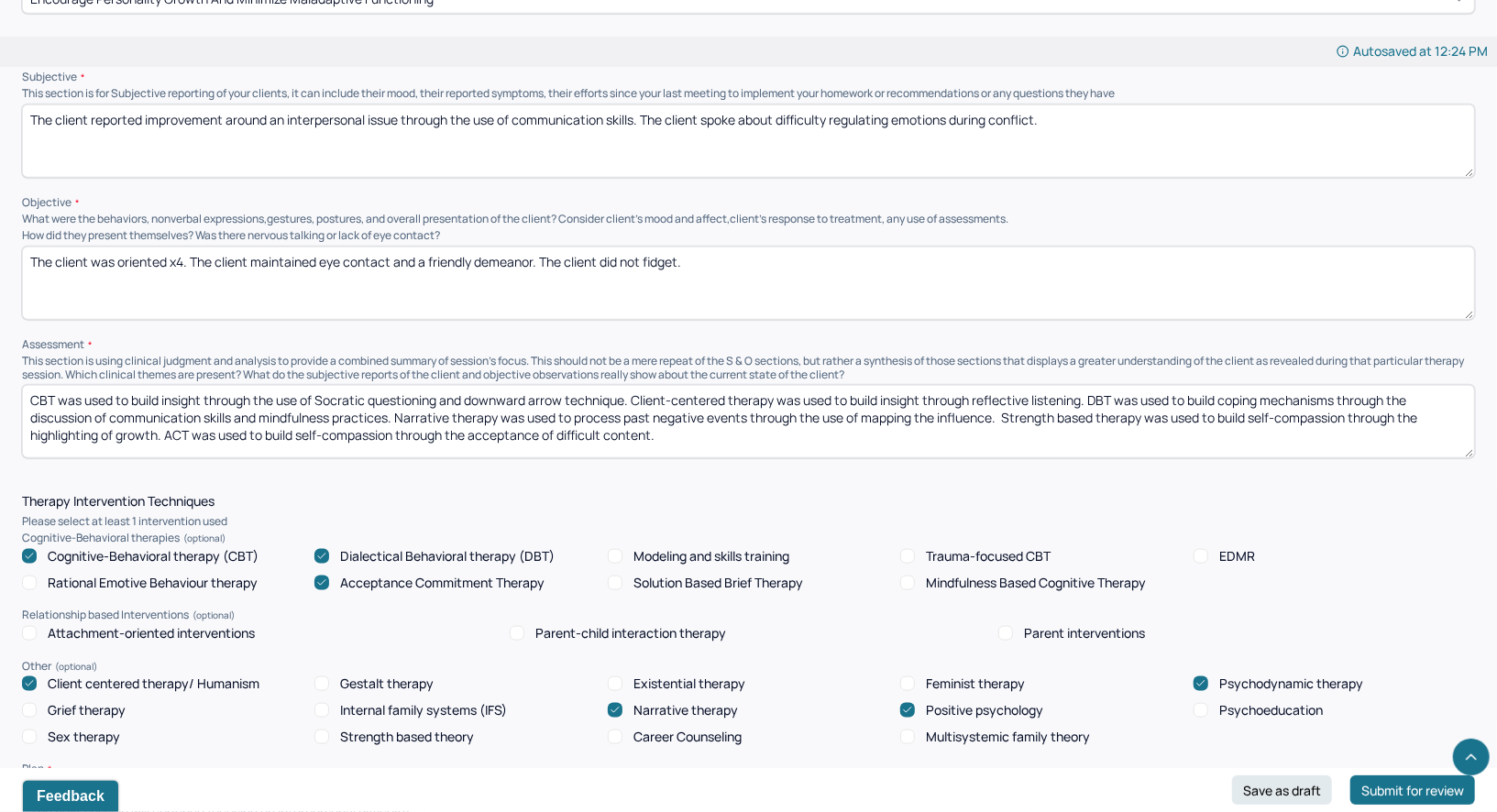 click on "CBT was used to build insight through the use of Socratic questioning and downward arrow technique. Client-centered therapy was used to build insight through reflective listening. DBT was used to build coping mechanisms through the discussion of communication skills and mindfulness practices. Narrative therapy was used to process past negative events through the use of mapping the influence.  Strength based therapy was used to build self-compassion through the highlighting of growth. ACT was used to build self-compassion through the acceptance of difficult content." at bounding box center (748, 422) 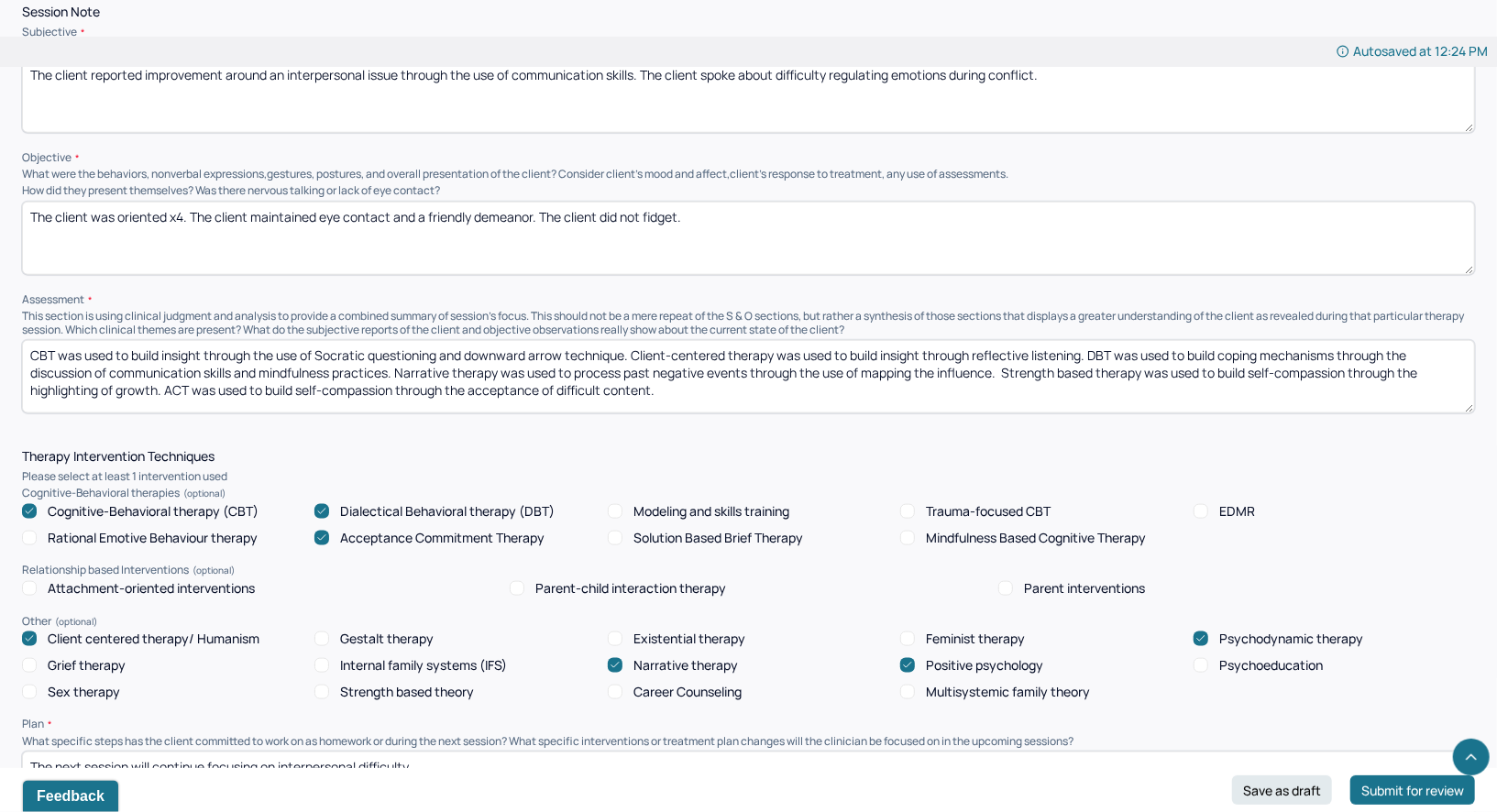 scroll, scrollTop: 1188, scrollLeft: 0, axis: vertical 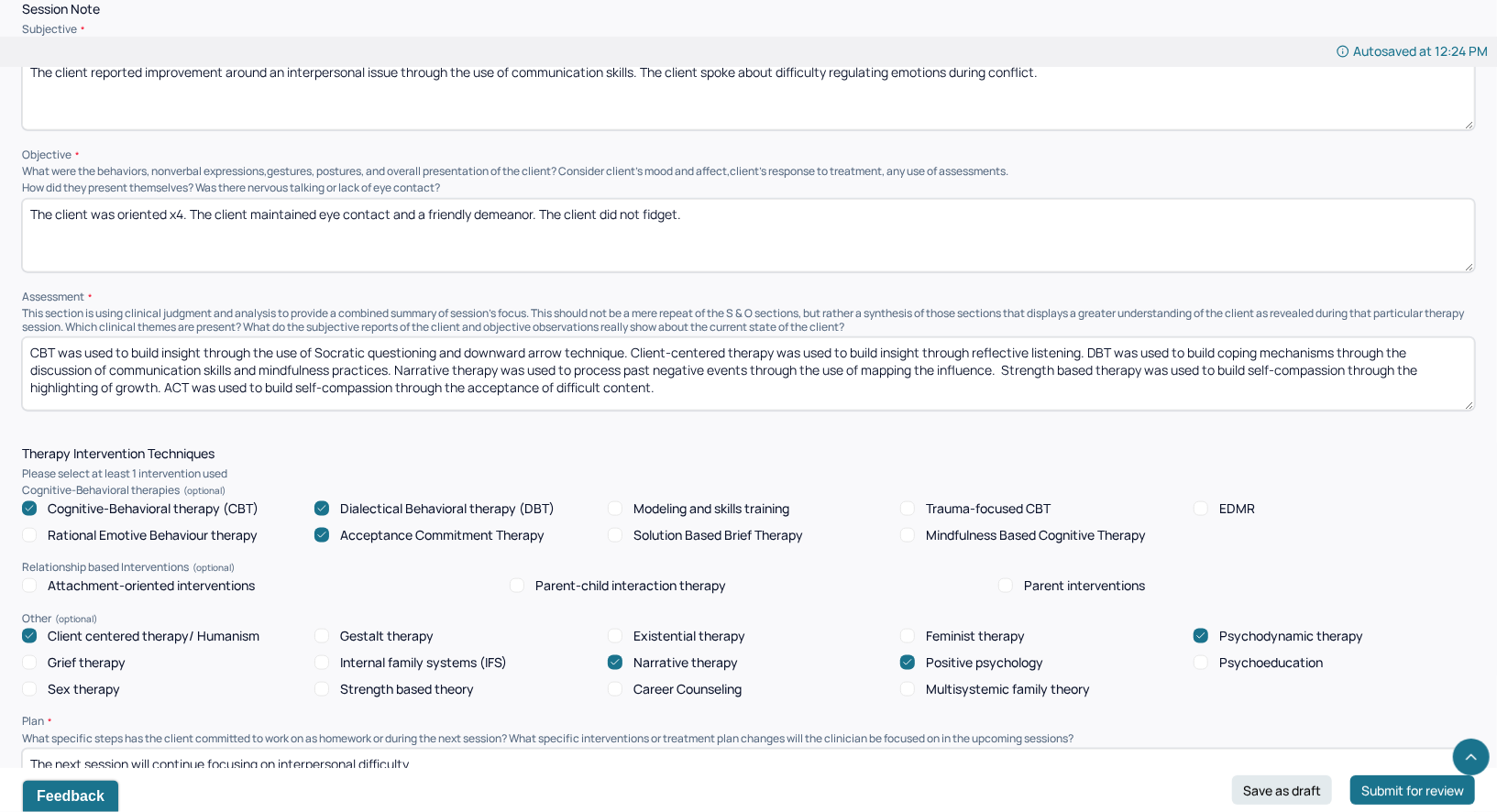 type on "CBT was used to build insight through the use of Socratic questioning and downward arrow technique. Client-centered therapy was used to build insight through reflective listening. DBT was used to build coping mechanisms through the discussion of communication skills and mindfulness practices. Narrative therapy was used to process past negative events through the use of mapping the influence.  Strength based therapy was used to build self-compassion through the highlighting of growth. ACT was used to build self-compassion through the acceptance of difficult content." 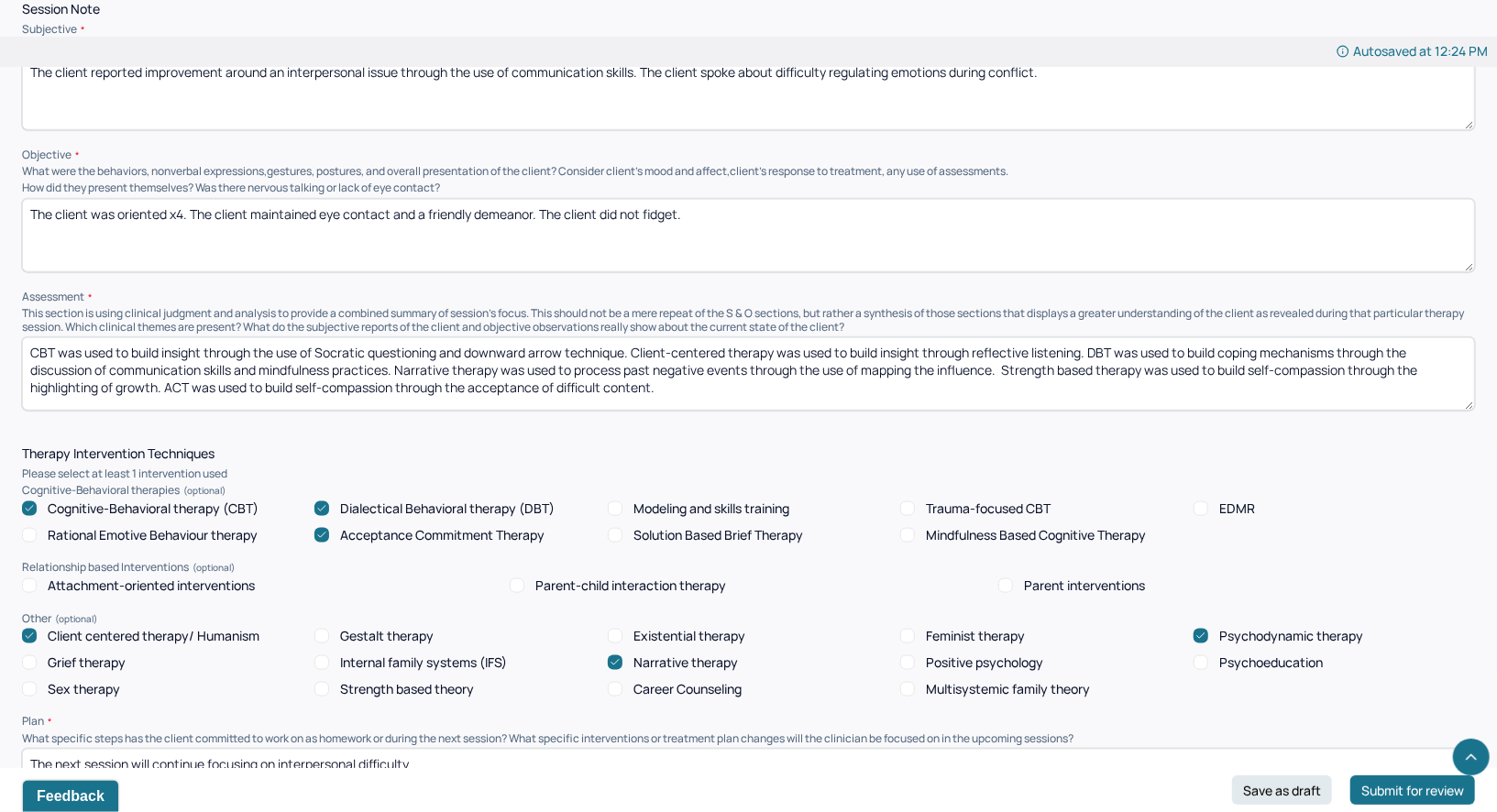 click on "Psychodynamic therapy" at bounding box center (1278, 636) 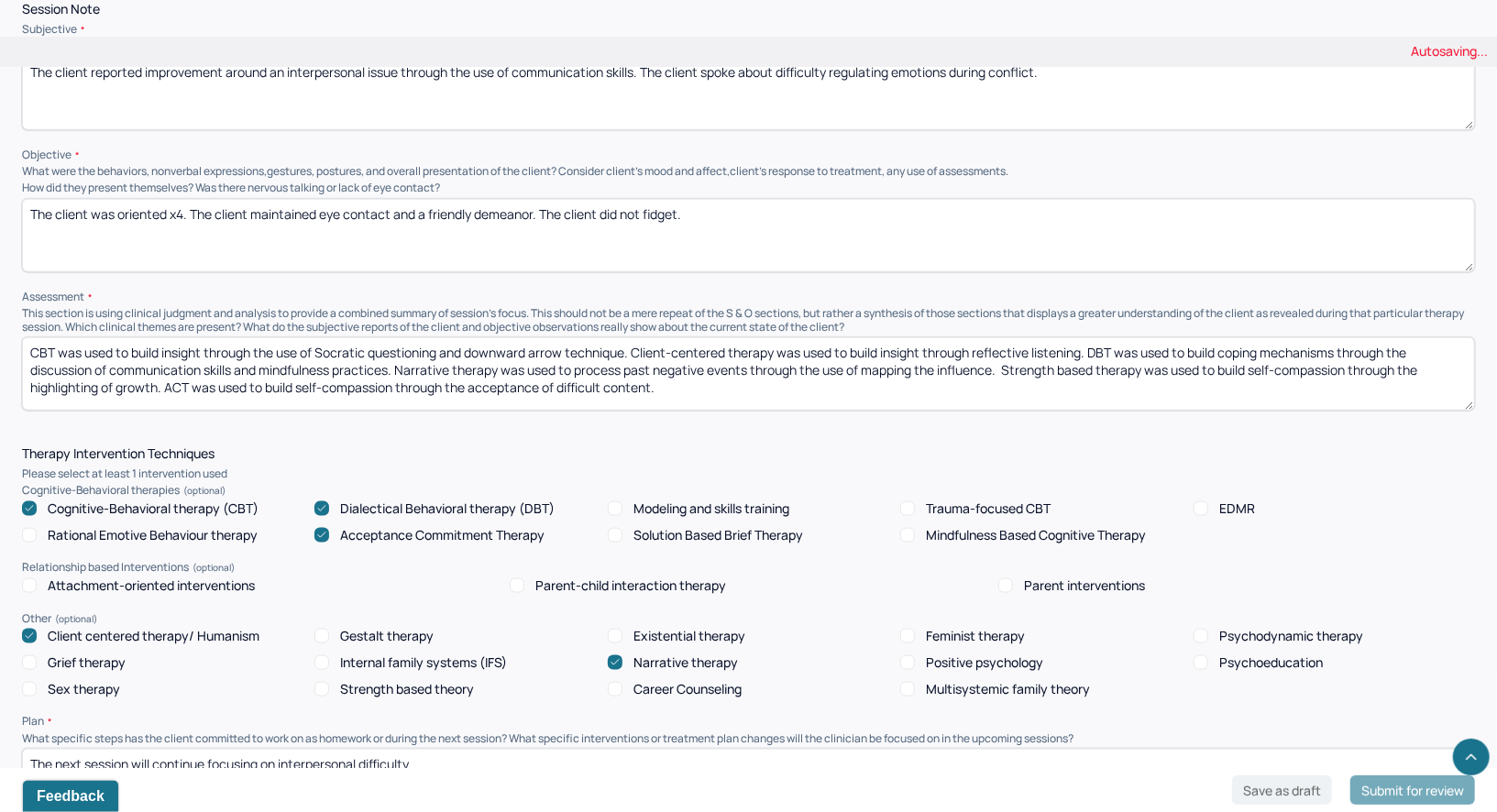 click on "Strength based theory" at bounding box center (407, 689) 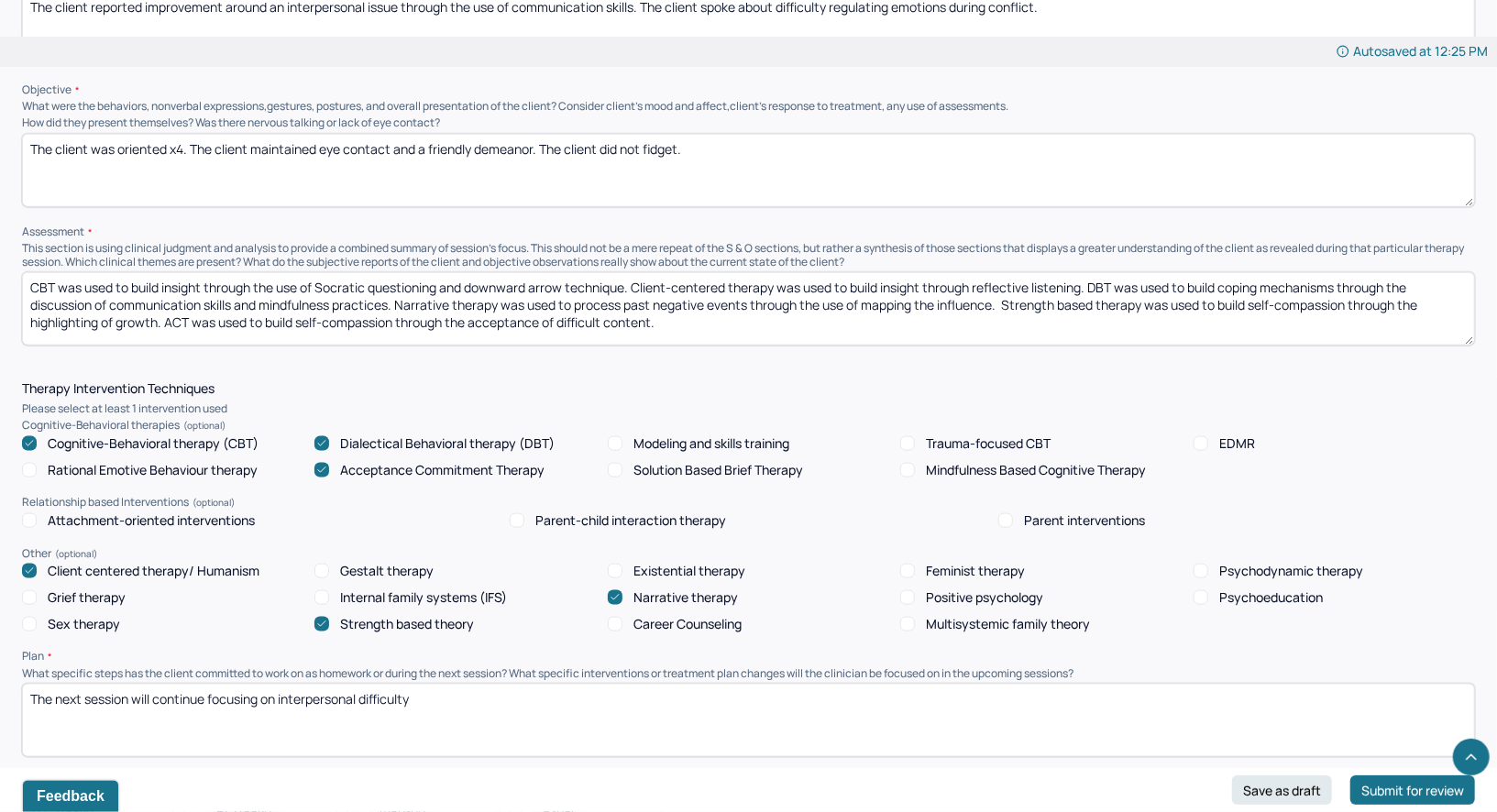 scroll, scrollTop: 1267, scrollLeft: 0, axis: vertical 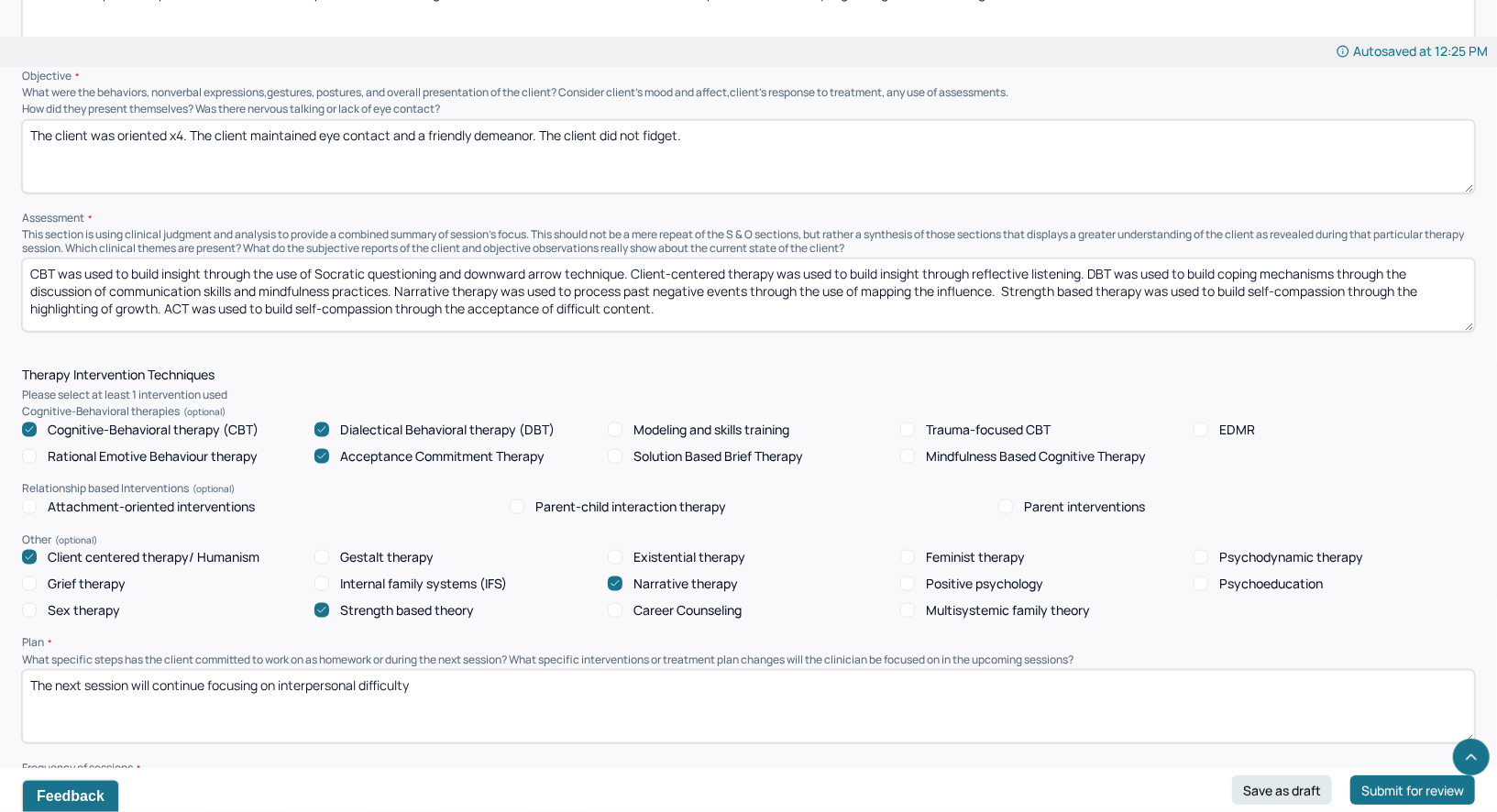 click on "The next session will continue focusing on interpersonal difficulty" at bounding box center (748, 707) 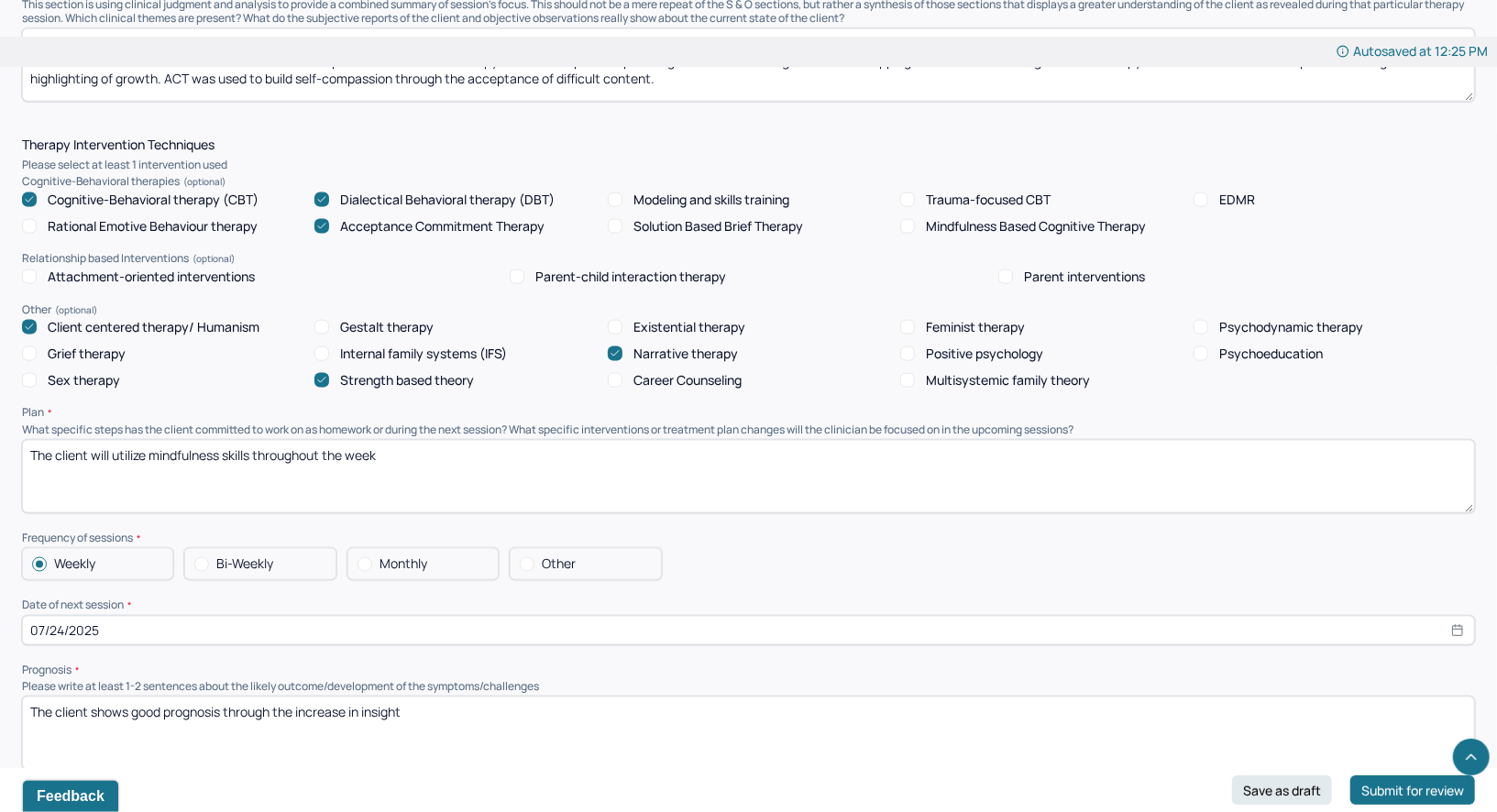 scroll, scrollTop: 1519, scrollLeft: 0, axis: vertical 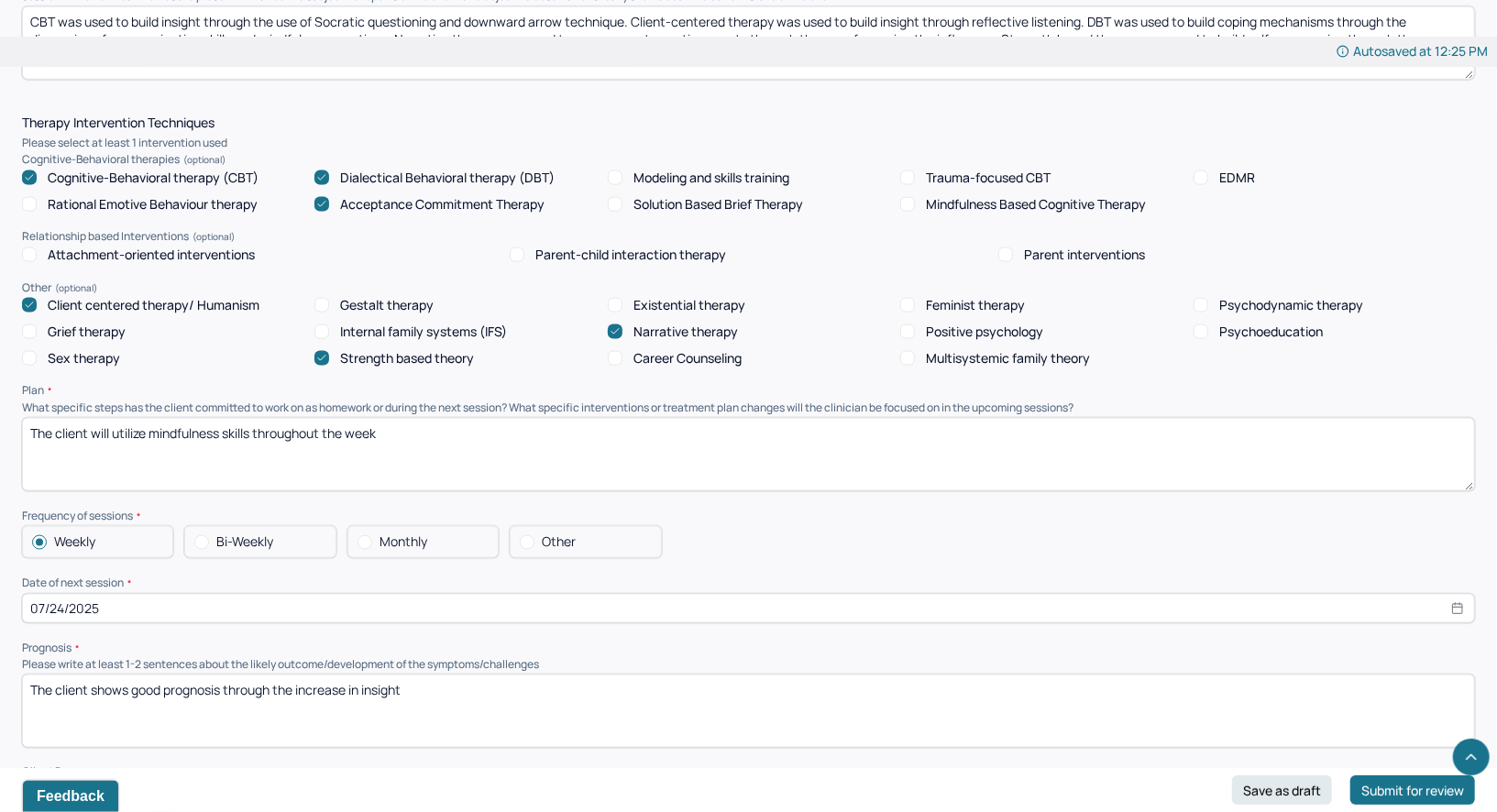 type on "The client will utilize mindfulness skills throughout the week" 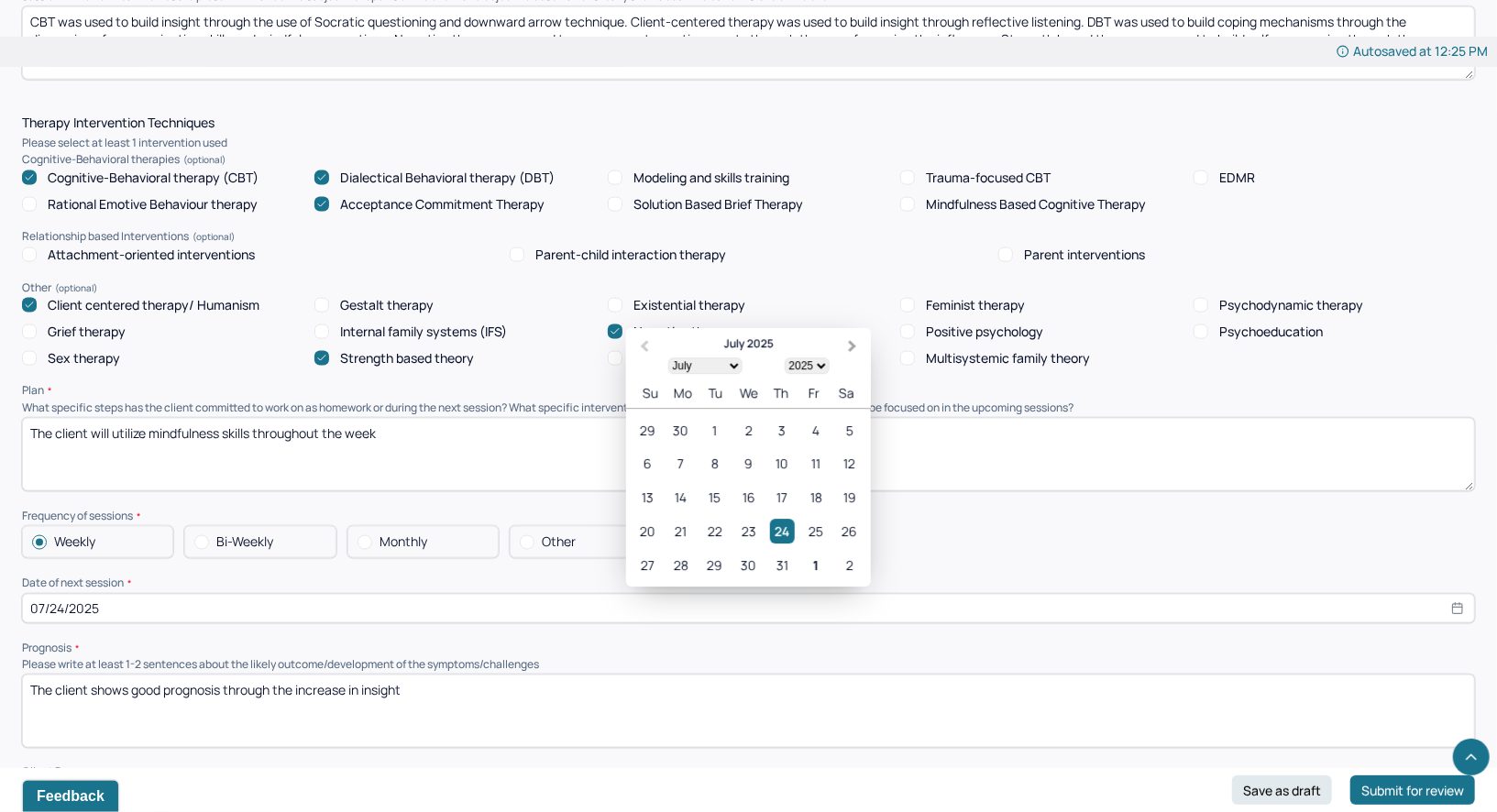 click on "Next Month" at bounding box center [854, 347] 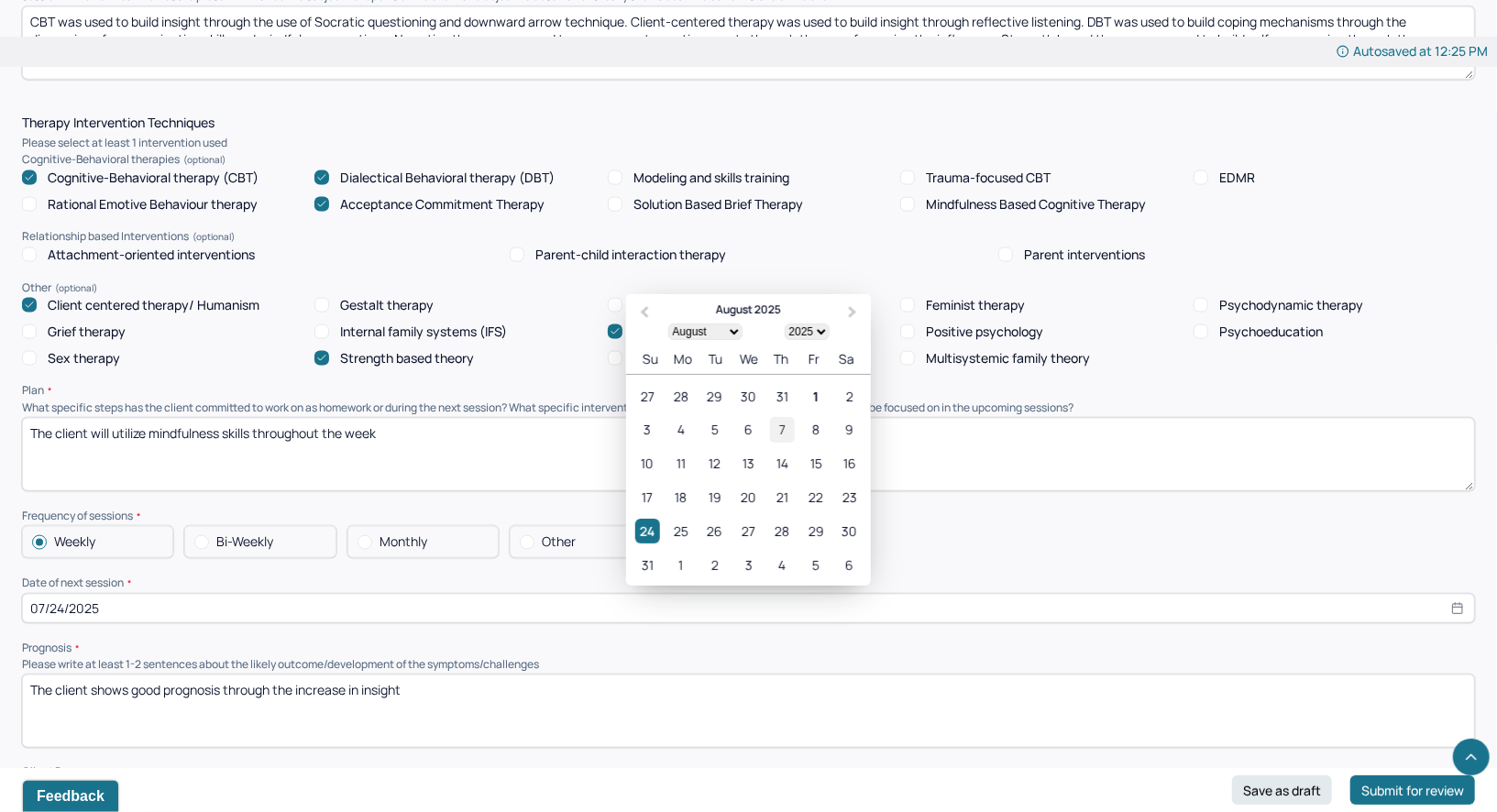 click on "7" at bounding box center (782, 429) 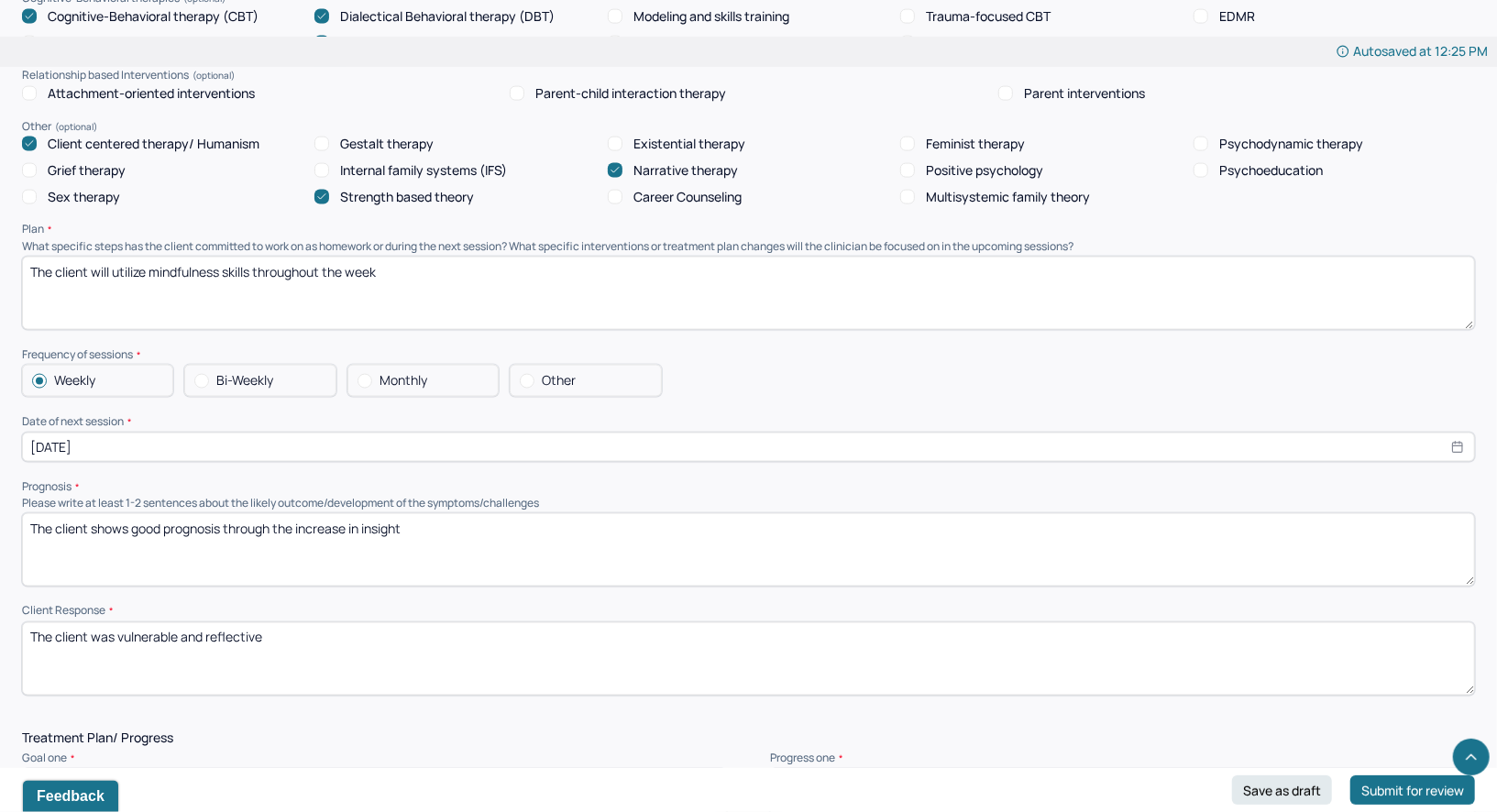 scroll, scrollTop: 1710, scrollLeft: 0, axis: vertical 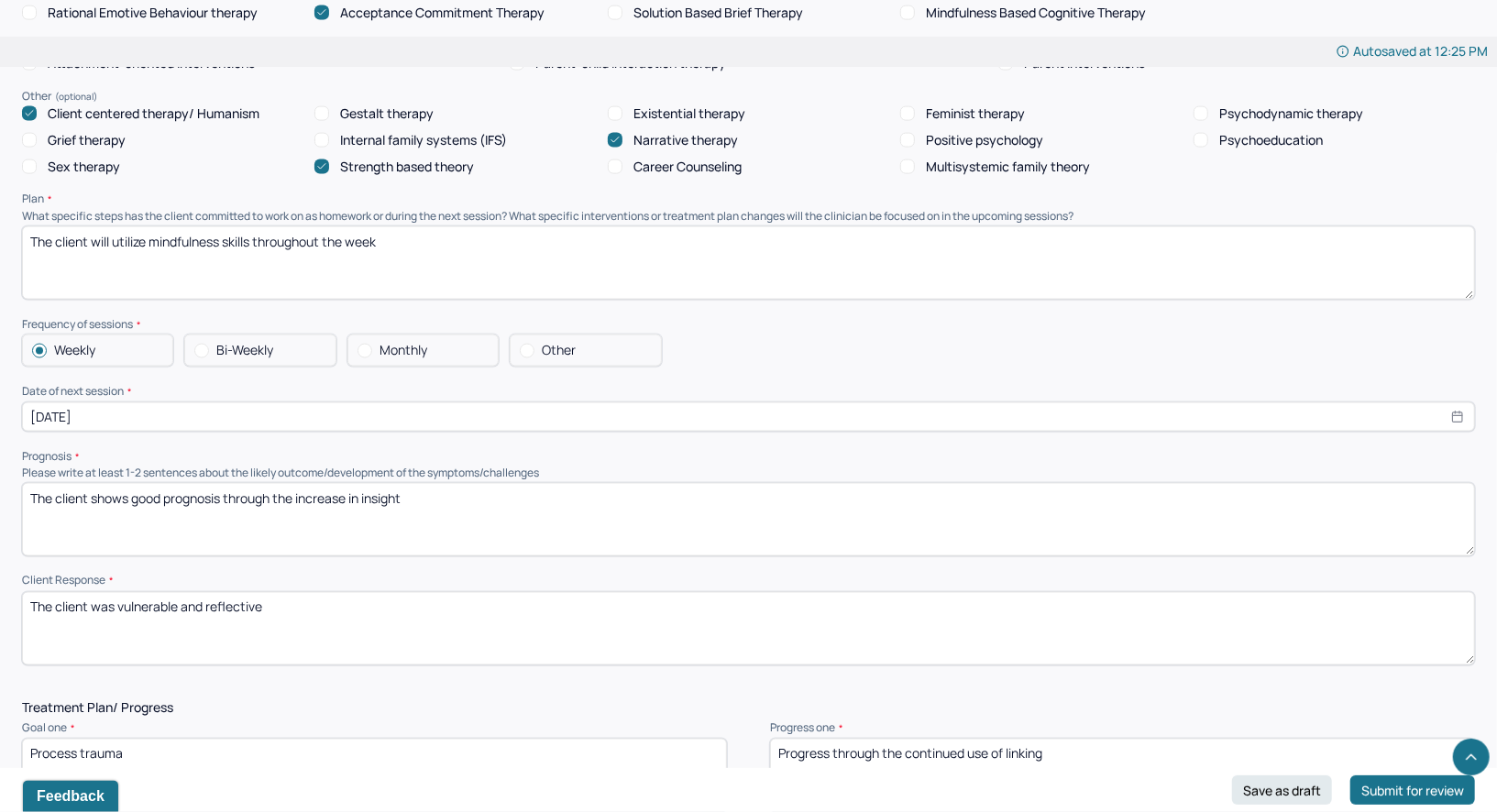 drag, startPoint x: 468, startPoint y: 476, endPoint x: 224, endPoint y: 457, distance: 244.73864 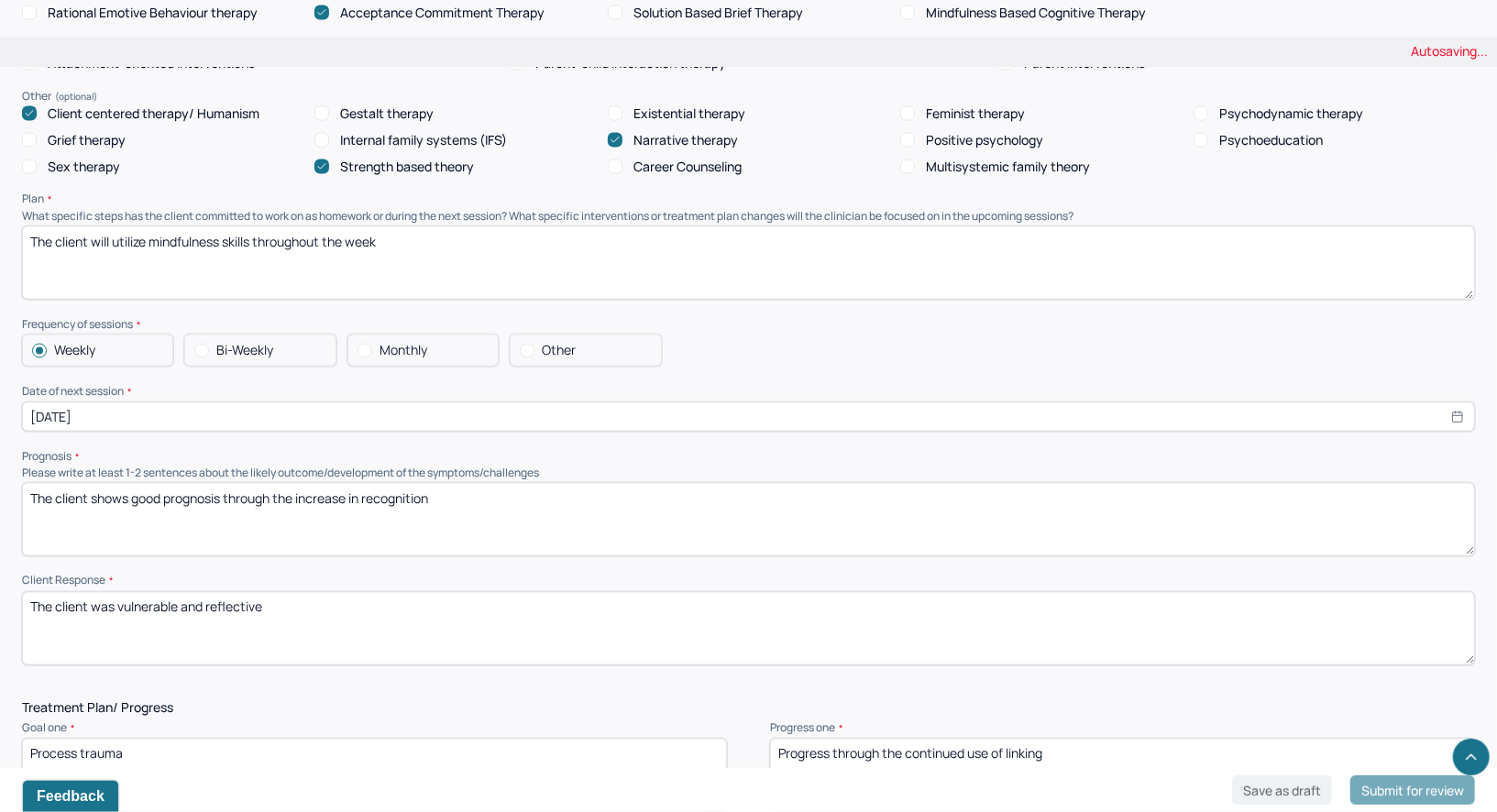 click on "Therapy Intervention Techniques Please select at least 1 intervention used Cognitive-Behavioral therapies Cognitive-Behavioral therapy (CBT) Dialectical Behavioral therapy (DBT) Modeling and skills training Trauma-focused CBT EDMR Rational Emotive Behaviour therapy Acceptance Commitment Therapy Solution Based Brief Therapy Mindfulness Based Cognitive Therapy Relationship based Interventions Attachment-oriented interventions Parent-child interaction therapy Parent interventions Other Client centered therapy/ Humanism Gestalt therapy Existential therapy Feminist therapy Psychodynamic therapy Grief therapy Internal family systems (IFS) Narrative therapy Positive psychology Psychoeducation Sex therapy Strength based theory Career Counseling Multisystemic family theory Plan What specific steps has the client committed to work on as homework or during the next session? What specific interventions or treatment plan changes will the clinician be focused on in the upcoming sessions? Frequency of sessions Weekly Other" at bounding box center (748, 295) 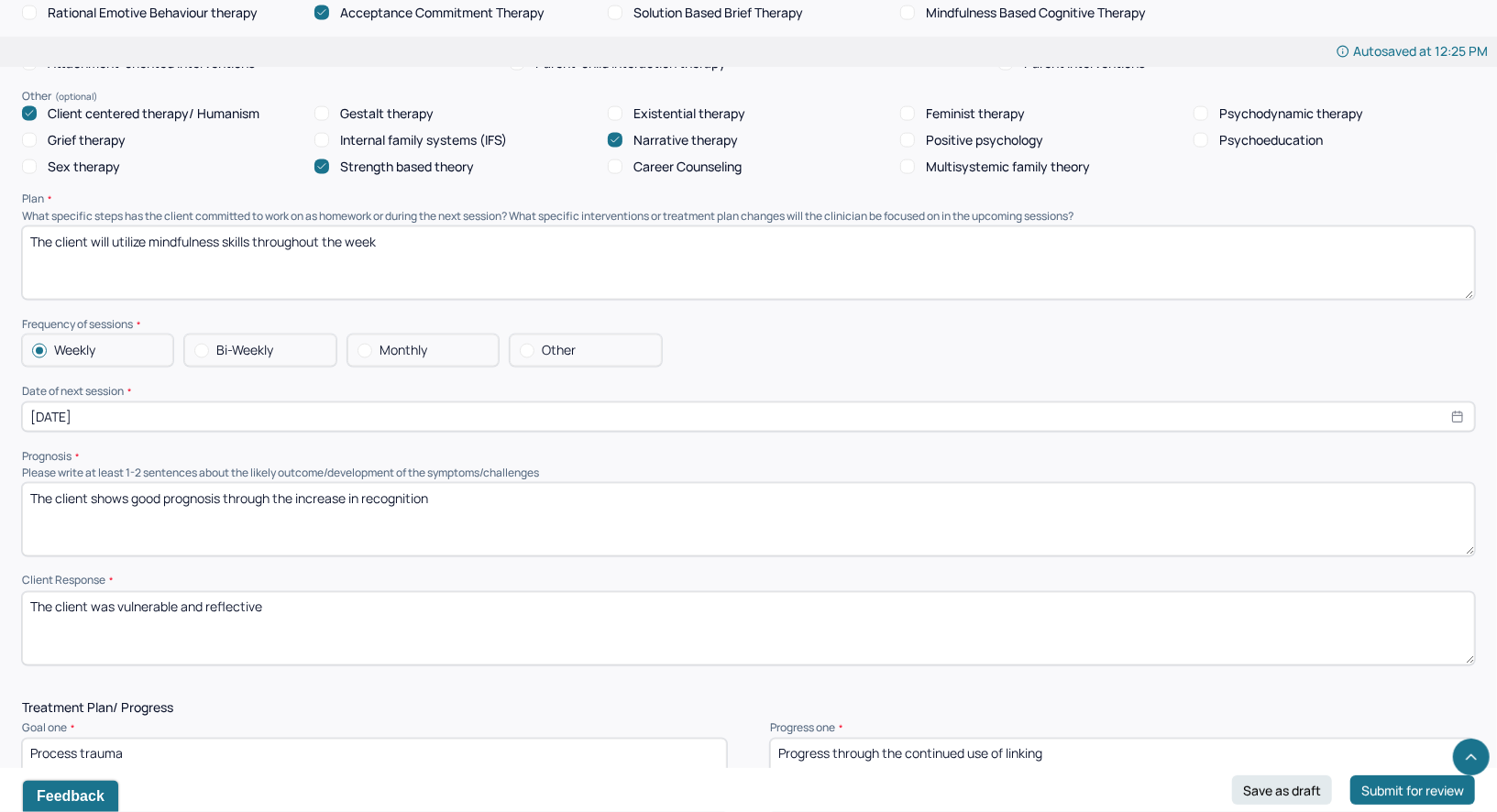 click on "The client shows good prognosis through the increase in recognition" at bounding box center (748, 520) 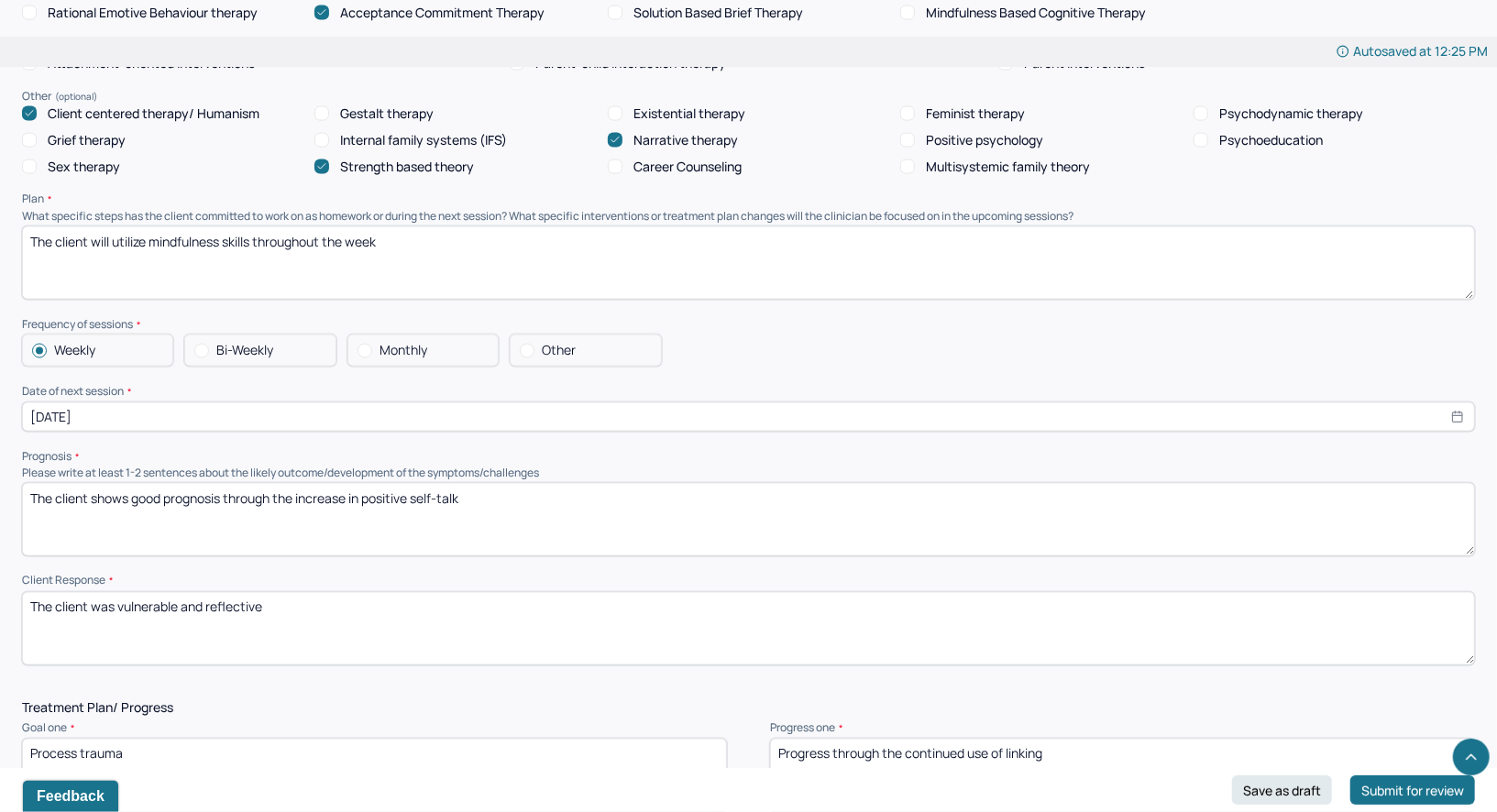 type on "The client shows good prognosis through the increase in positive self-talk" 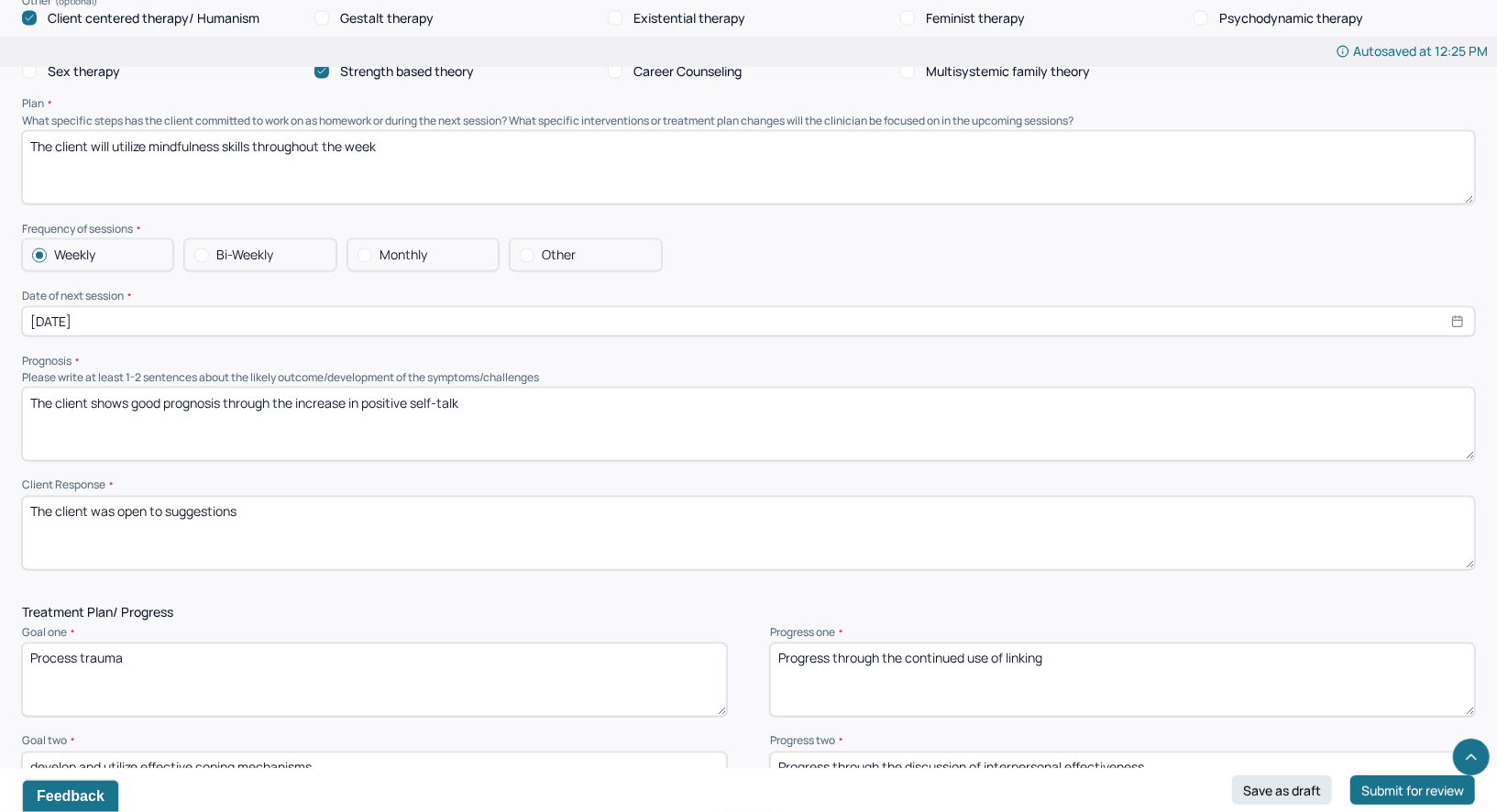 scroll, scrollTop: 1813, scrollLeft: 0, axis: vertical 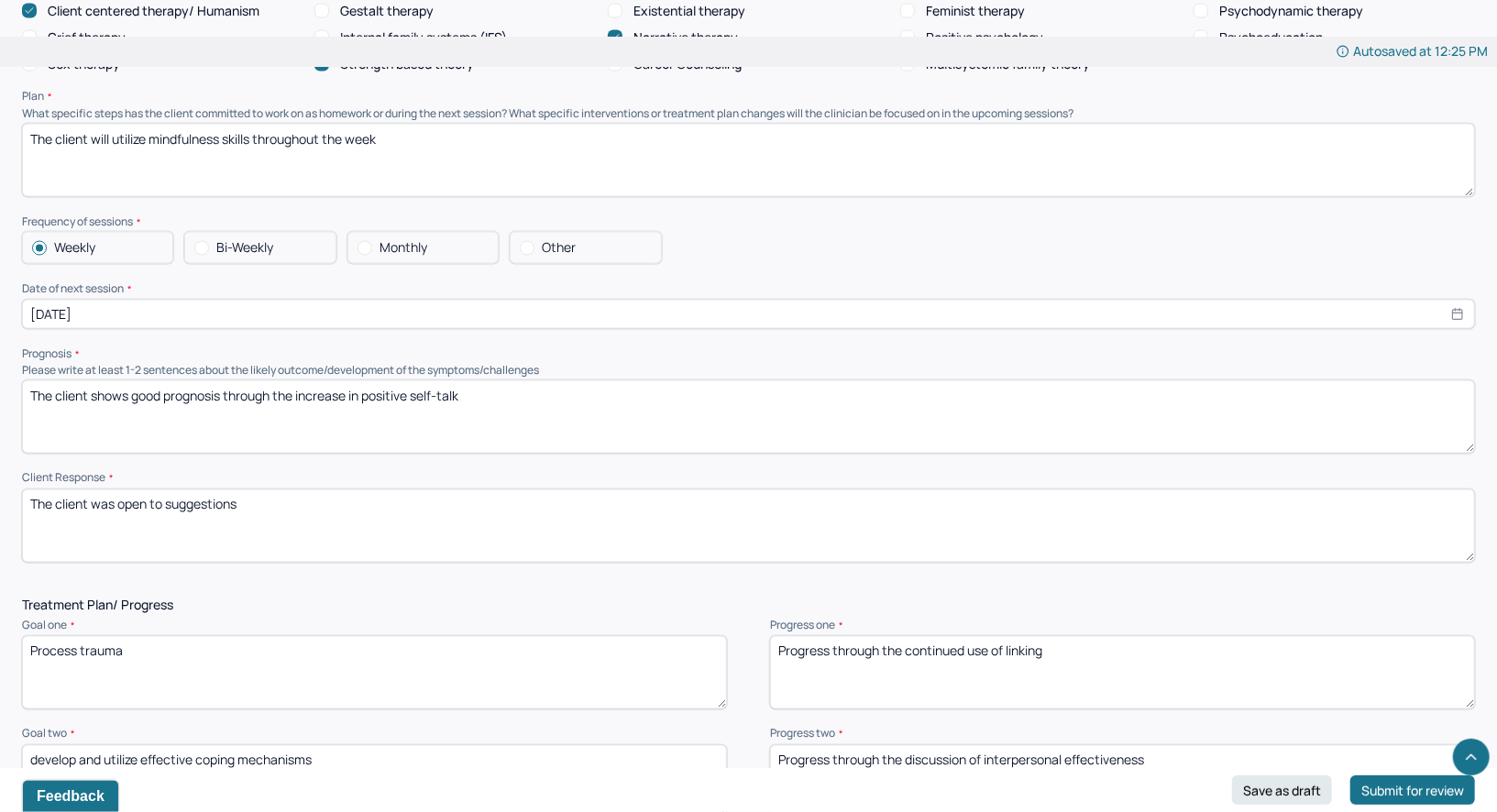 click on "The client was open to suggestions" at bounding box center (748, 526) 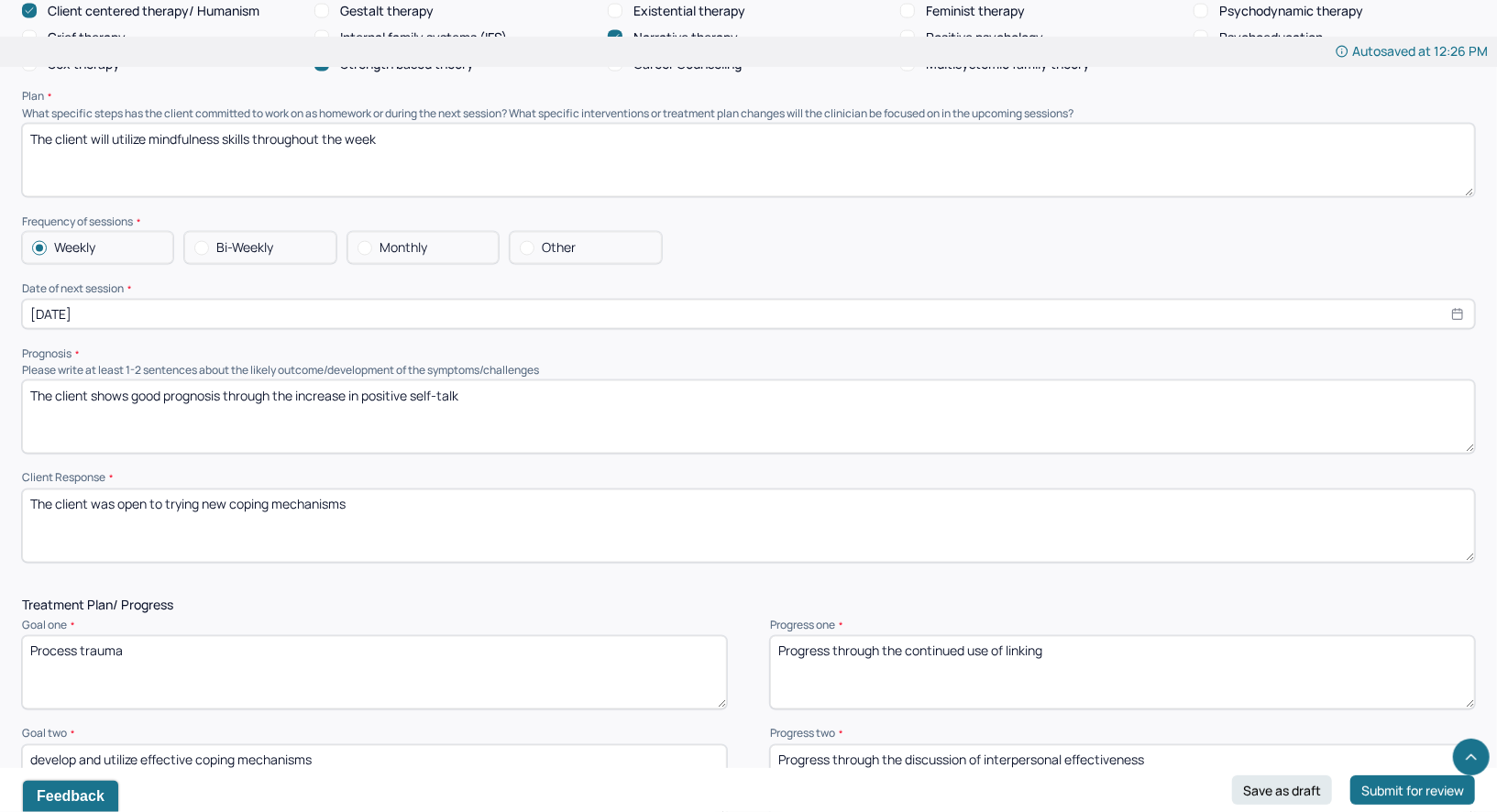 type on "The client was open to trying new coping mechanisms" 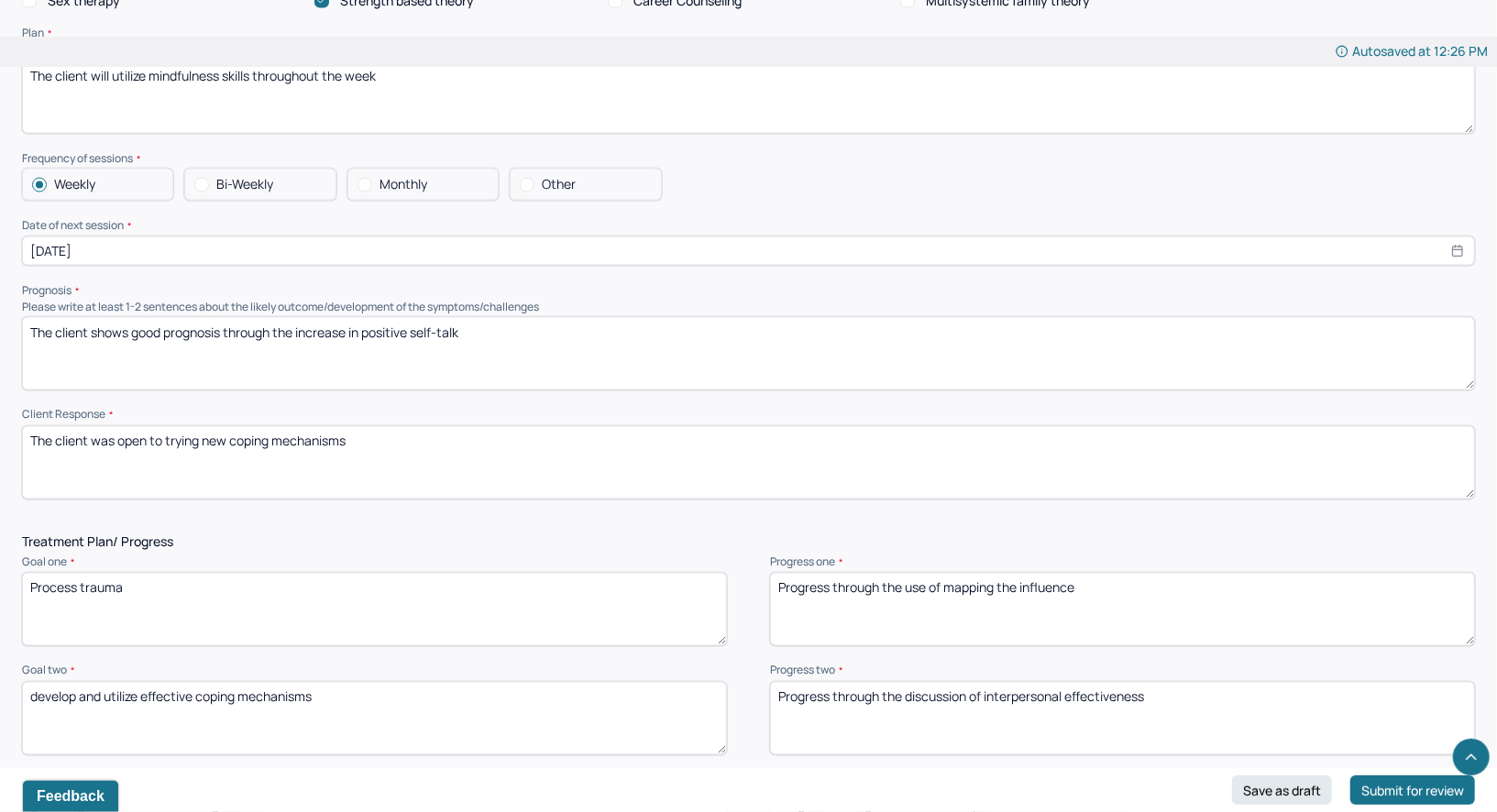 scroll, scrollTop: 1895, scrollLeft: 0, axis: vertical 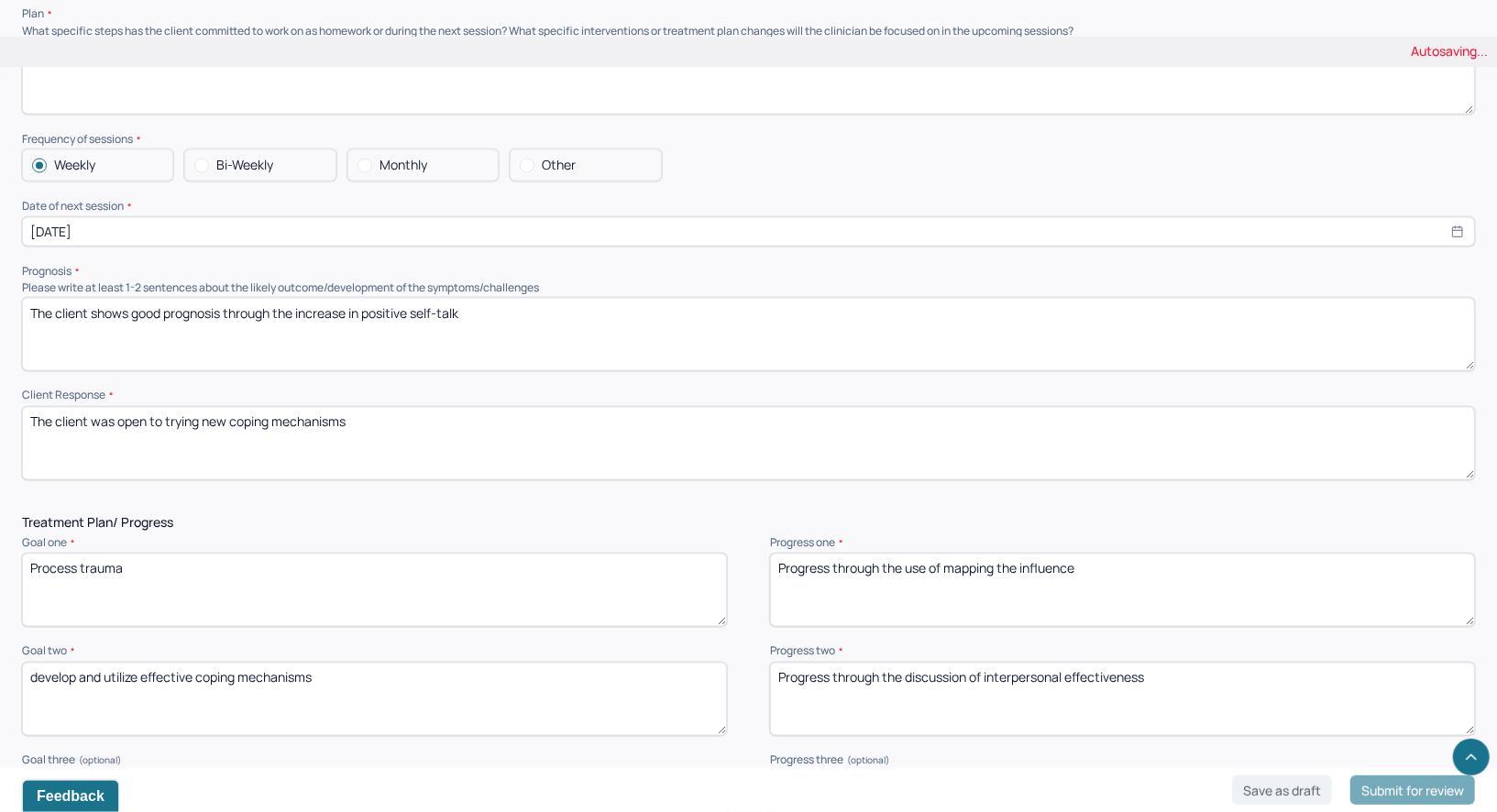 type on "Progress through the use of mapping the influence" 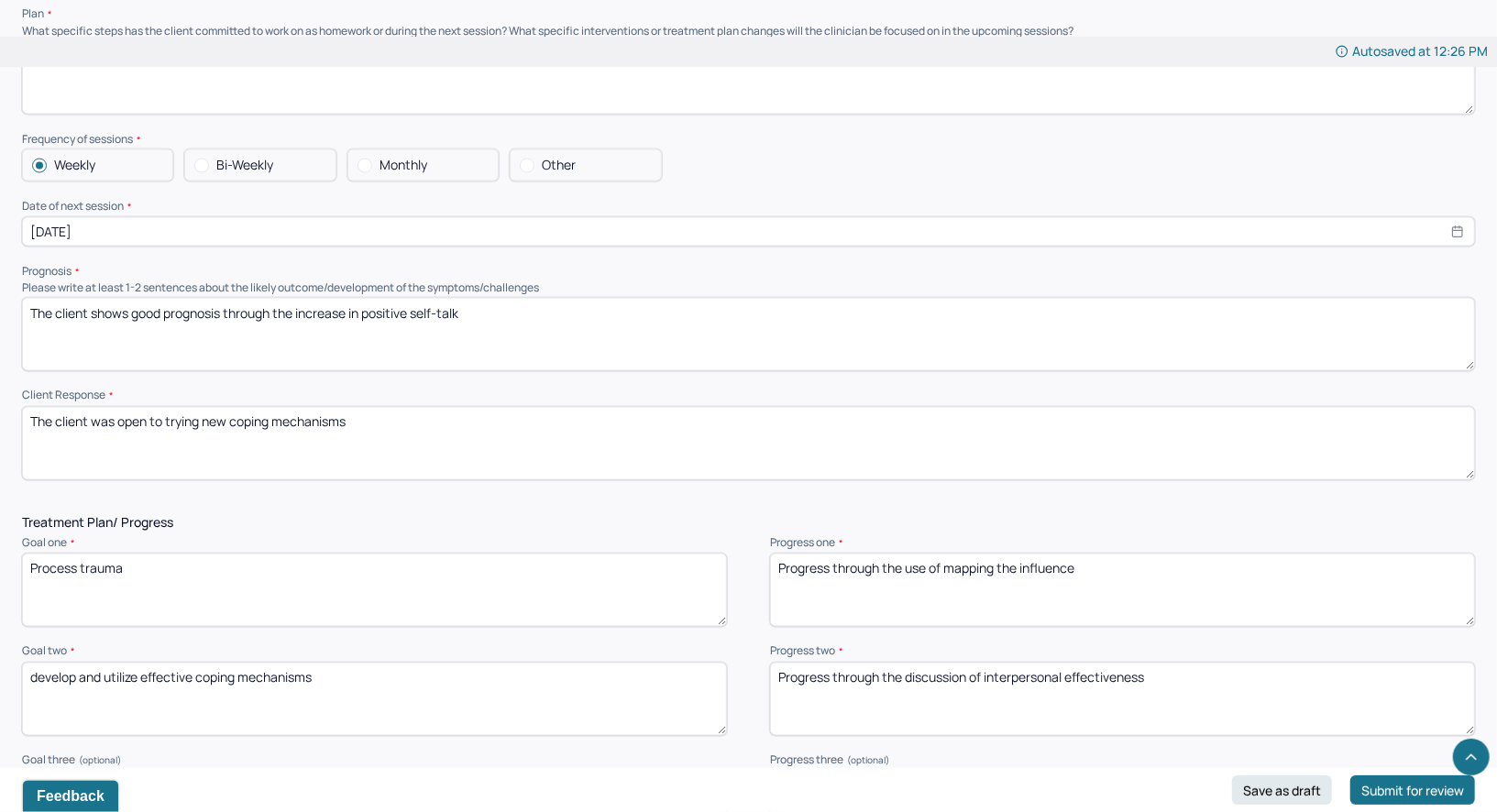 drag, startPoint x: 1227, startPoint y: 644, endPoint x: 909, endPoint y: 635, distance: 318.12733 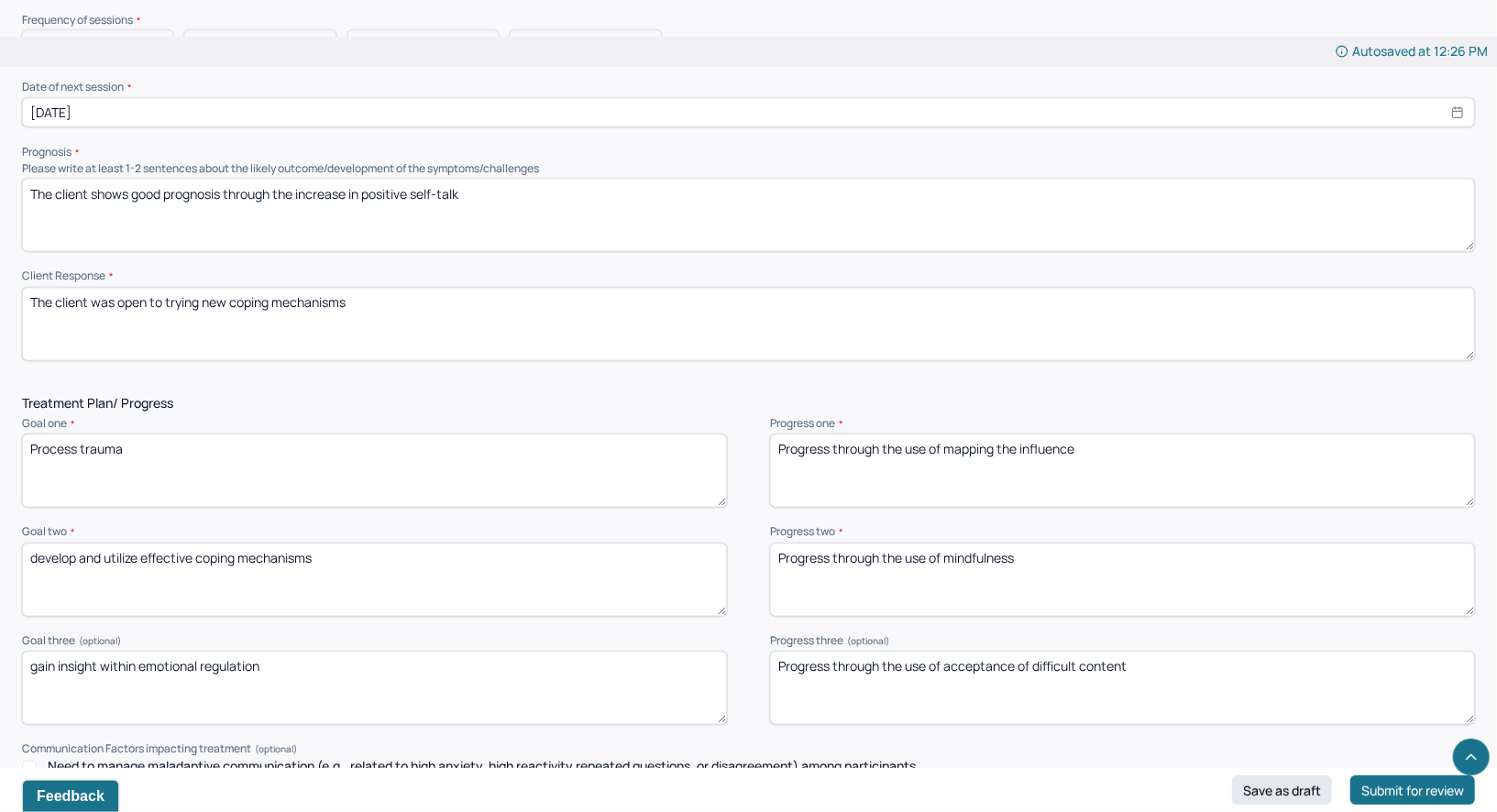 scroll, scrollTop: 2058, scrollLeft: 0, axis: vertical 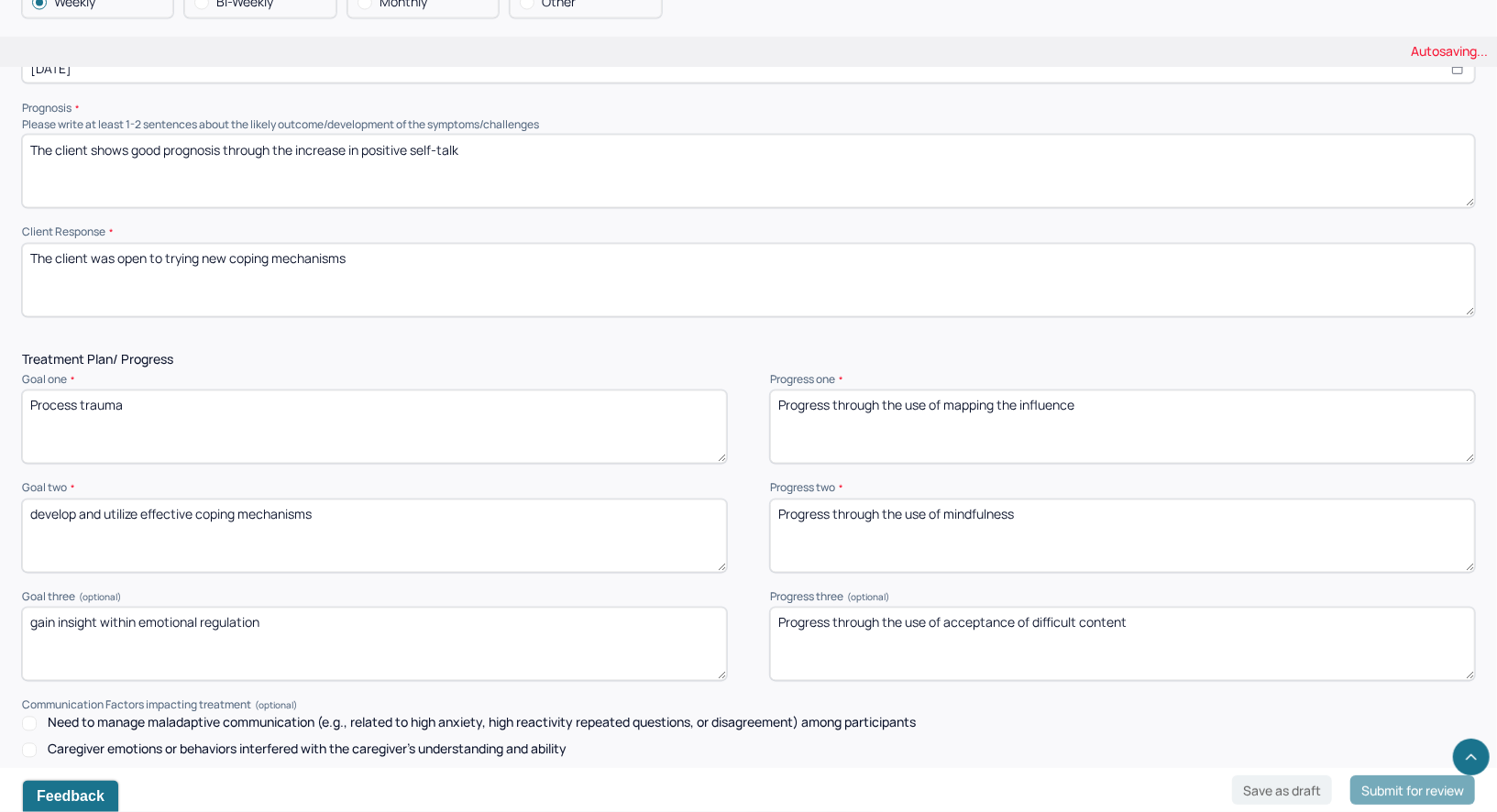 type on "Progress through the use of mindfulness" 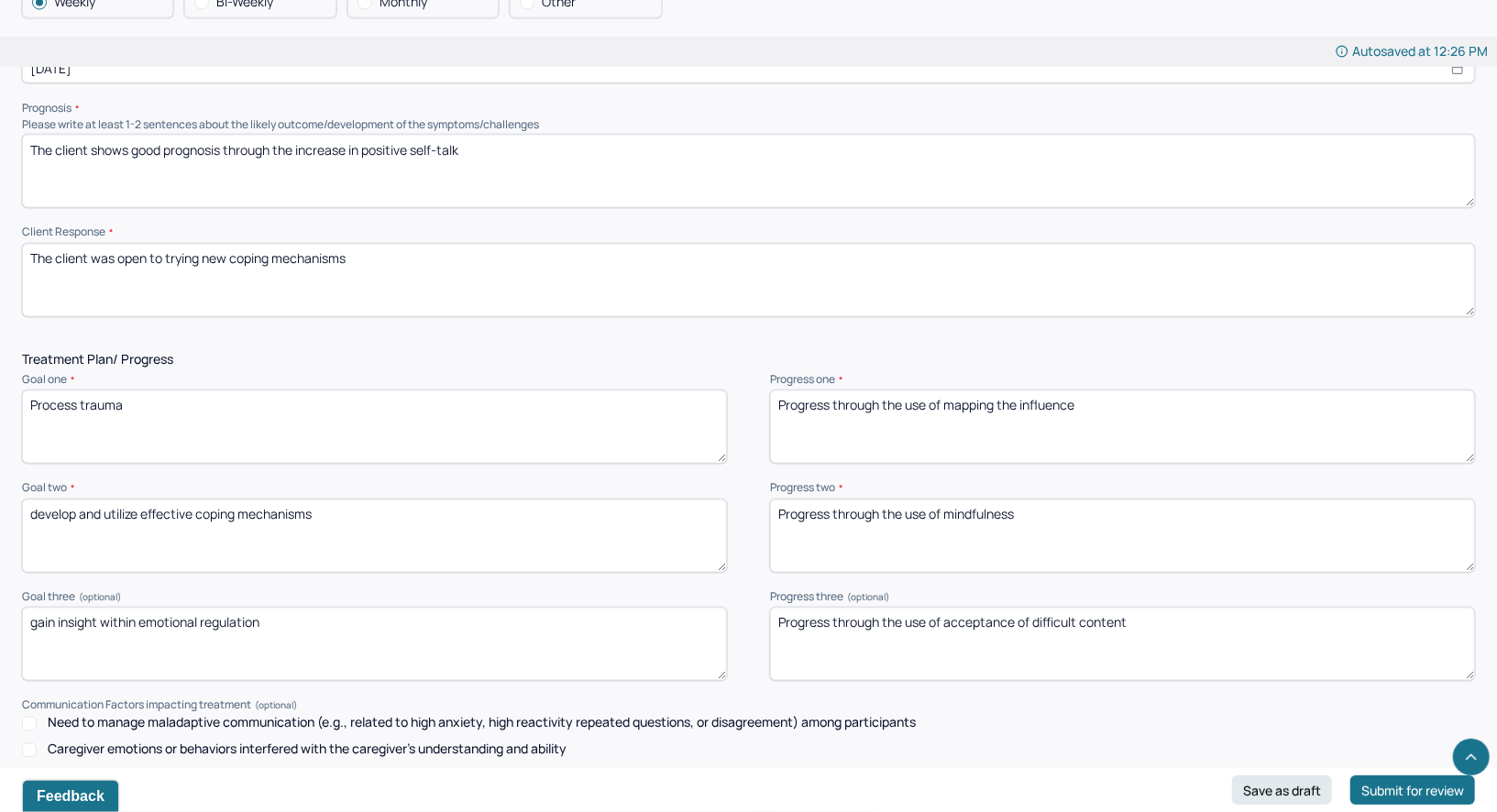 drag, startPoint x: 1162, startPoint y: 583, endPoint x: 932, endPoint y: 590, distance: 230.1065 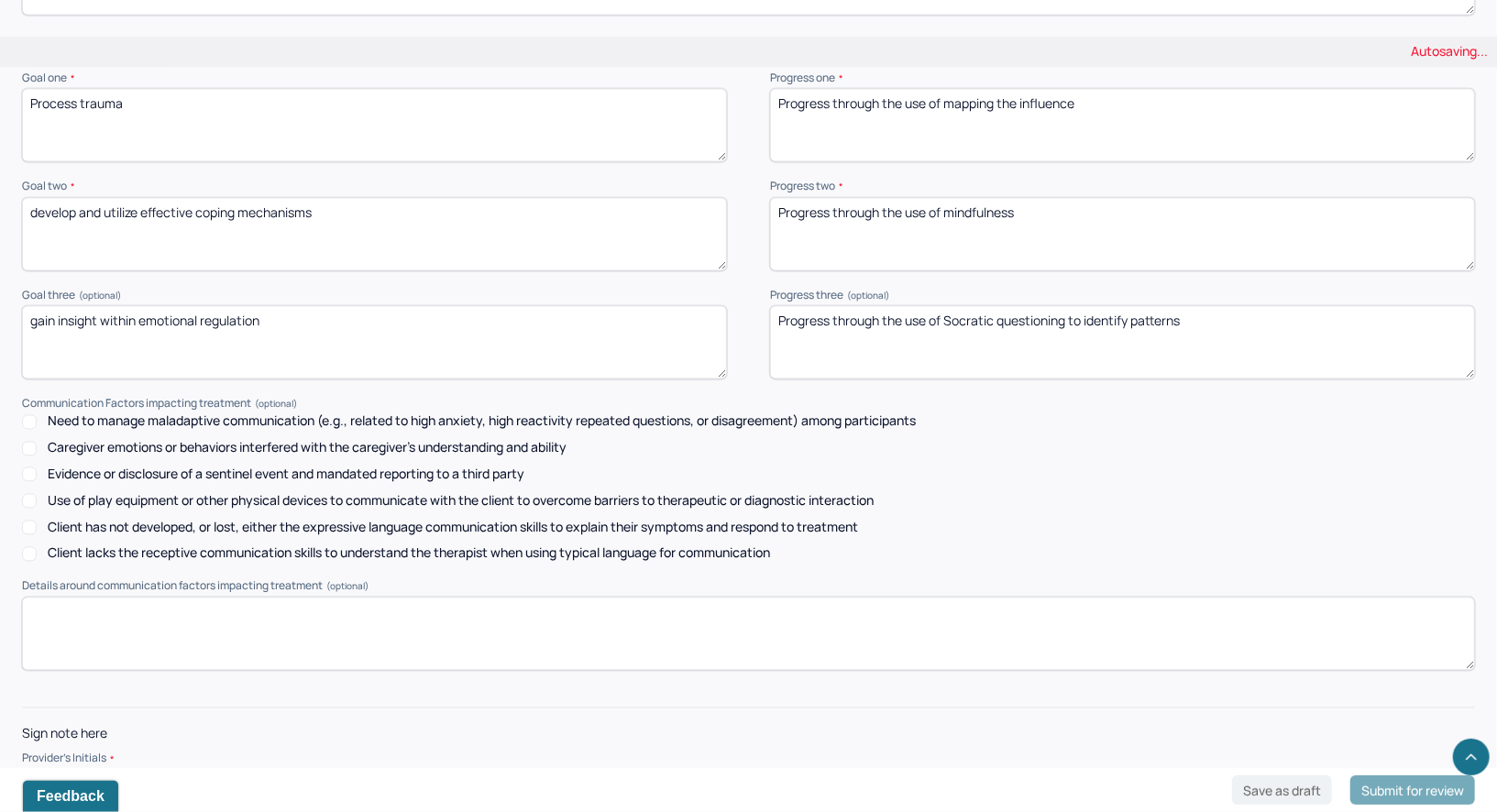 scroll, scrollTop: 2371, scrollLeft: 0, axis: vertical 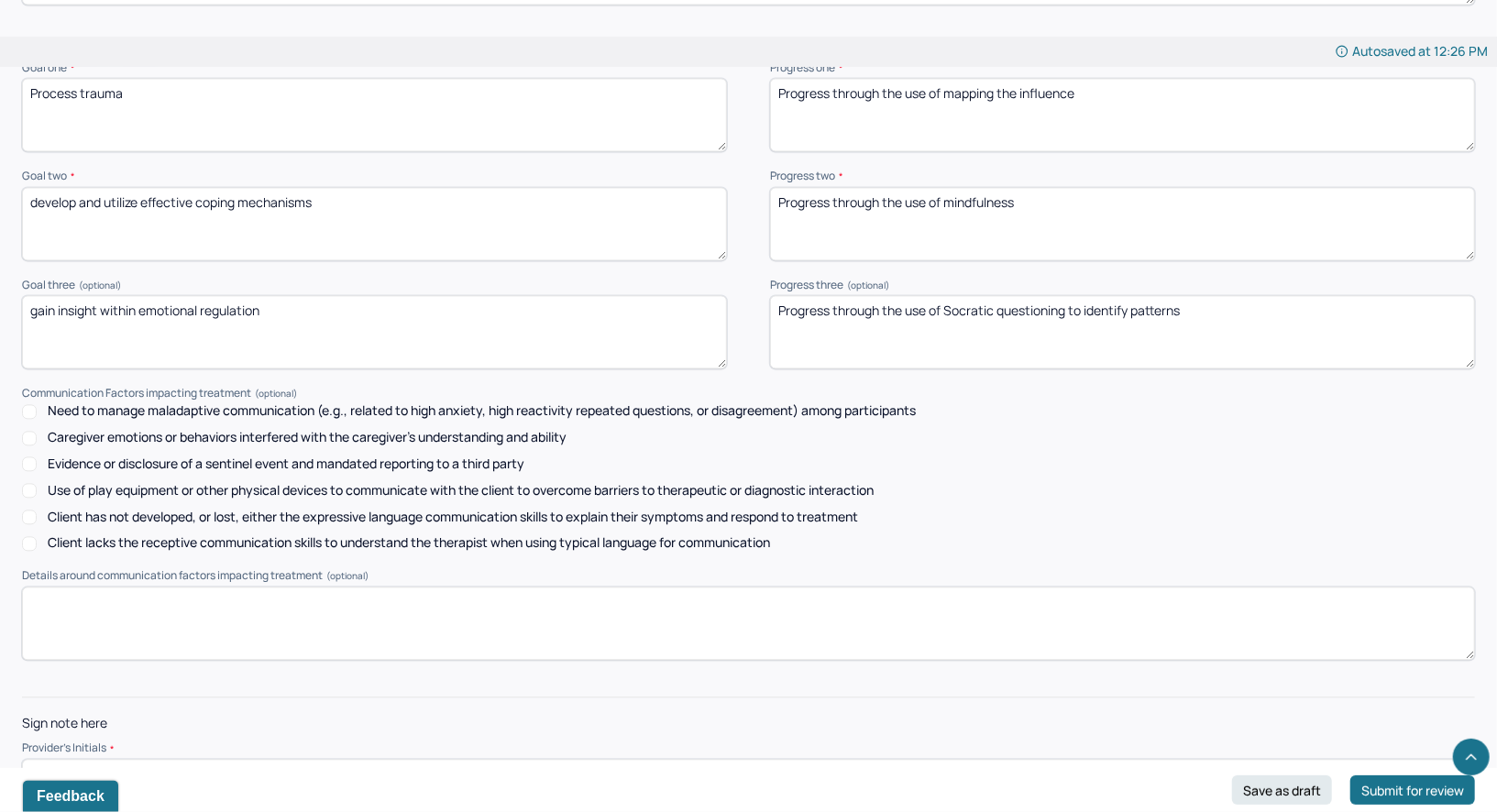 type on "Progress through the use of Socratic questioning to identify patterns" 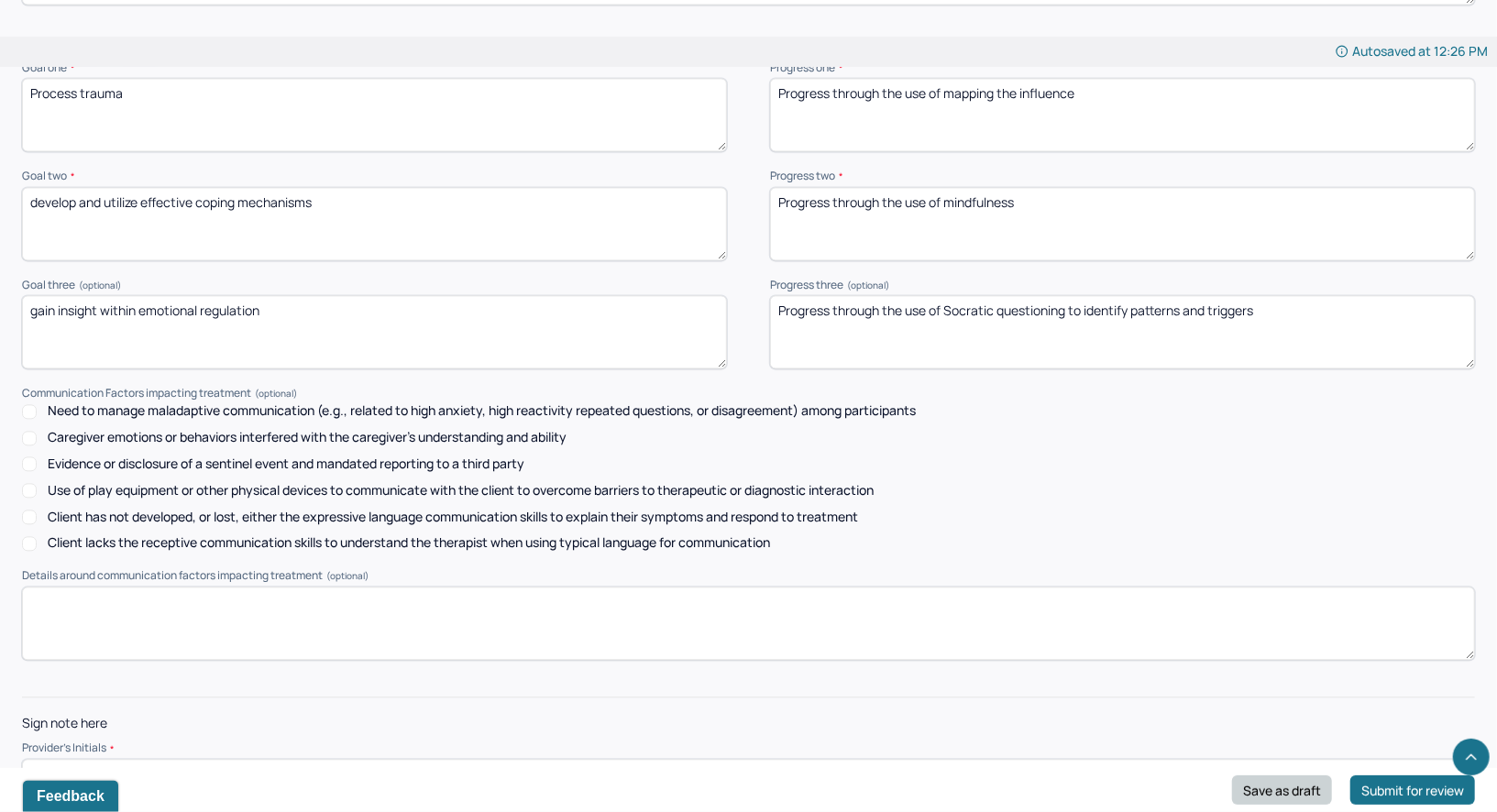 type on "Progress through the use of Socratic questioning to identify patterns and triggers" 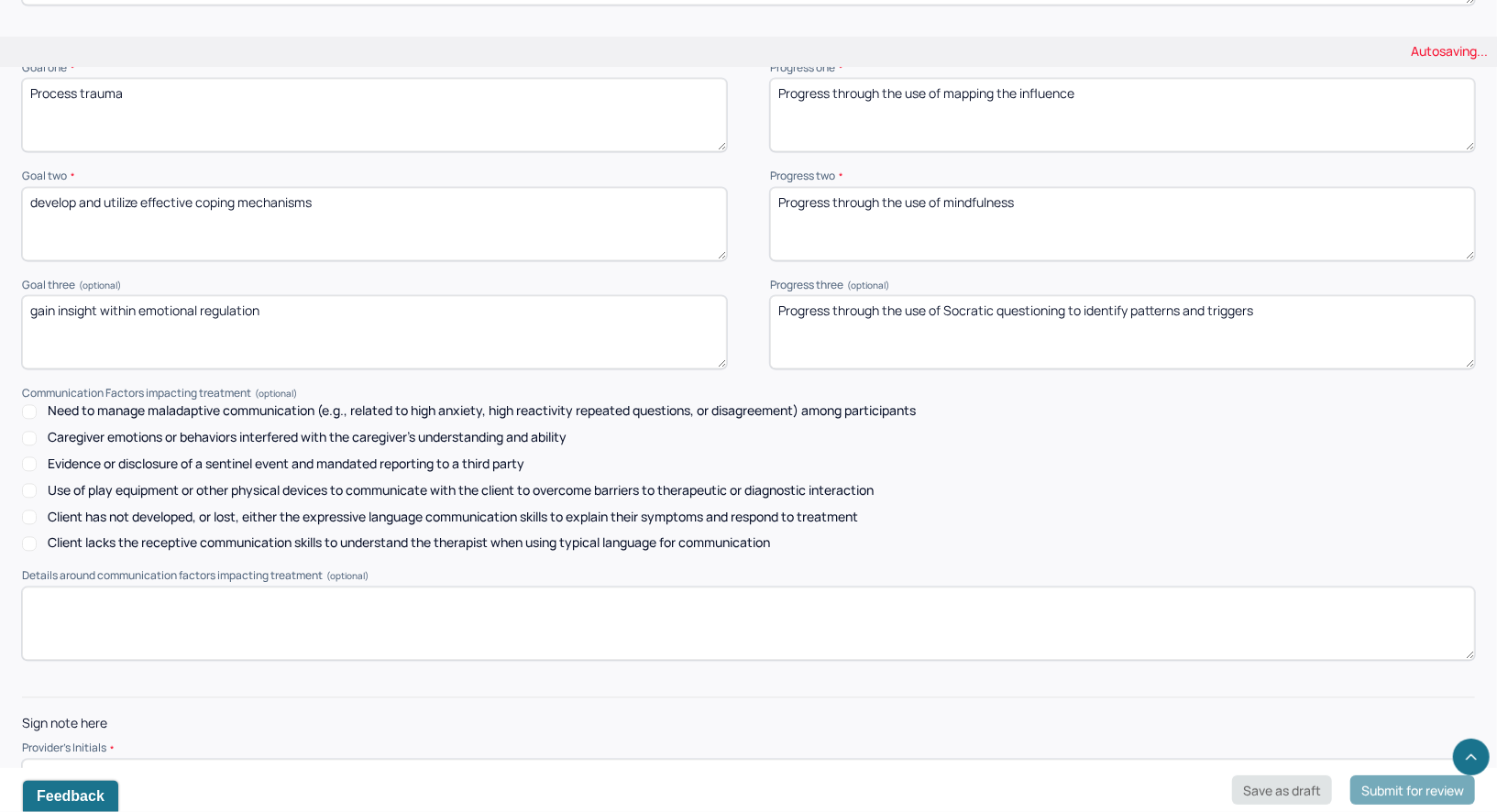 scroll, scrollTop: 0, scrollLeft: 0, axis: both 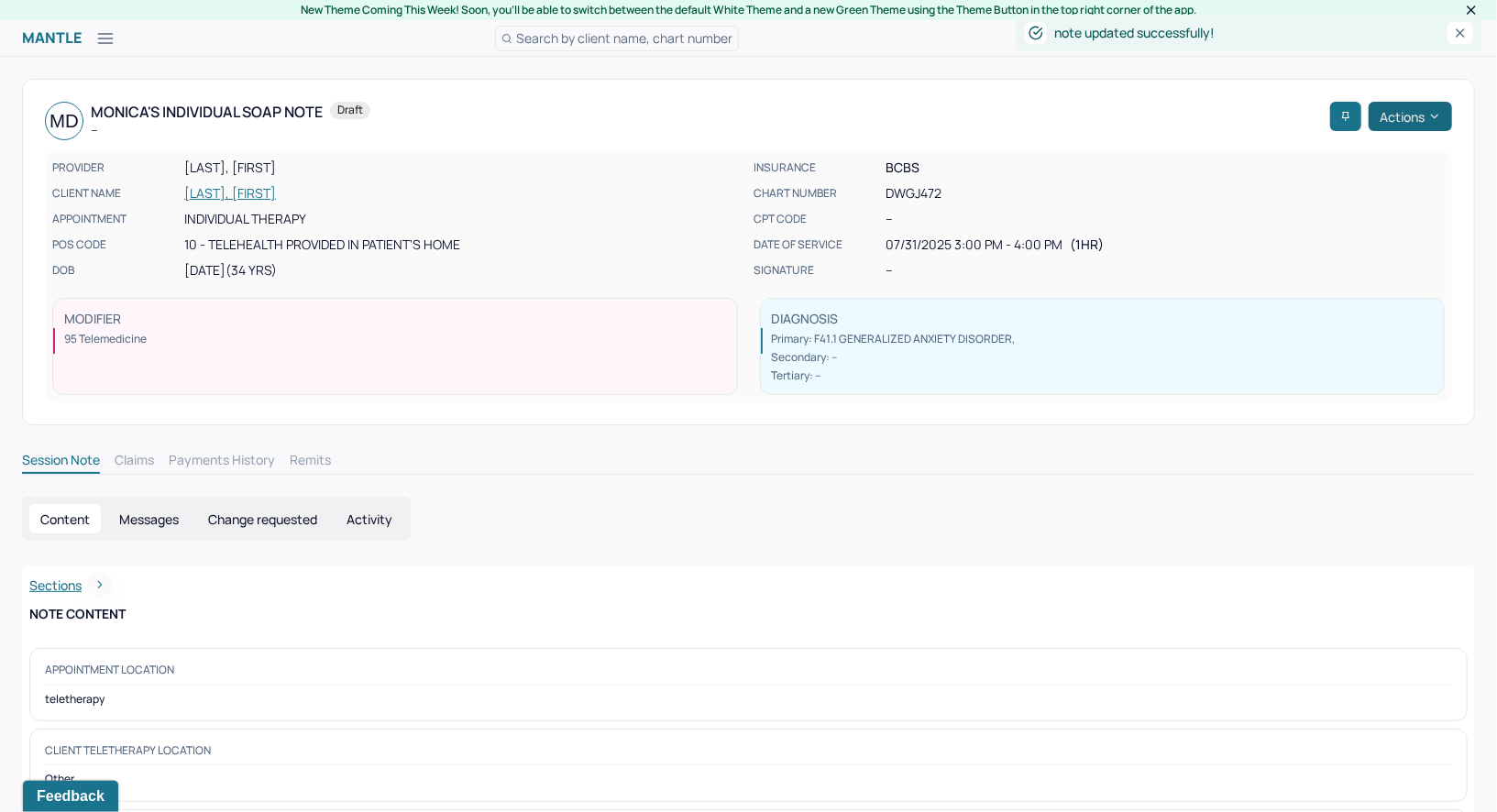click on "Actions" at bounding box center (1410, 116) 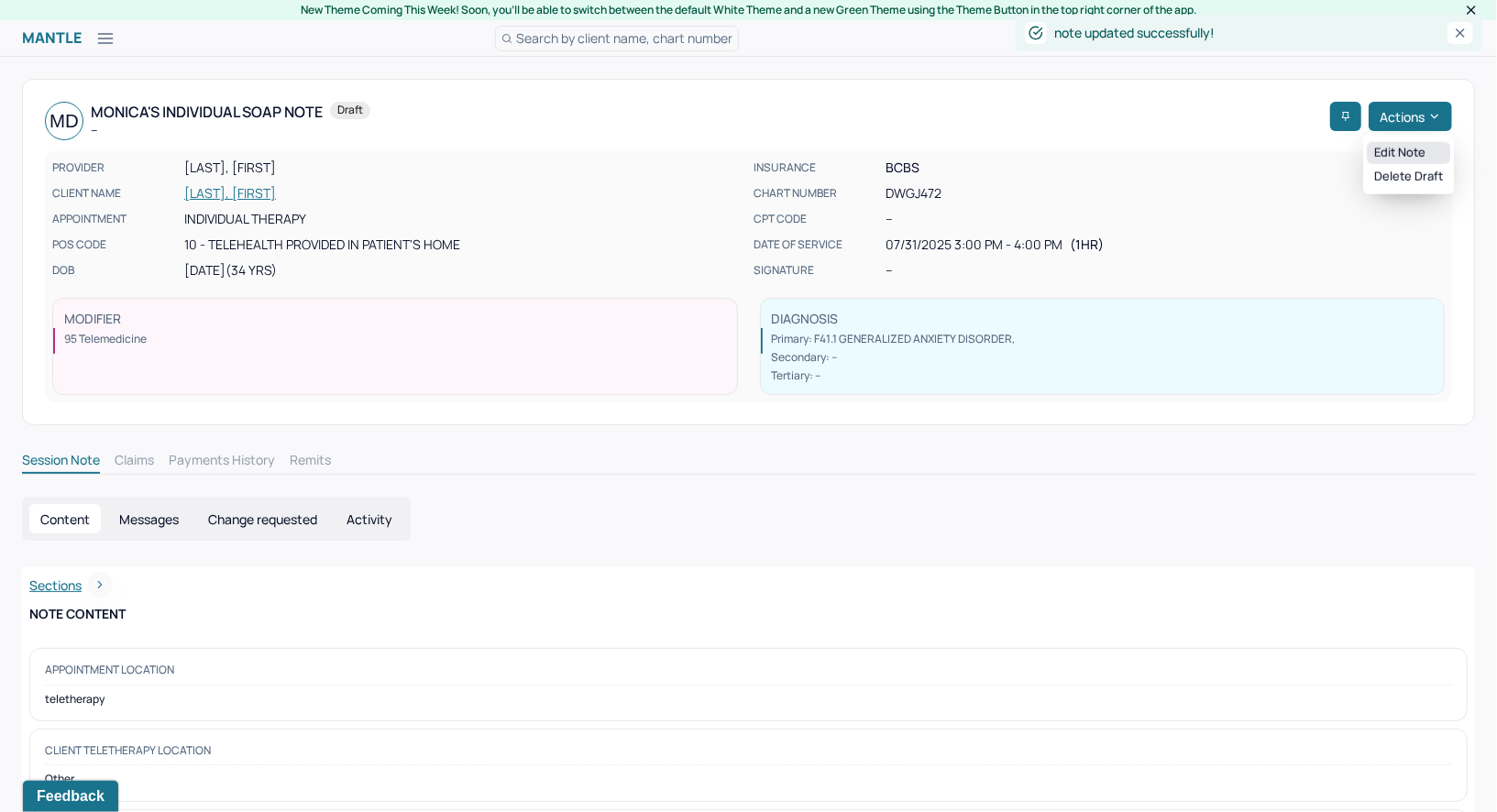 click on "Edit note" at bounding box center (1408, 153) 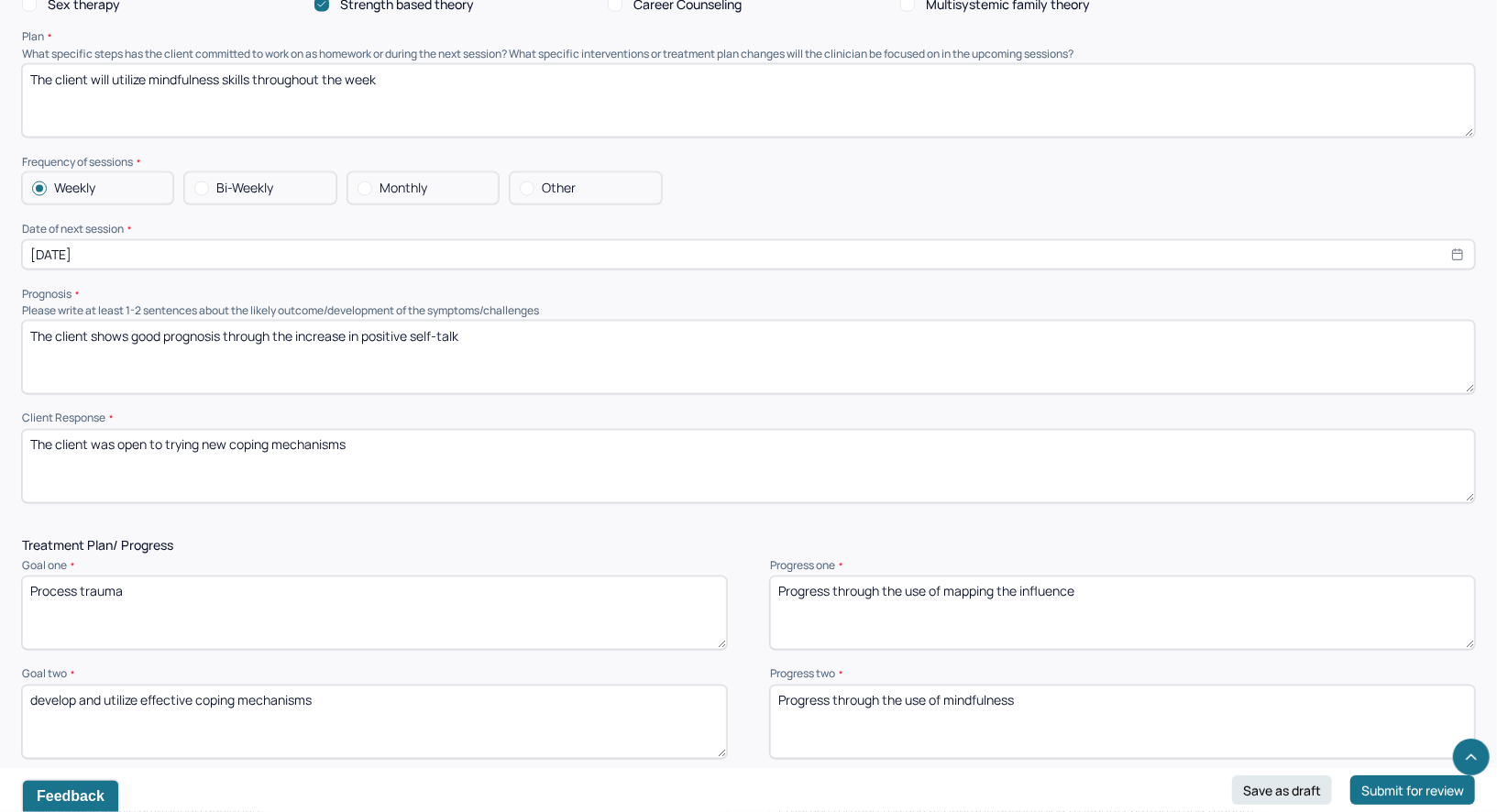 scroll, scrollTop: 2371, scrollLeft: 0, axis: vertical 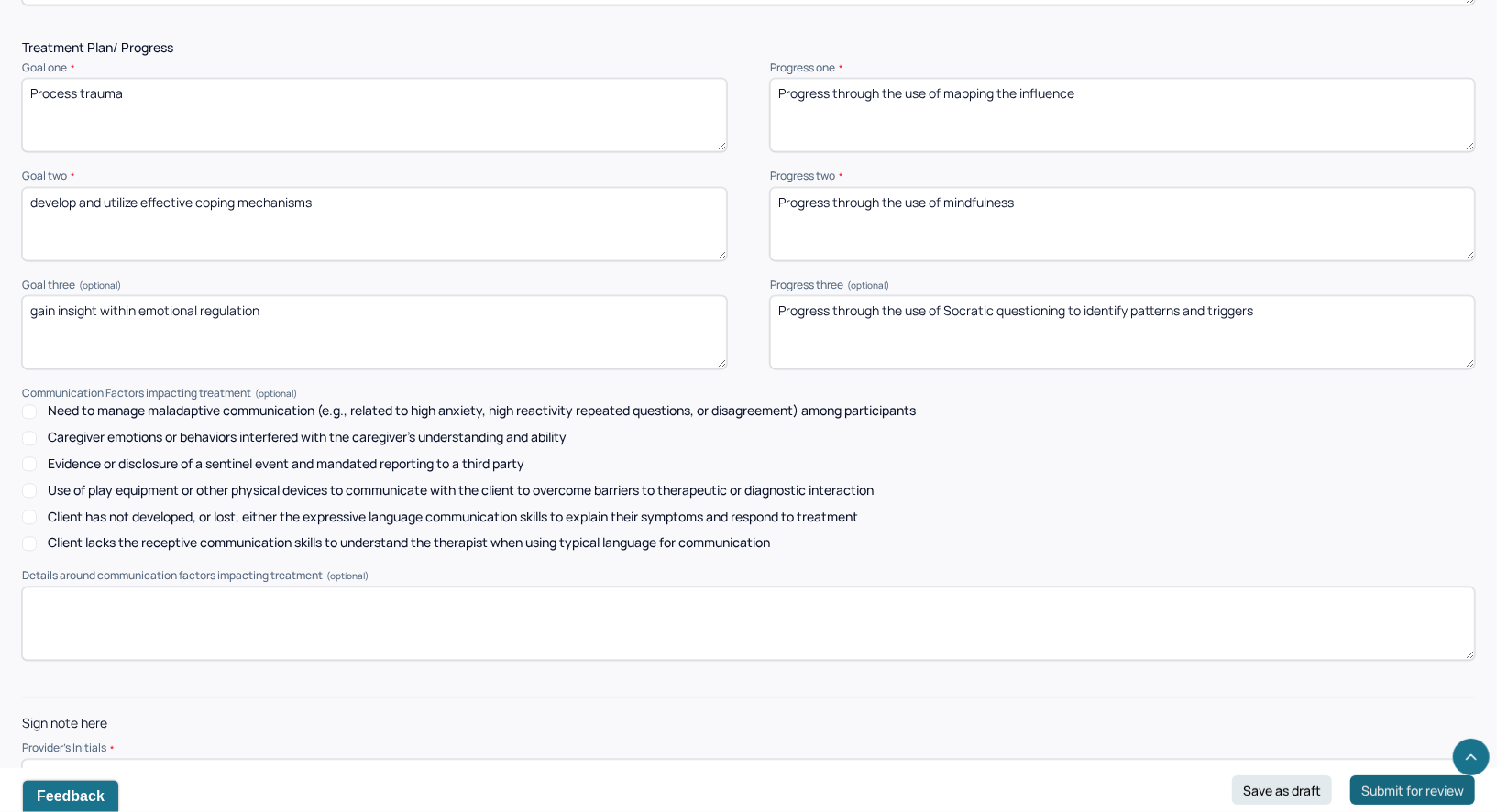 click on "Submit for review" at bounding box center (1413, 790) 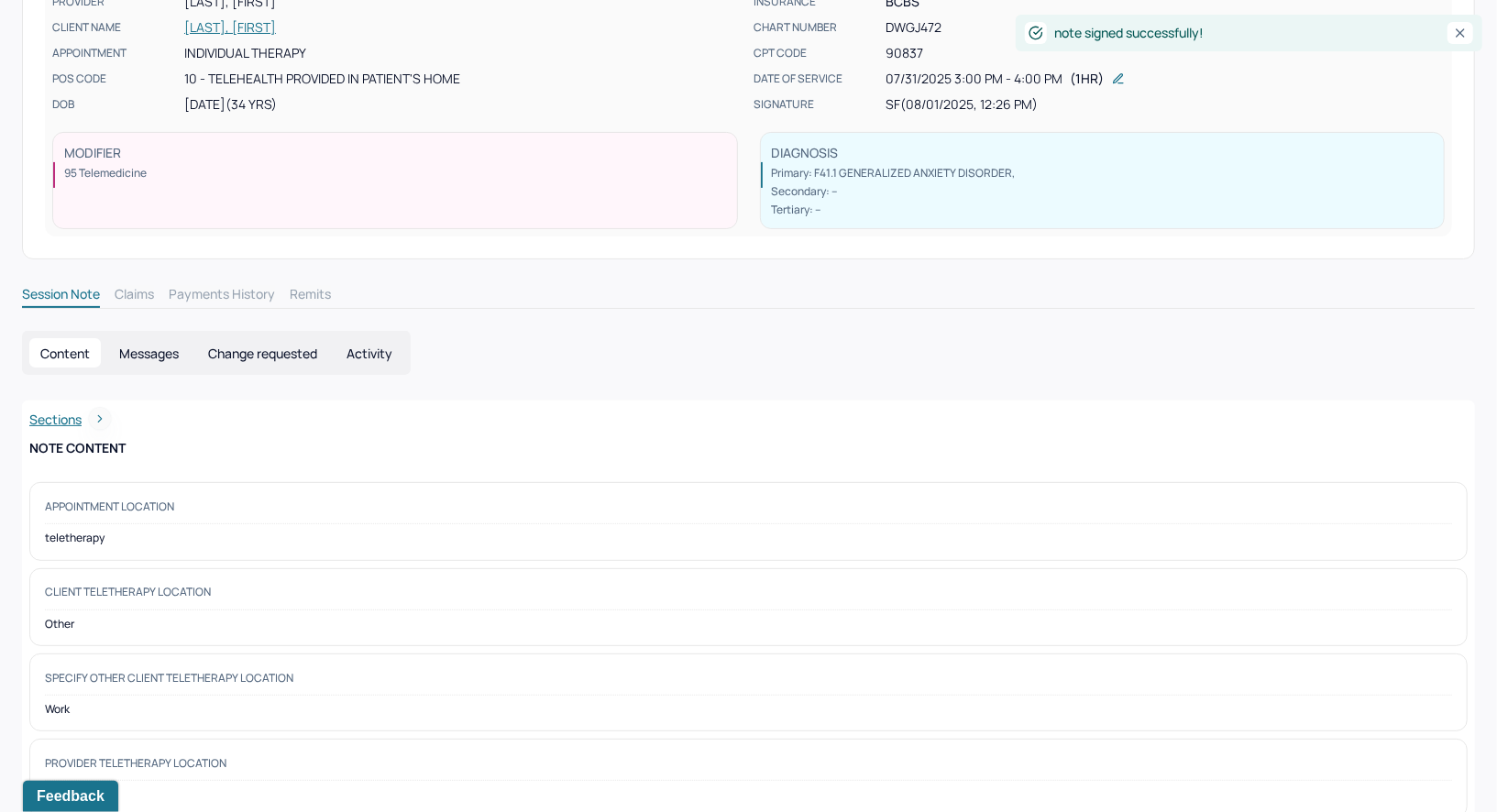 scroll, scrollTop: 0, scrollLeft: 0, axis: both 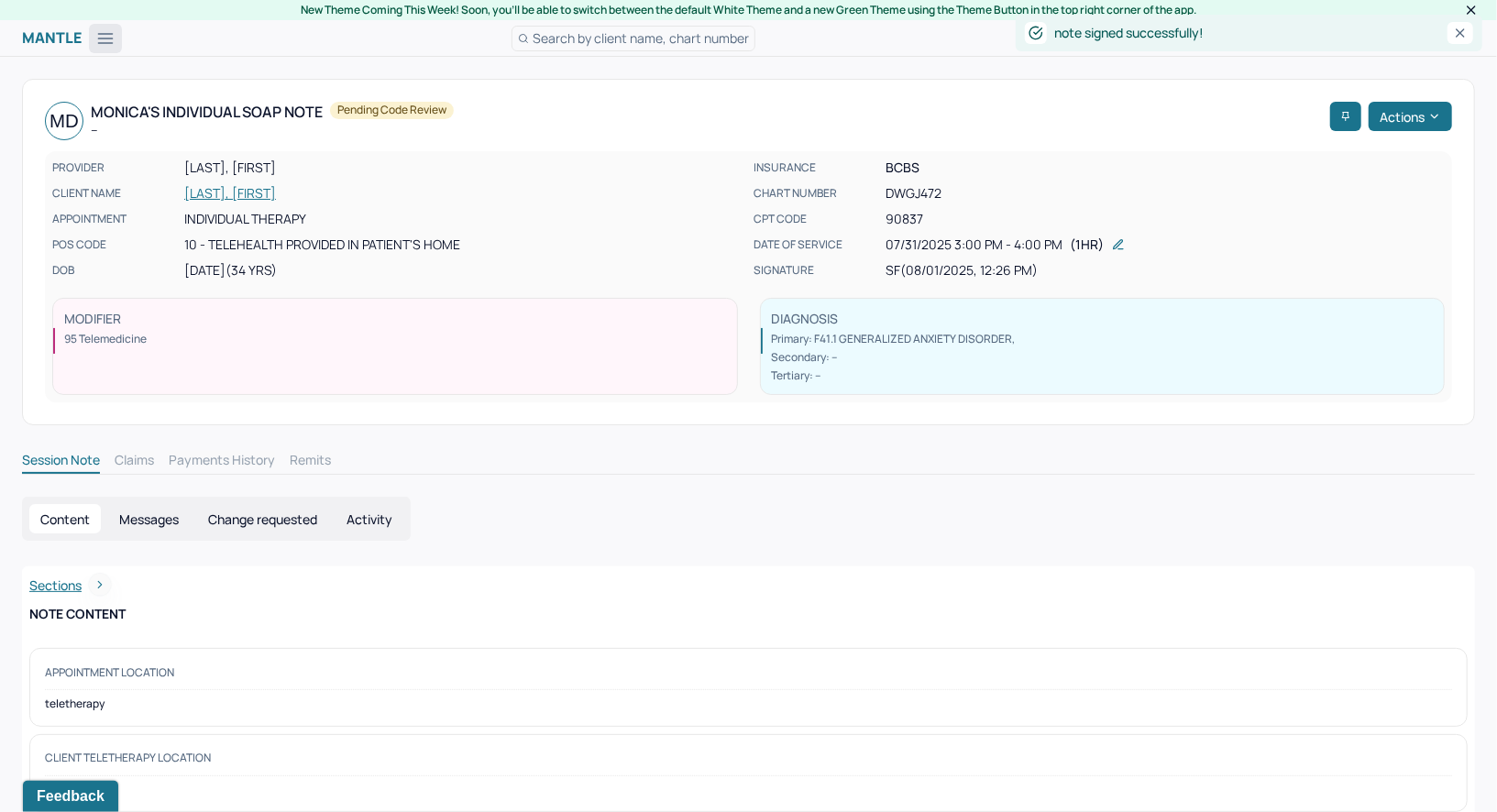 click at bounding box center [105, 38] 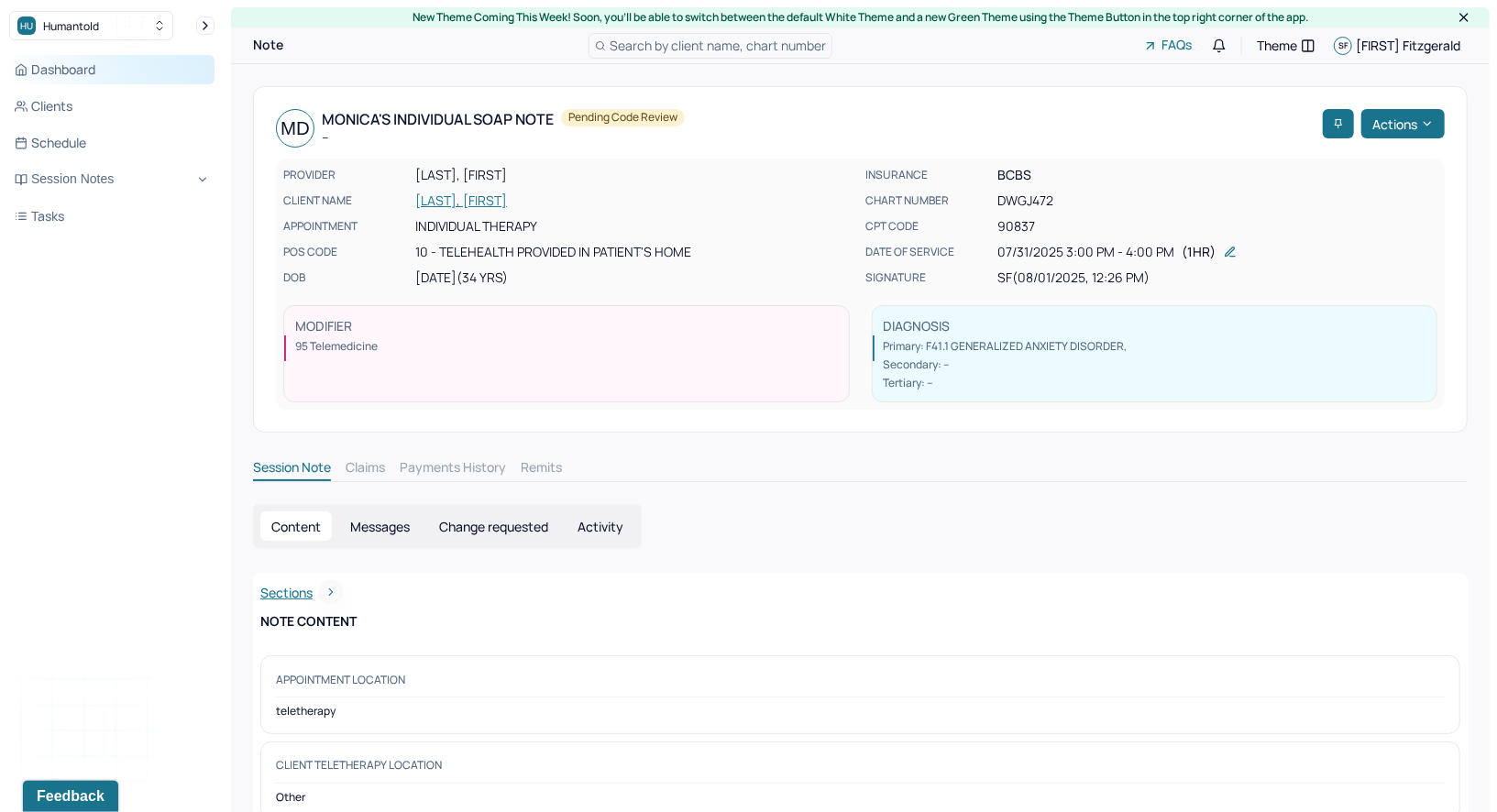 click on "Dashboard" at bounding box center (112, 70) 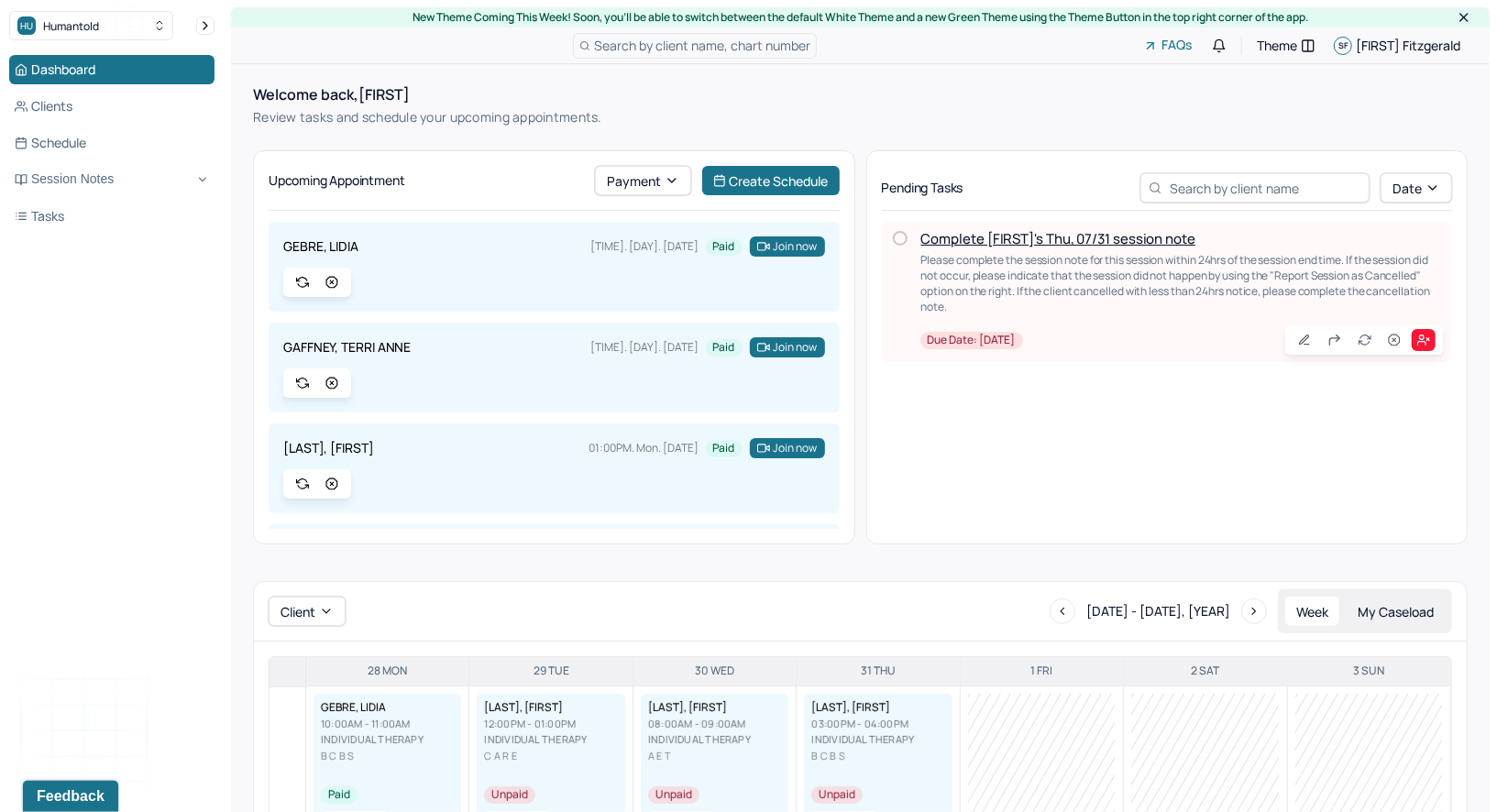 click on "Complete [FIRST]'s Thu, 07/31 session note" at bounding box center [1058, 238] 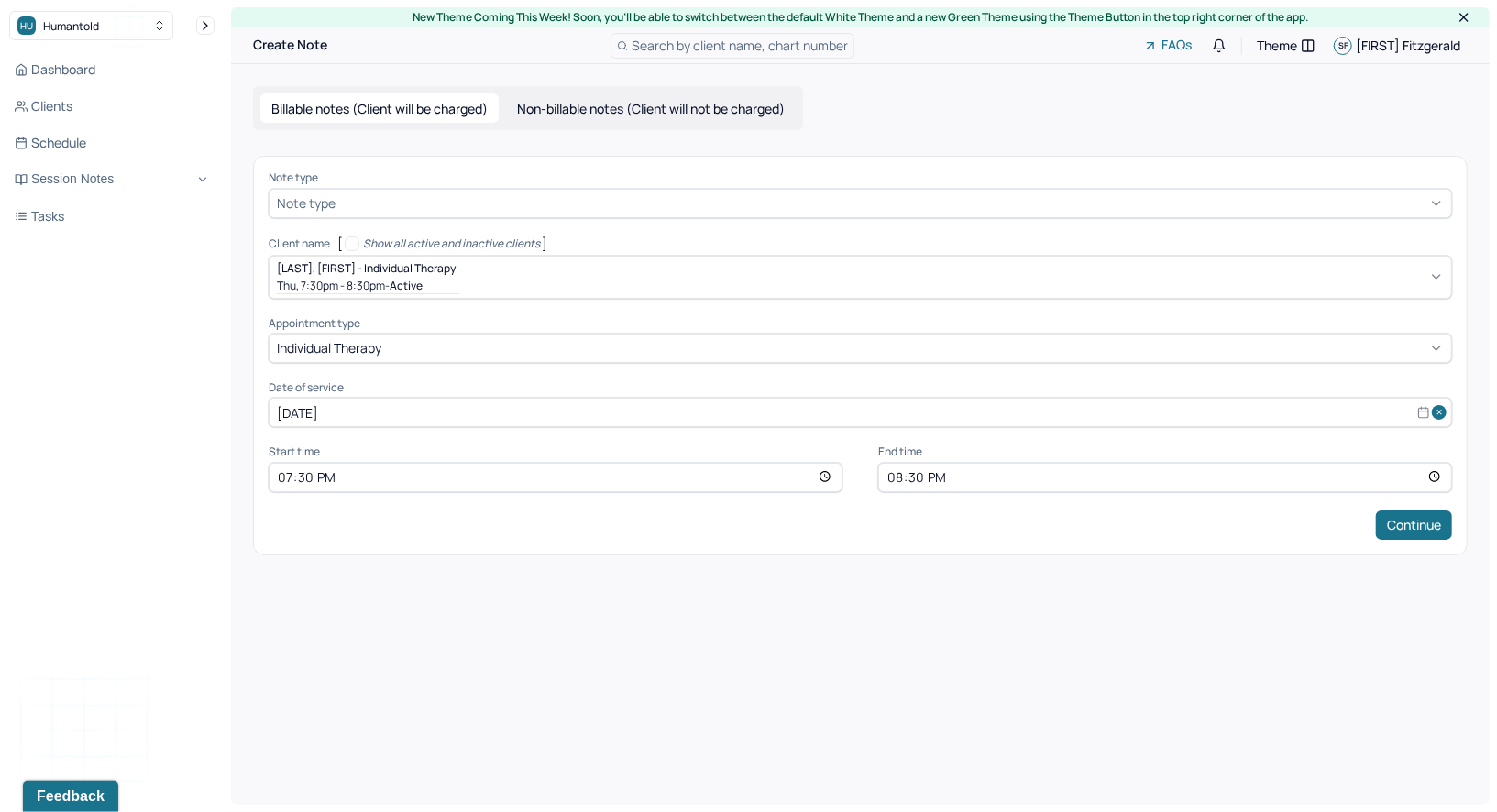 click at bounding box center (891, 203) 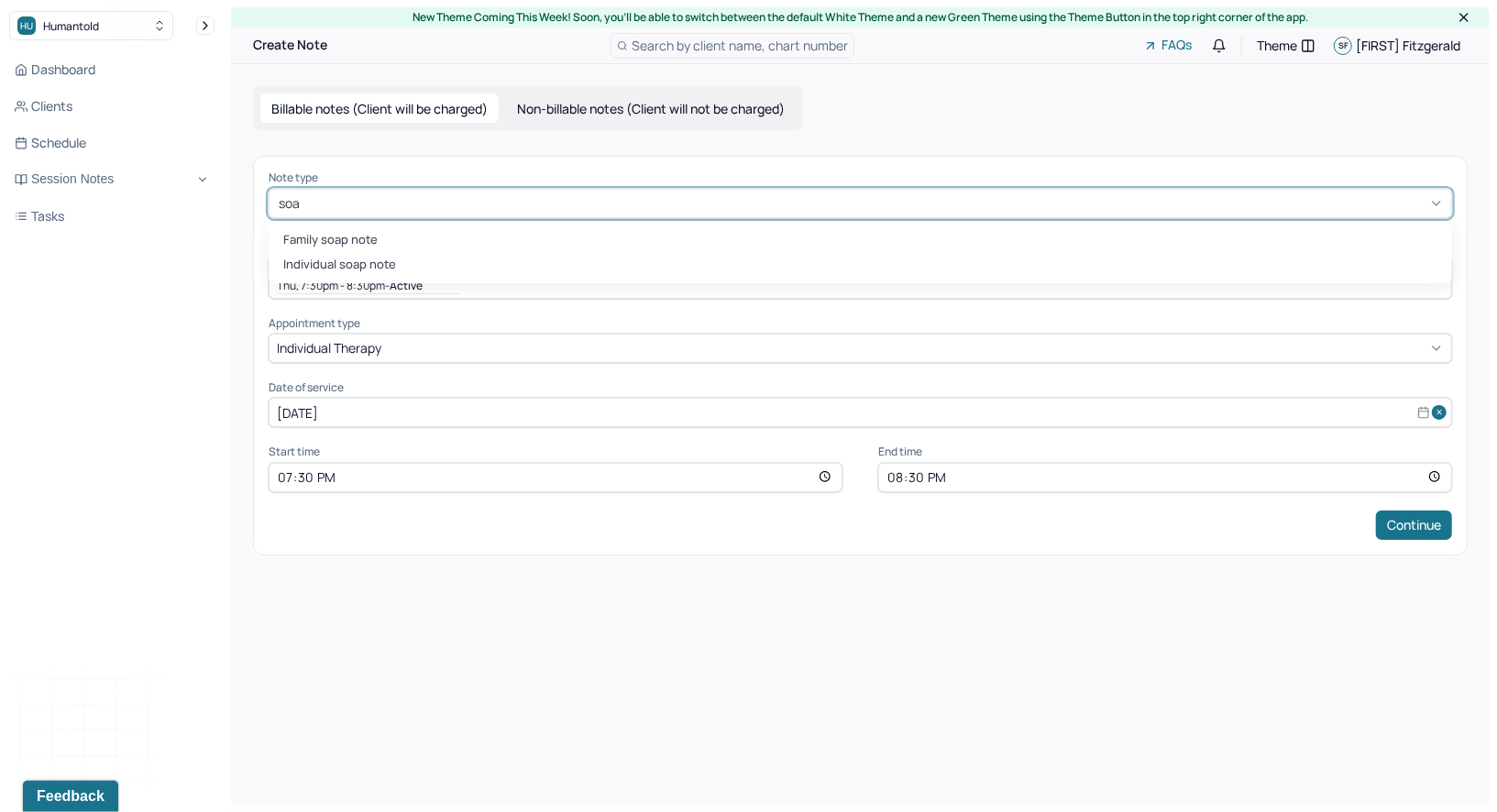 type on "soap" 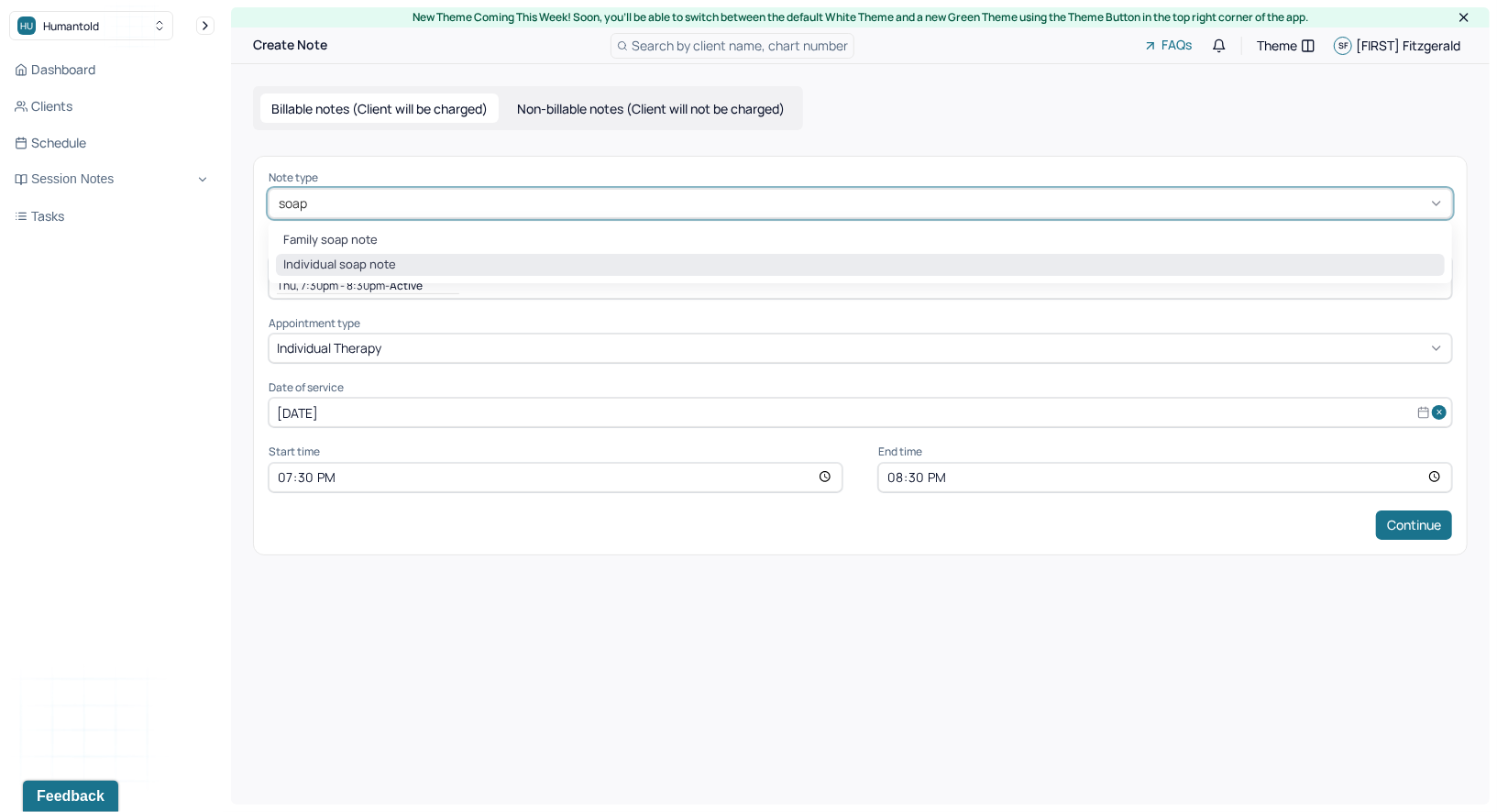 click on "Individual soap note" at bounding box center [860, 265] 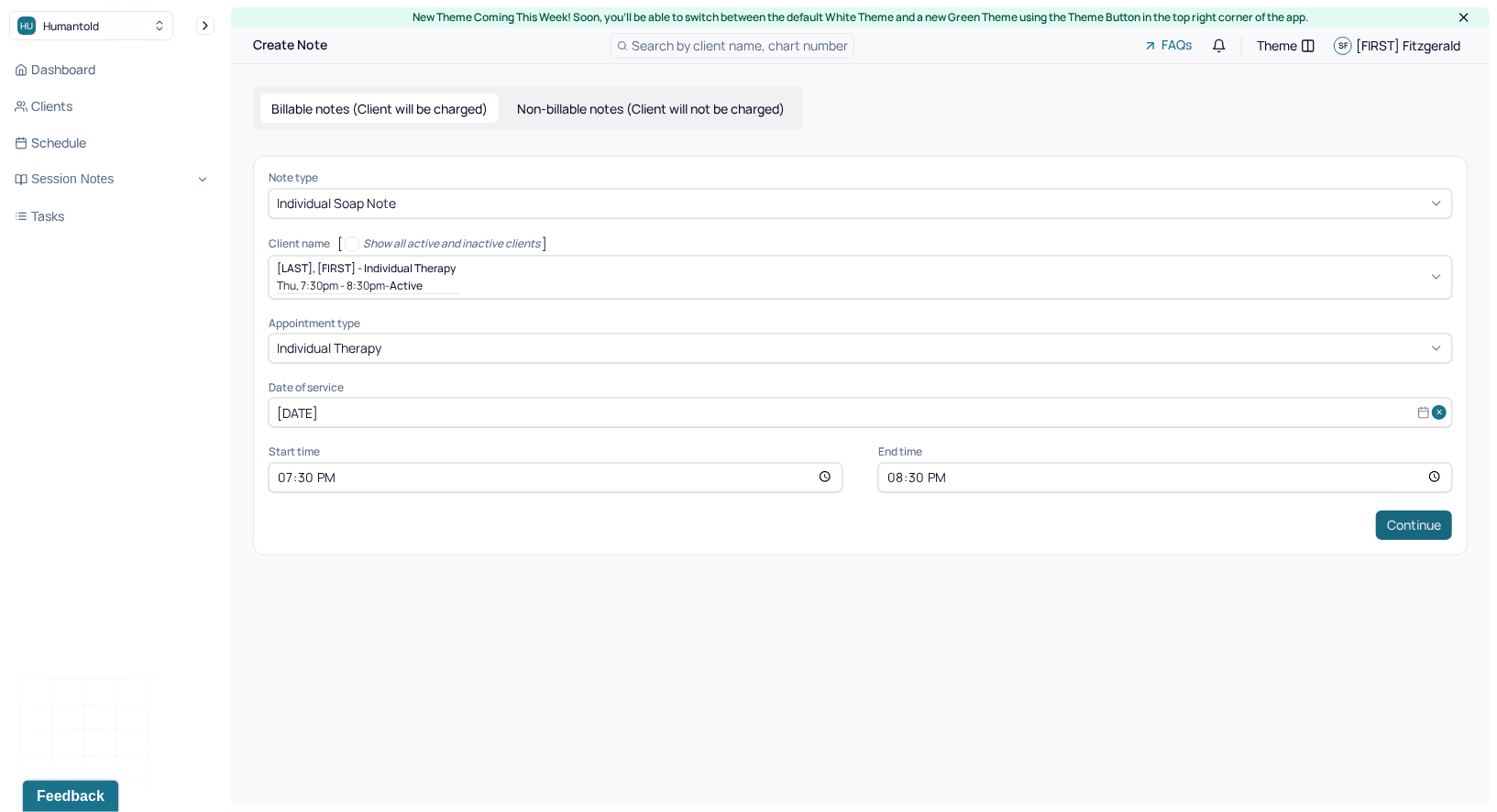 click on "Continue" at bounding box center [1414, 525] 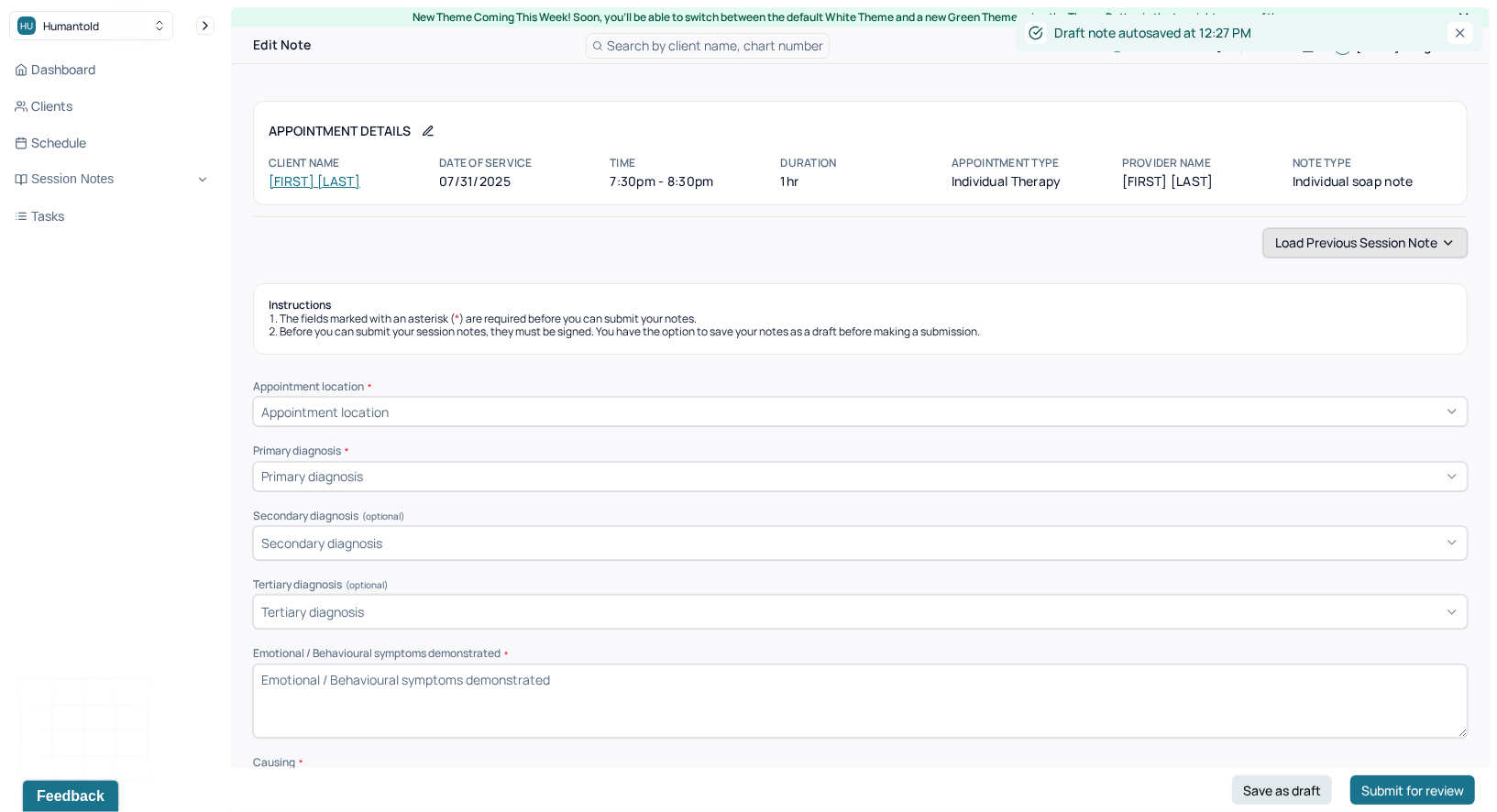 click on "Load previous session note" at bounding box center (1365, 243) 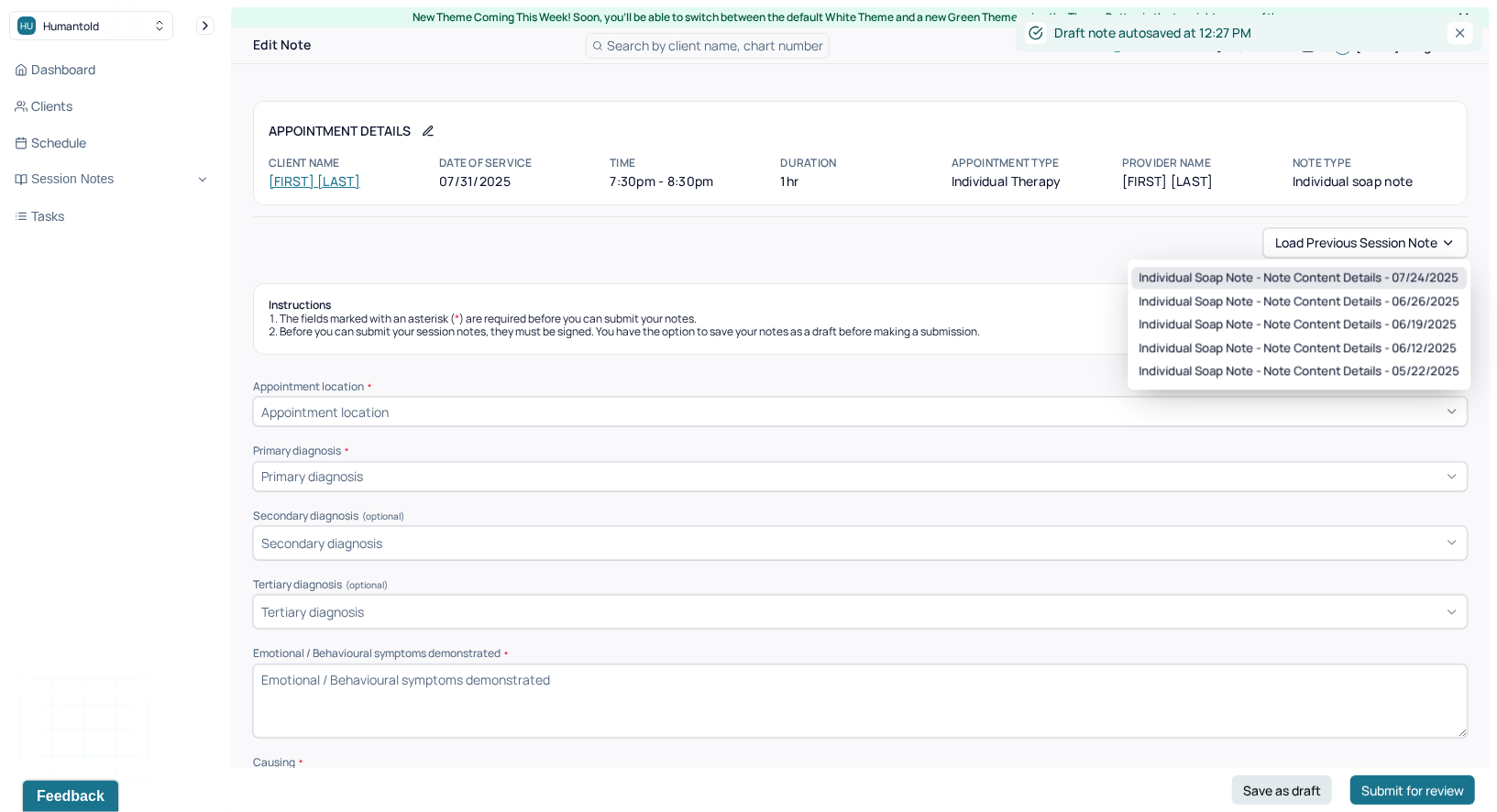 click on "Individual soap note   - Note content Details -   07/24/2025" at bounding box center [1299, 278] 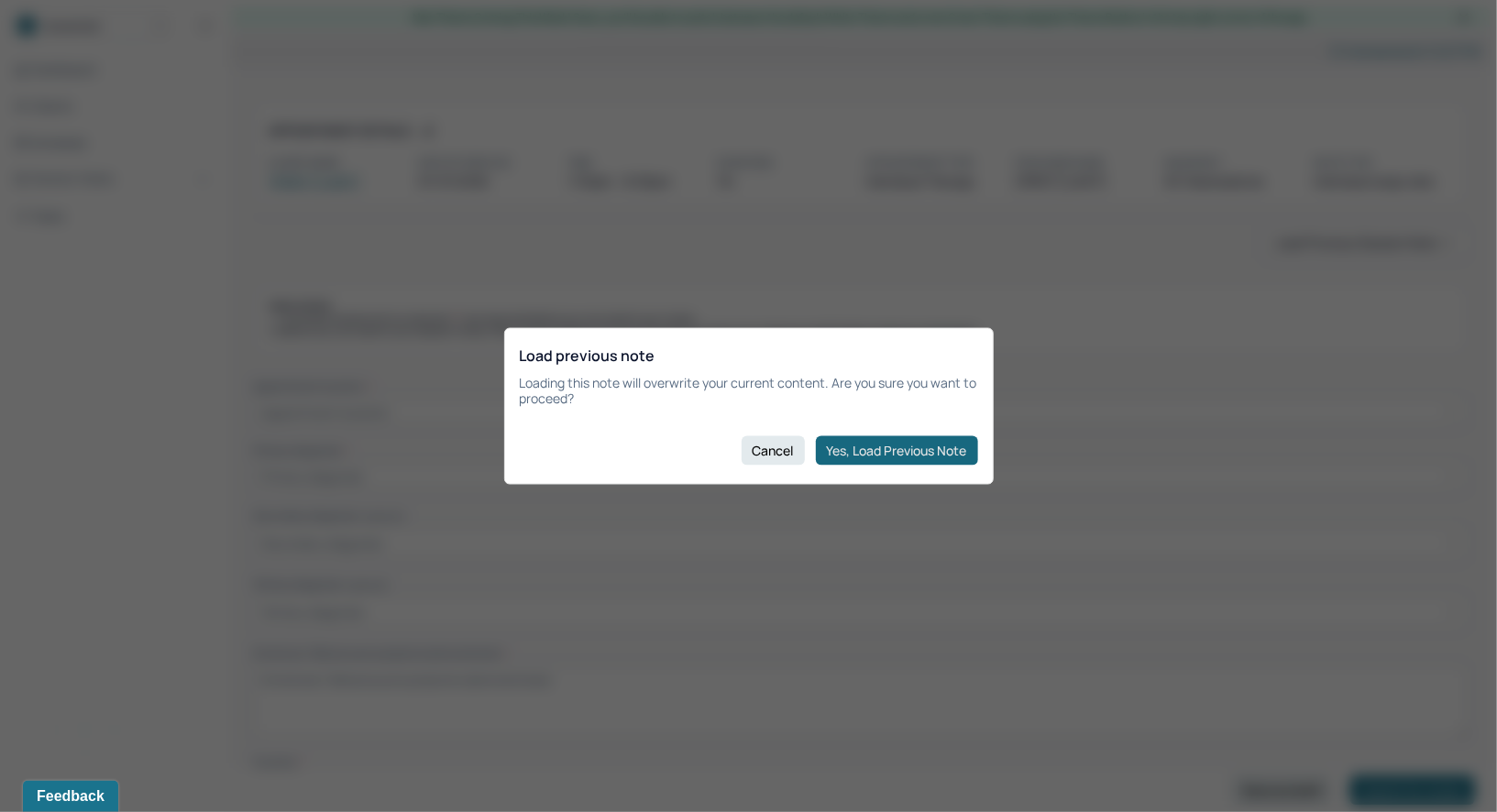 click on "Yes, Load Previous Note" at bounding box center (897, 450) 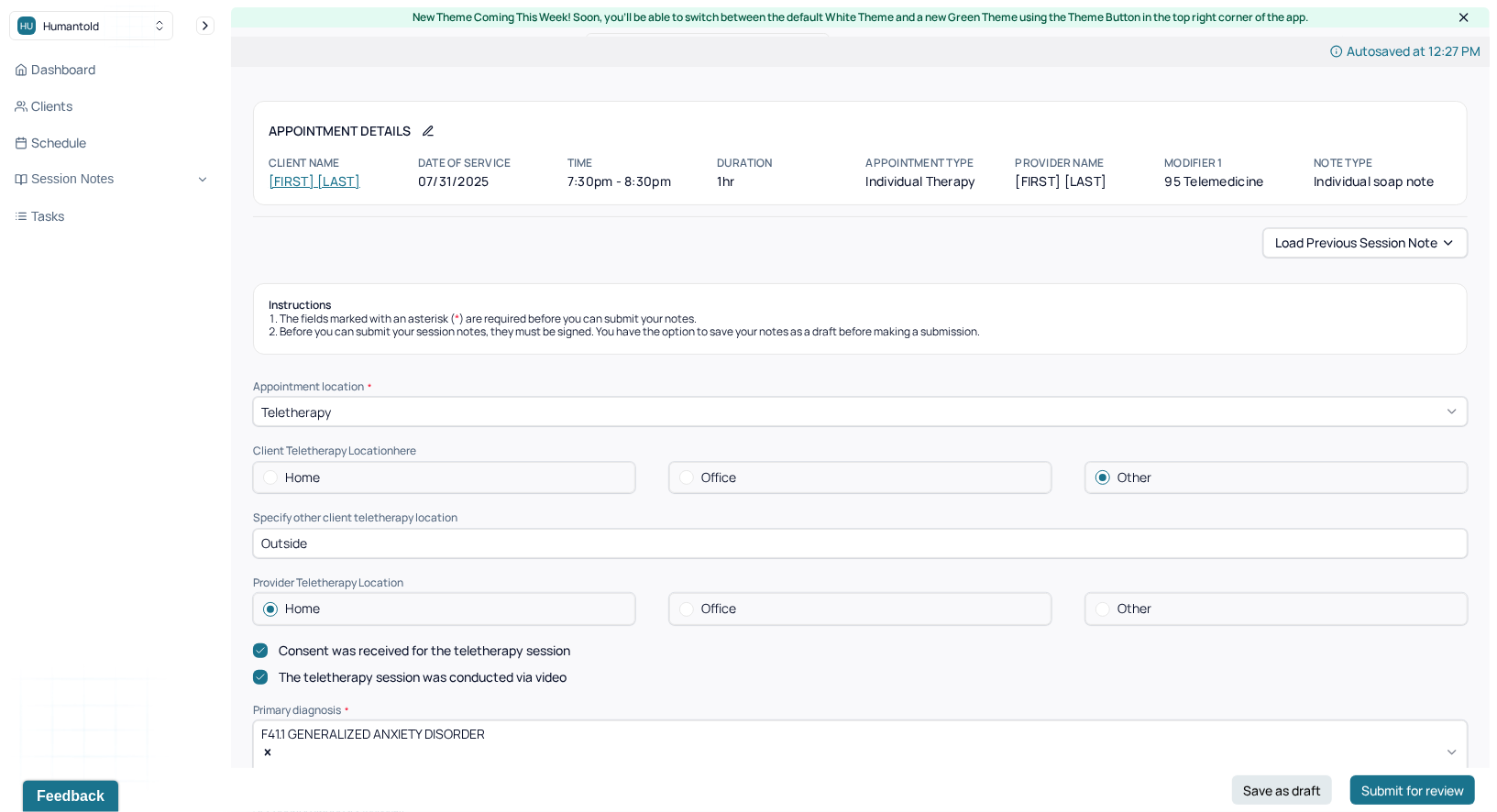 click on "Outside" at bounding box center [860, 543] 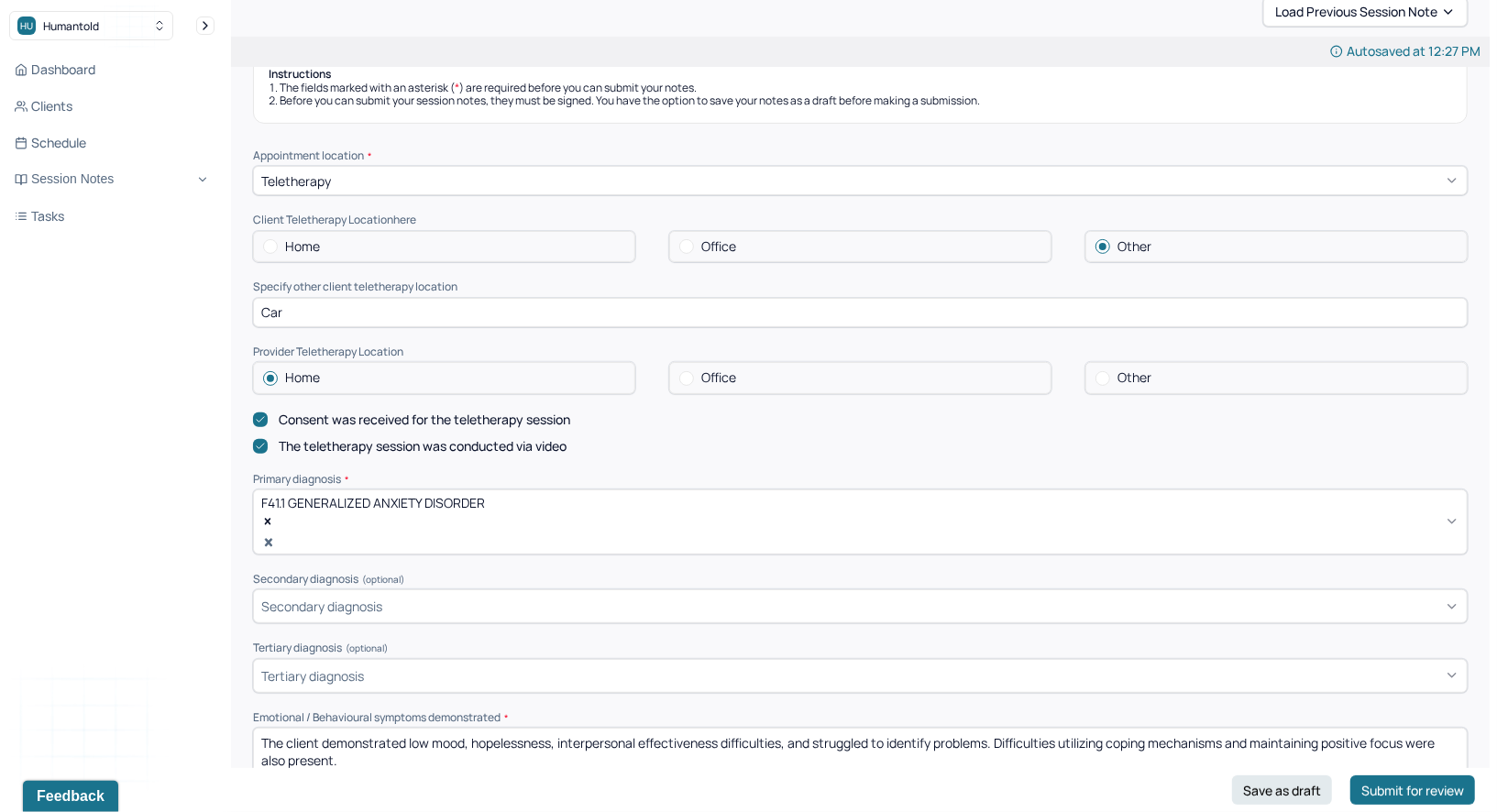 scroll, scrollTop: 317, scrollLeft: 0, axis: vertical 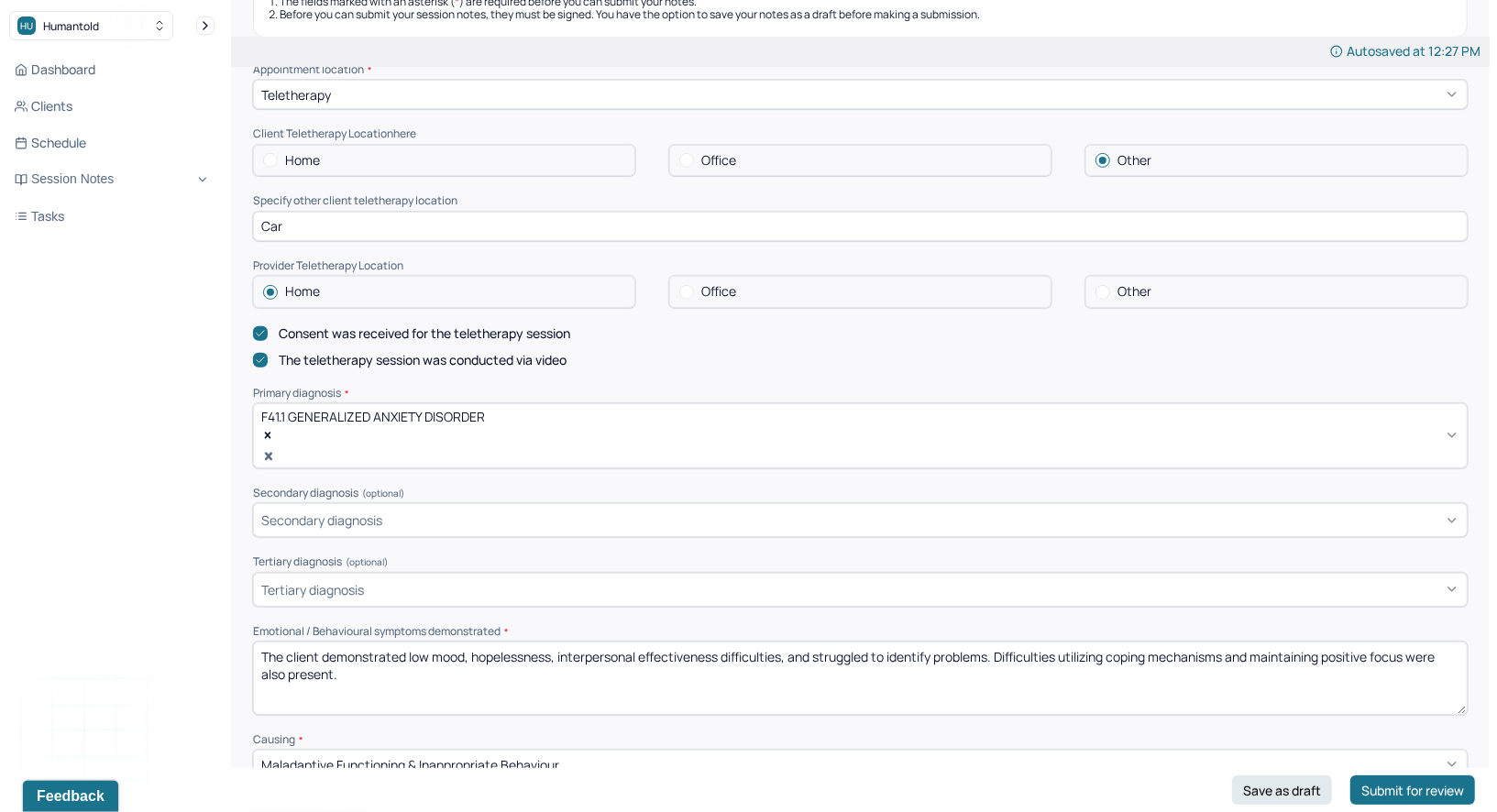 type on "Car" 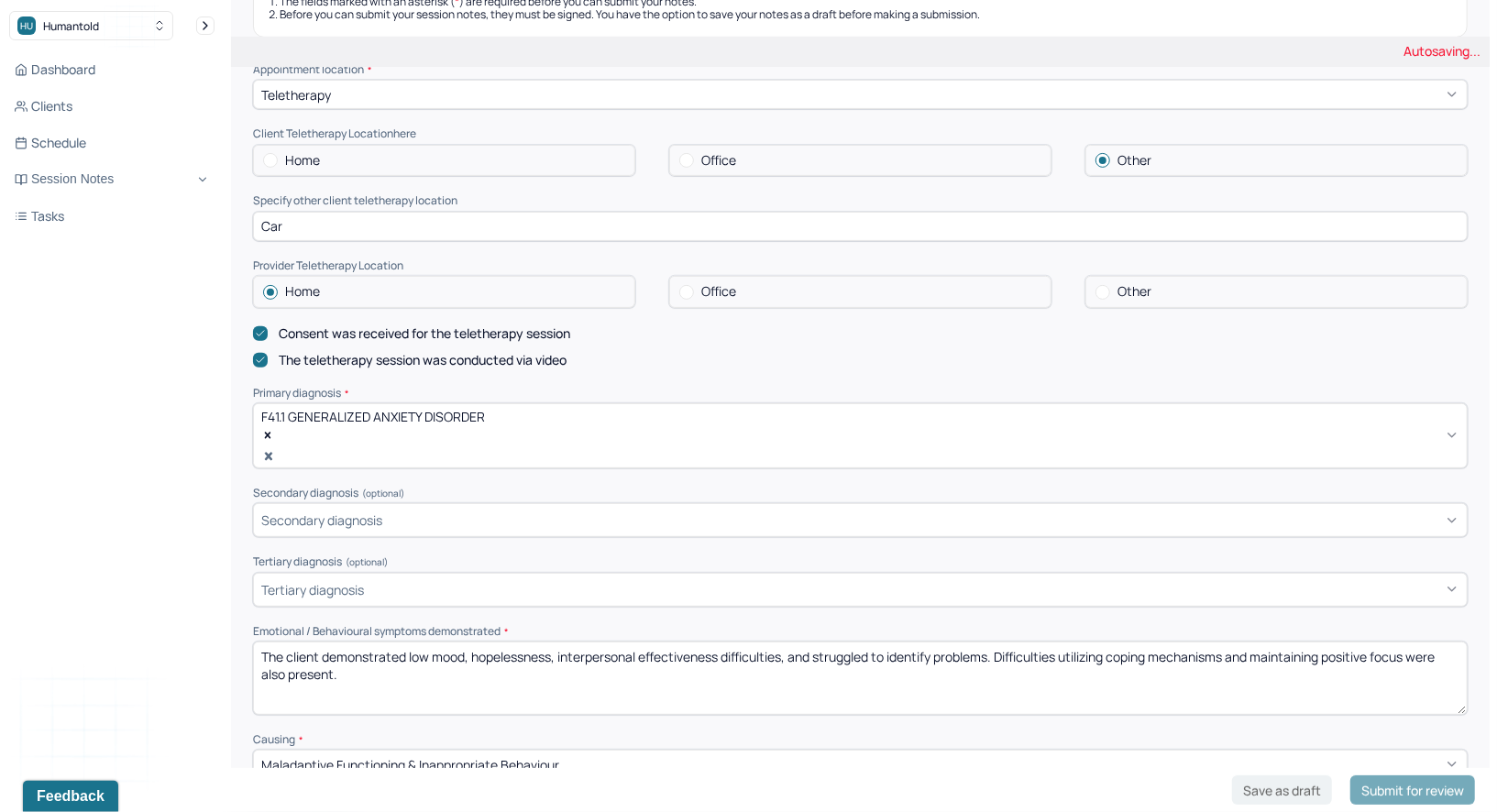 click on "The client demonstrated low mood, hopelessness, interpersonal effectiveness difficulties, and struggled to identify problems. Difficulties utilizing coping mechanisms and maintaining positive focus were also present." at bounding box center (860, 678) 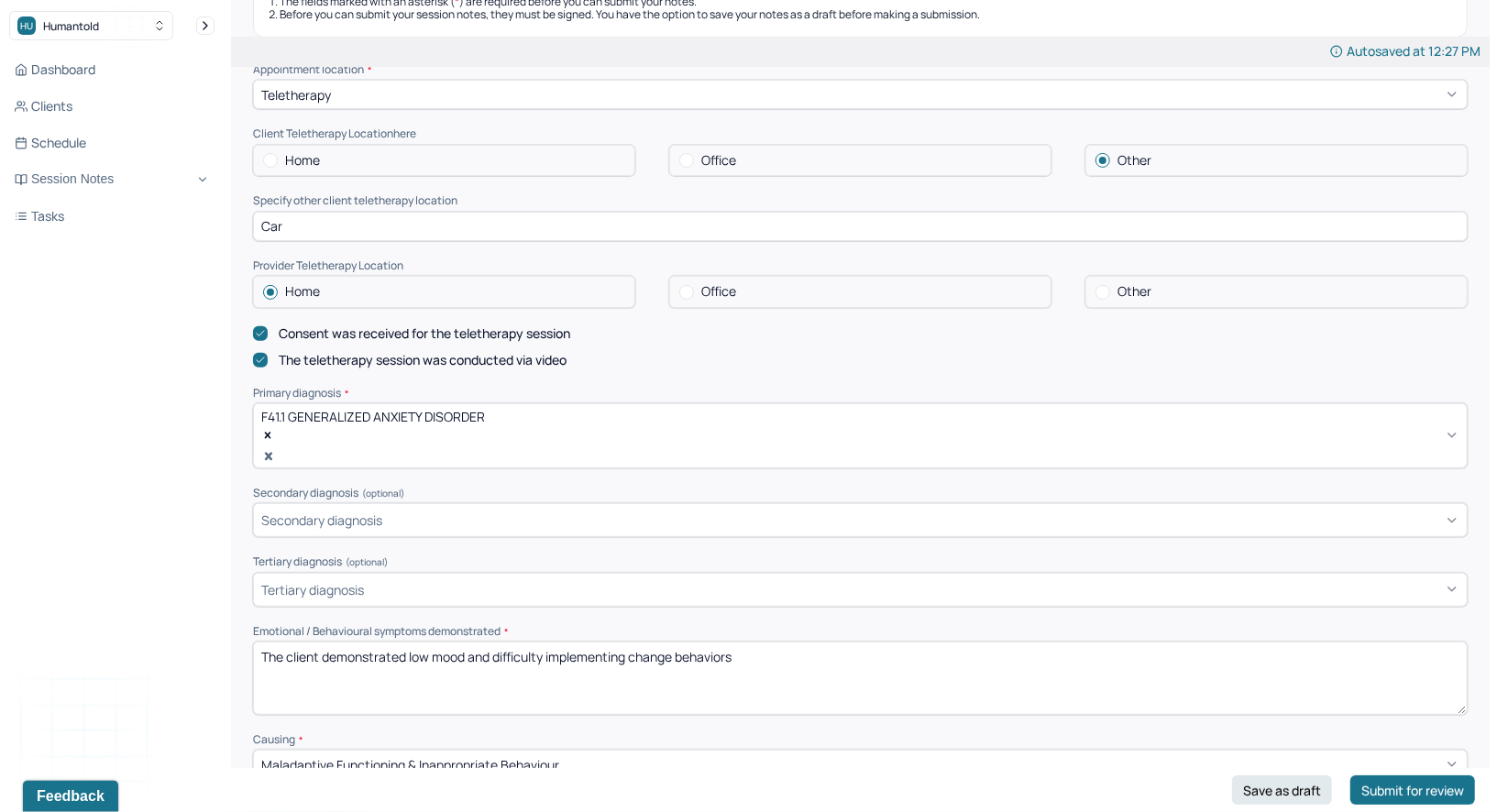 click on "The client demonstrated low mood and" at bounding box center (860, 678) 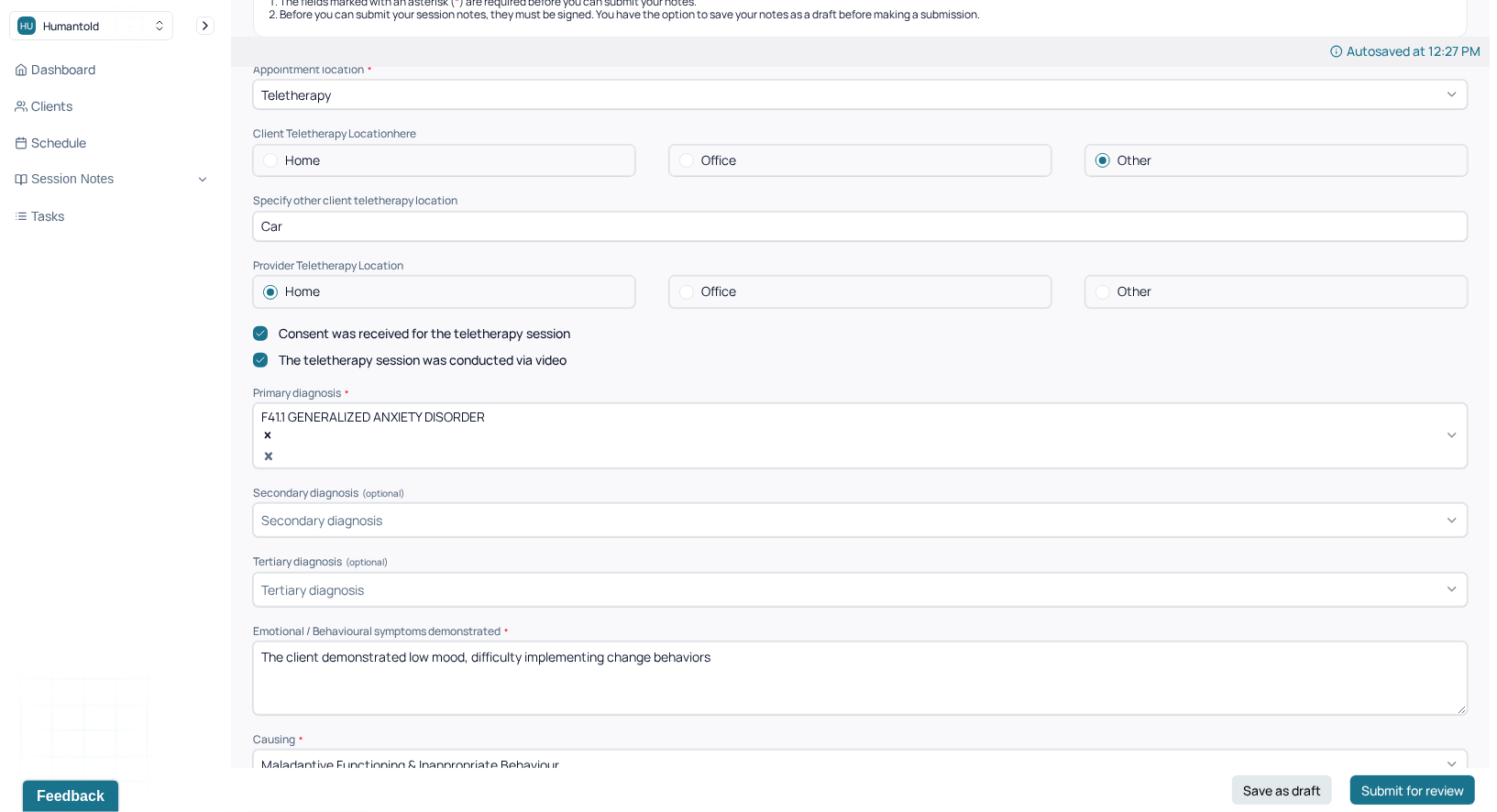 click on "The client demonstrated low mood and difficulty implementing change behaviors" at bounding box center (860, 678) 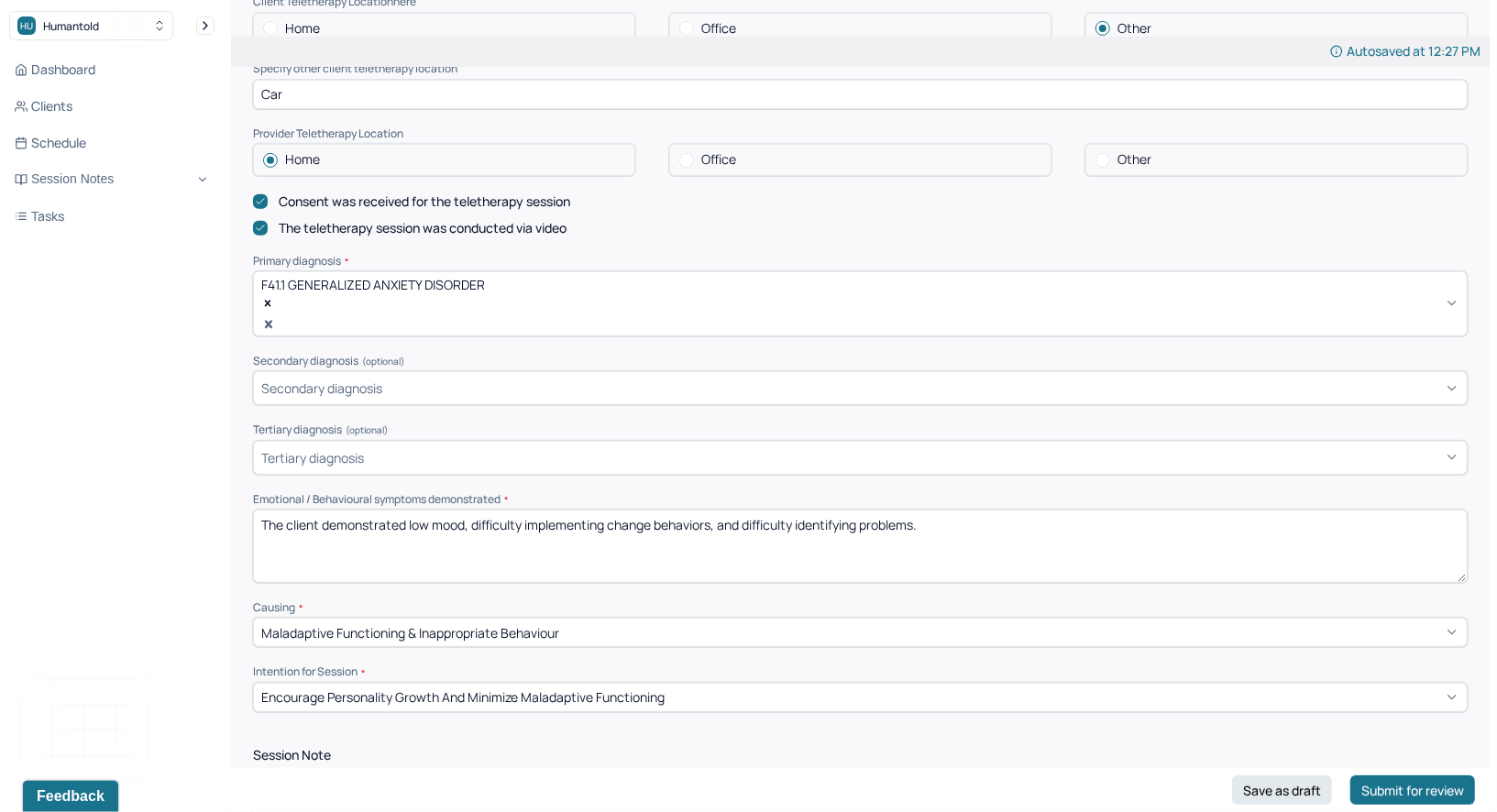 scroll, scrollTop: 786, scrollLeft: 0, axis: vertical 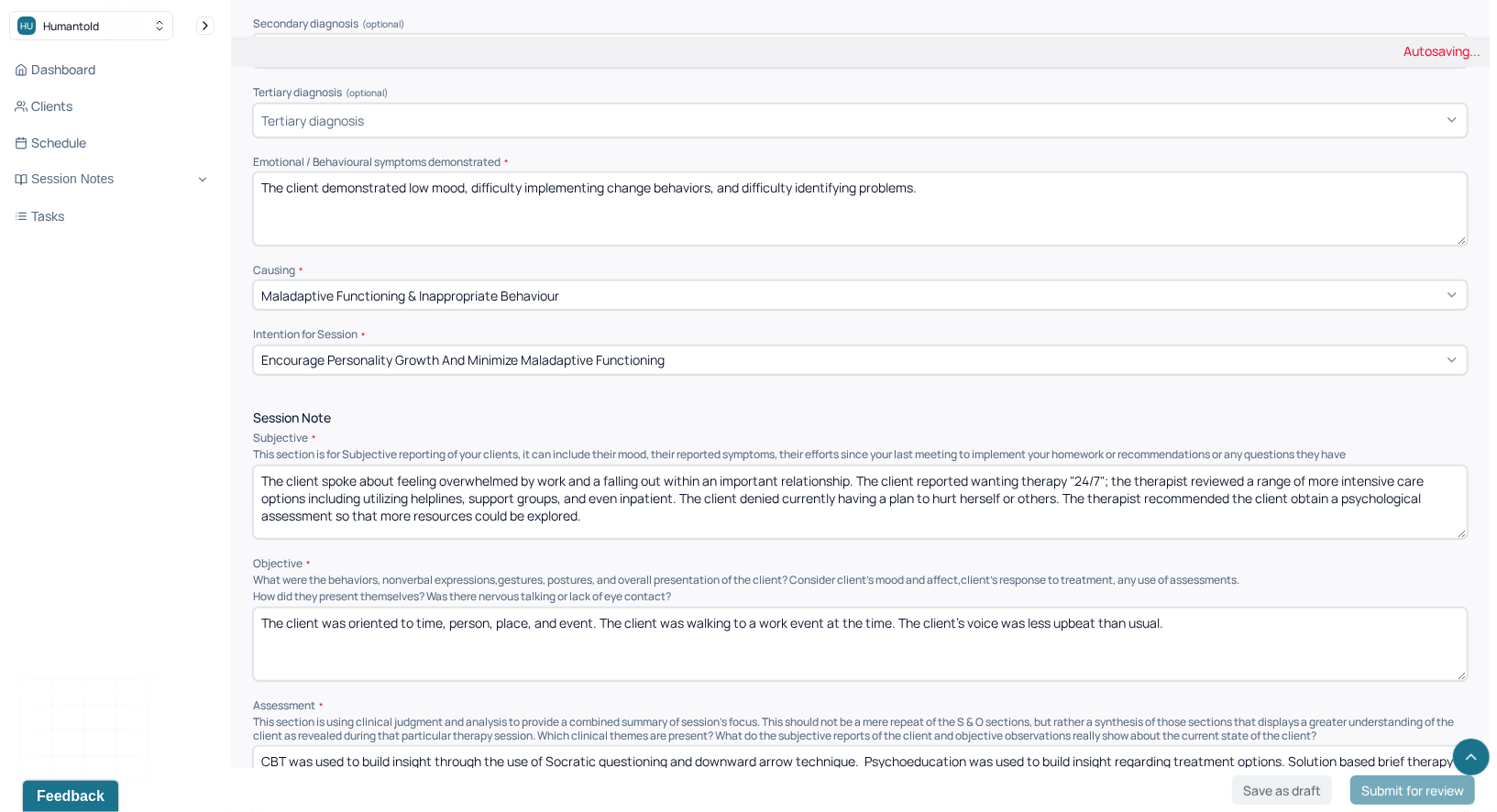 type on "The client demonstrated low mood, difficulty implementing change behaviors, and difficulty identifying problems." 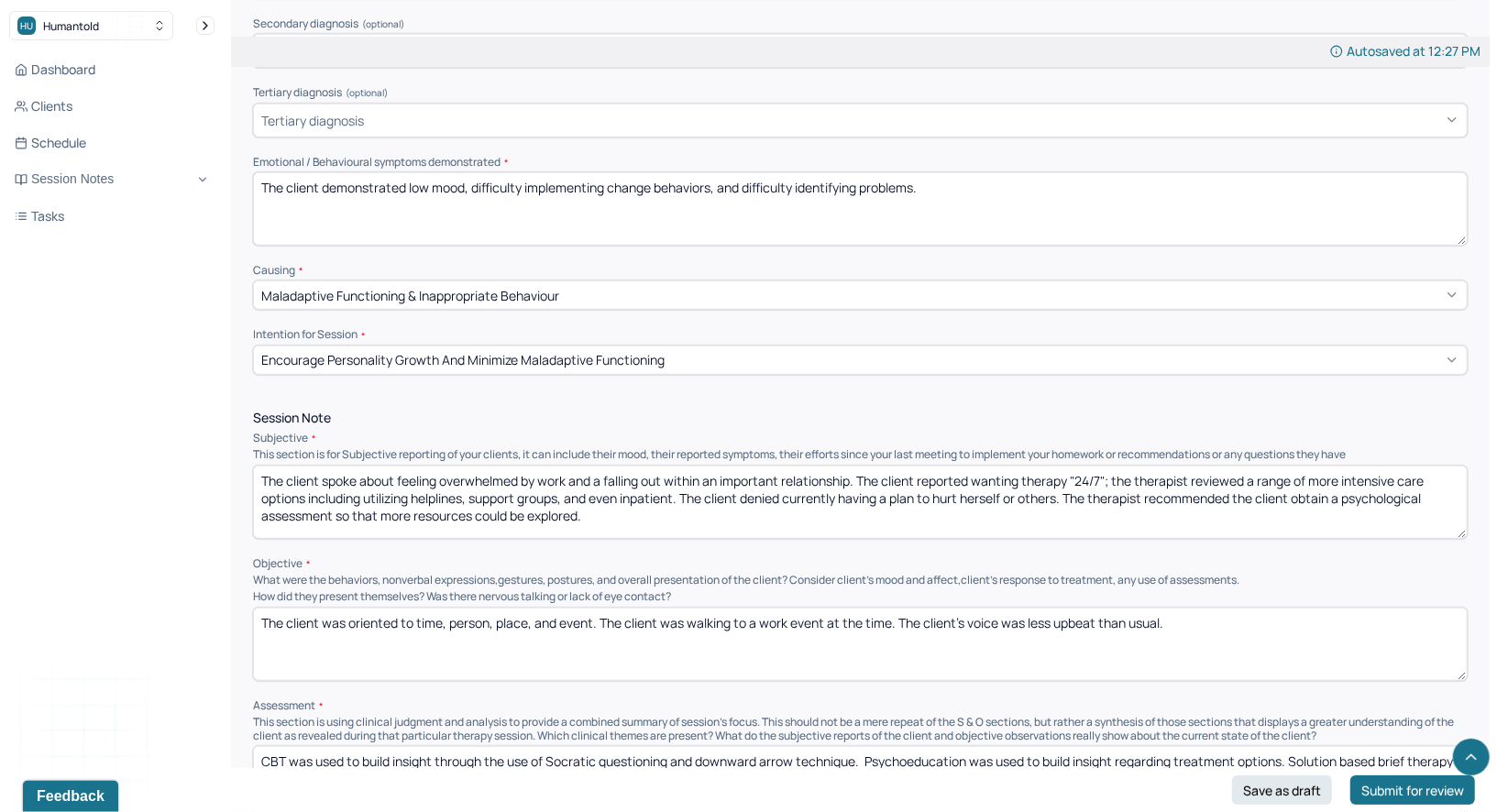 drag, startPoint x: 617, startPoint y: 482, endPoint x: 322, endPoint y: 447, distance: 297.069 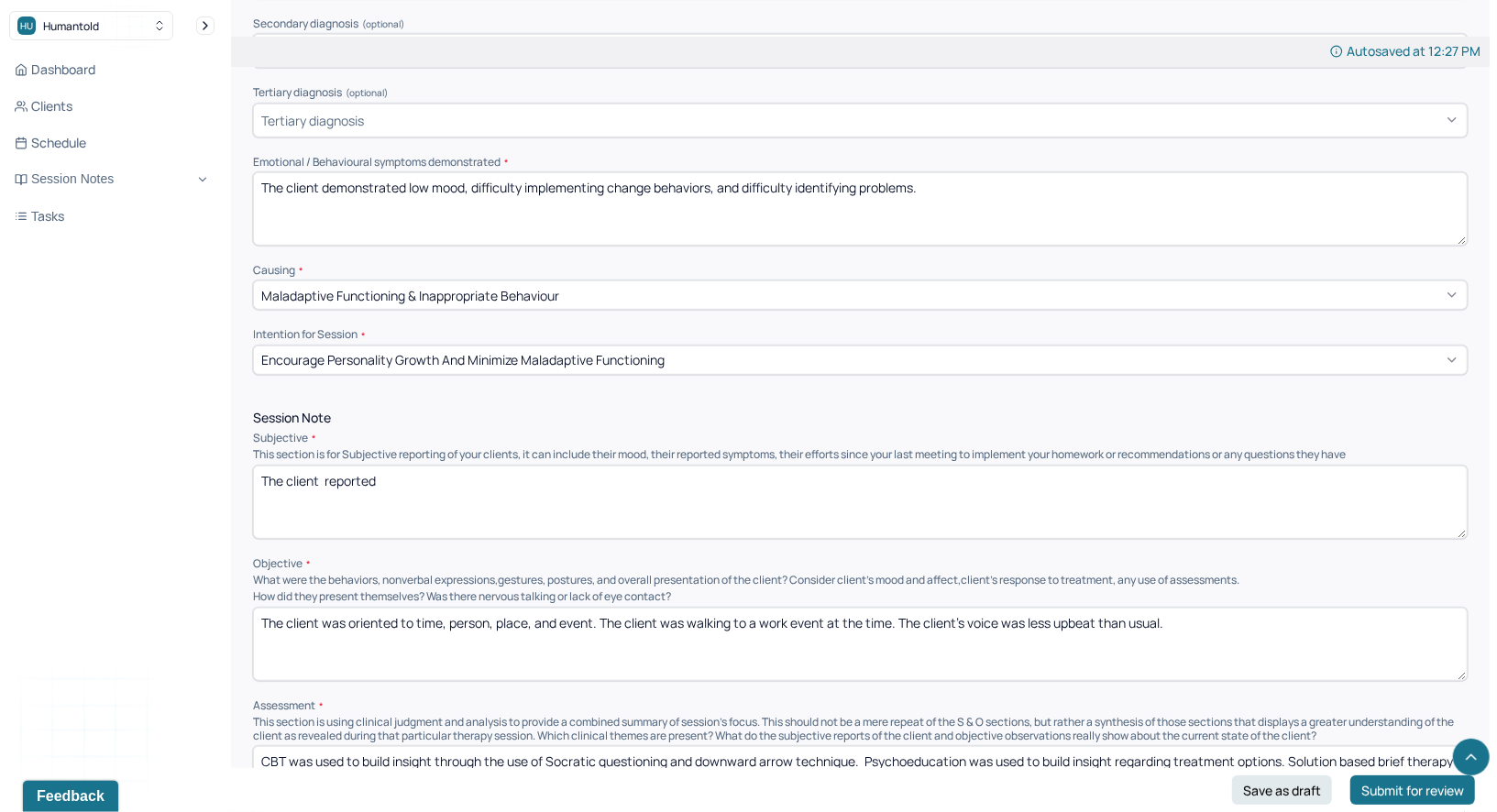 click on "The client spoke about feeling overwhelmed by work and a falling out within an important relationship. The client reported wanting therapy "24/7"; the therapist reviewed a range of more intensive care options including utilizing helplines, support groups, and even inpatient. The client denied currently having a plan to hurt herself or others. The therapist recommended the client obtain a psychological assessment so that more resources could be explored." at bounding box center [860, 502] 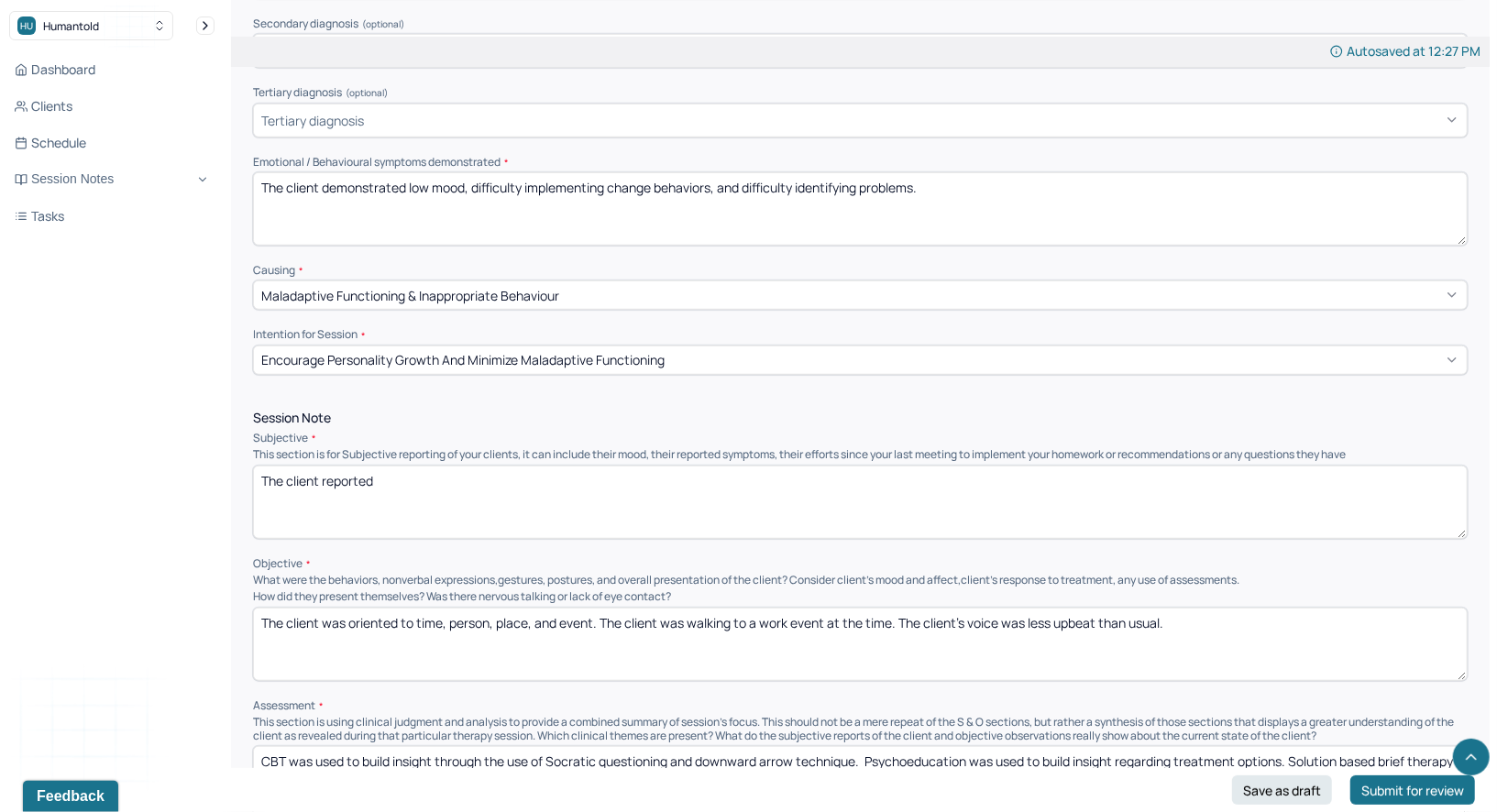 click on "The client  reported" at bounding box center [860, 502] 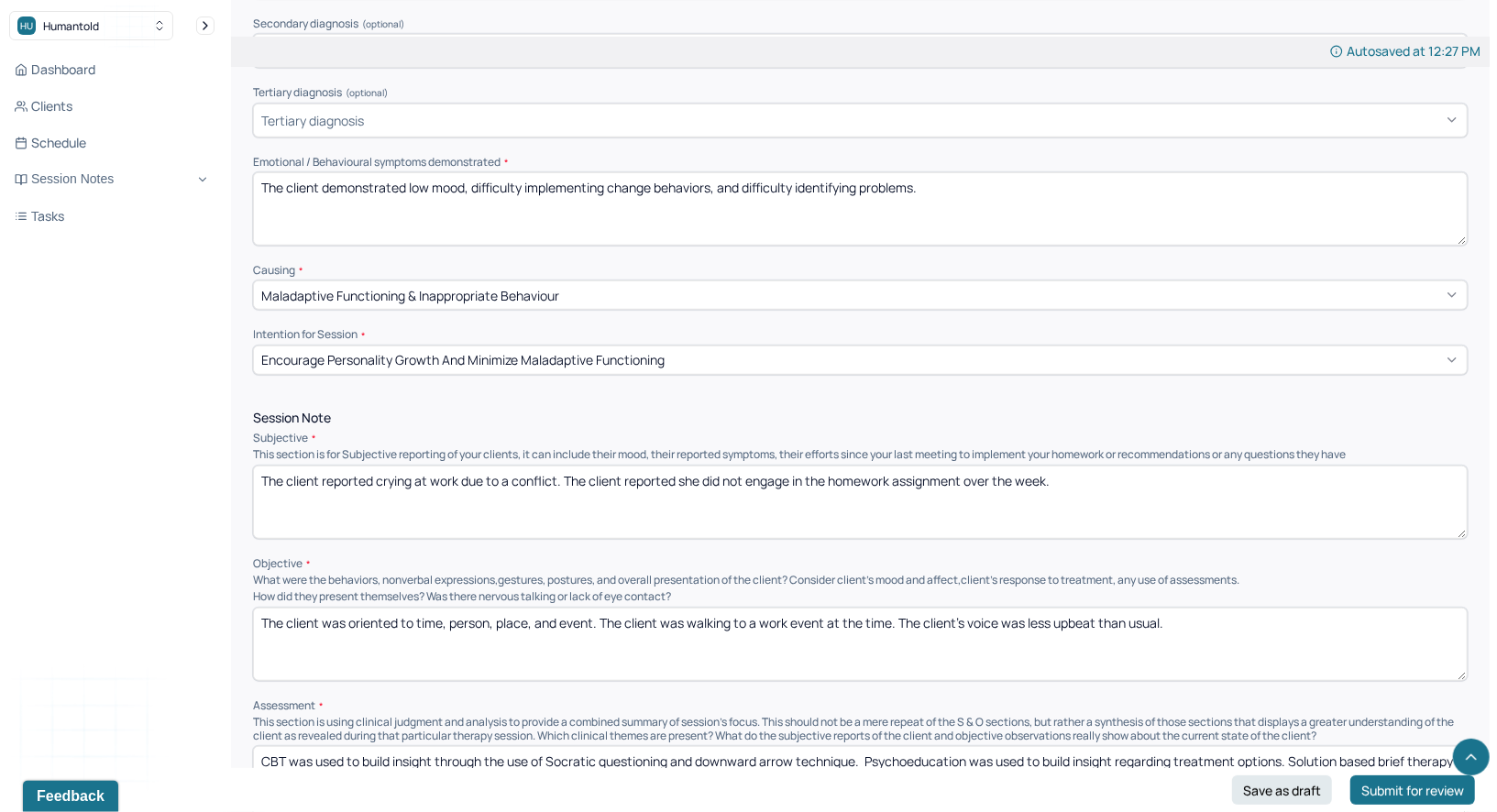 scroll, scrollTop: 875, scrollLeft: 0, axis: vertical 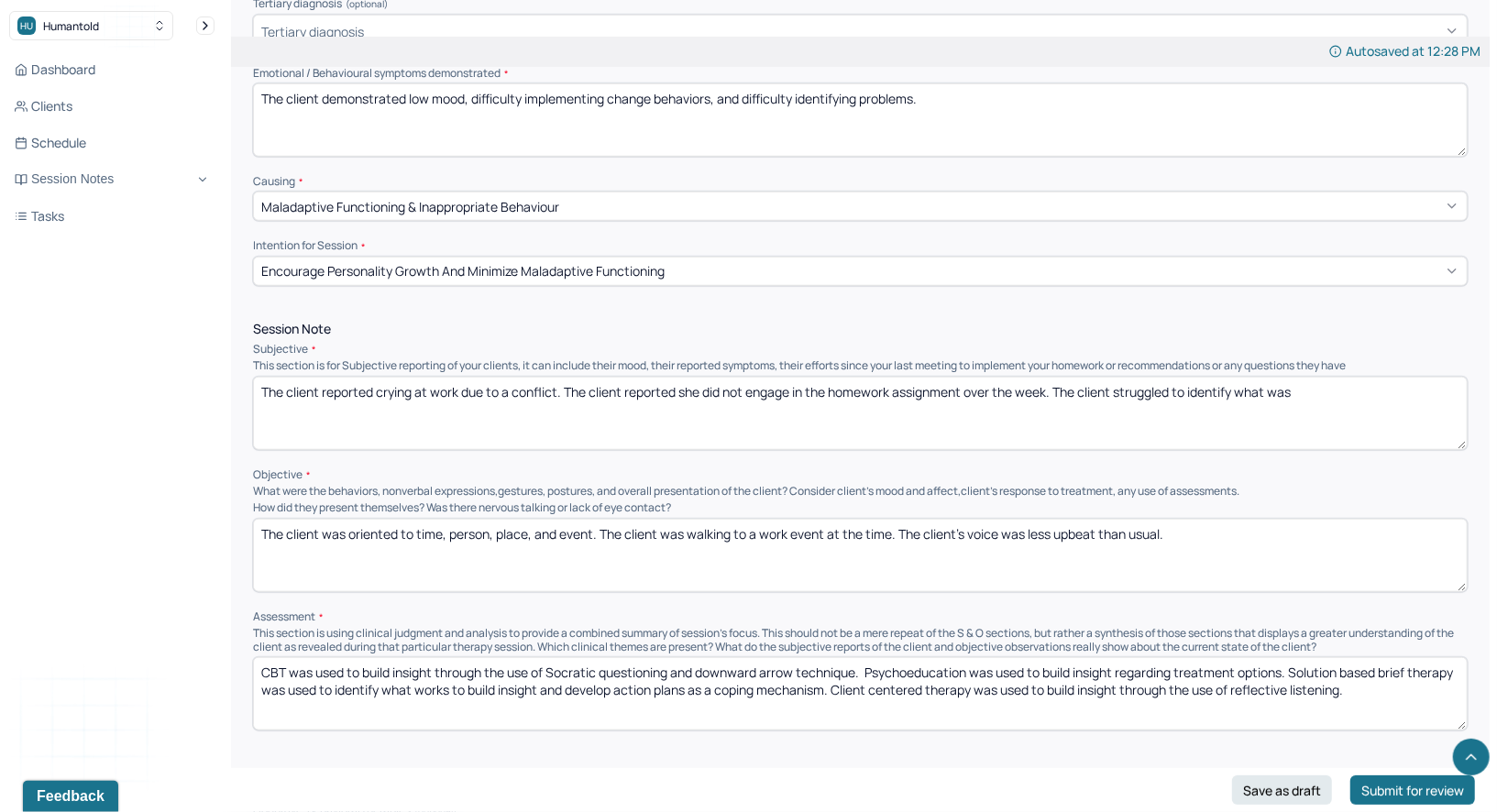 type on "The client reported crying at work due to a conflict. The client reported she did not engage in the homework assignment over the week. The client struggled to identify what was" 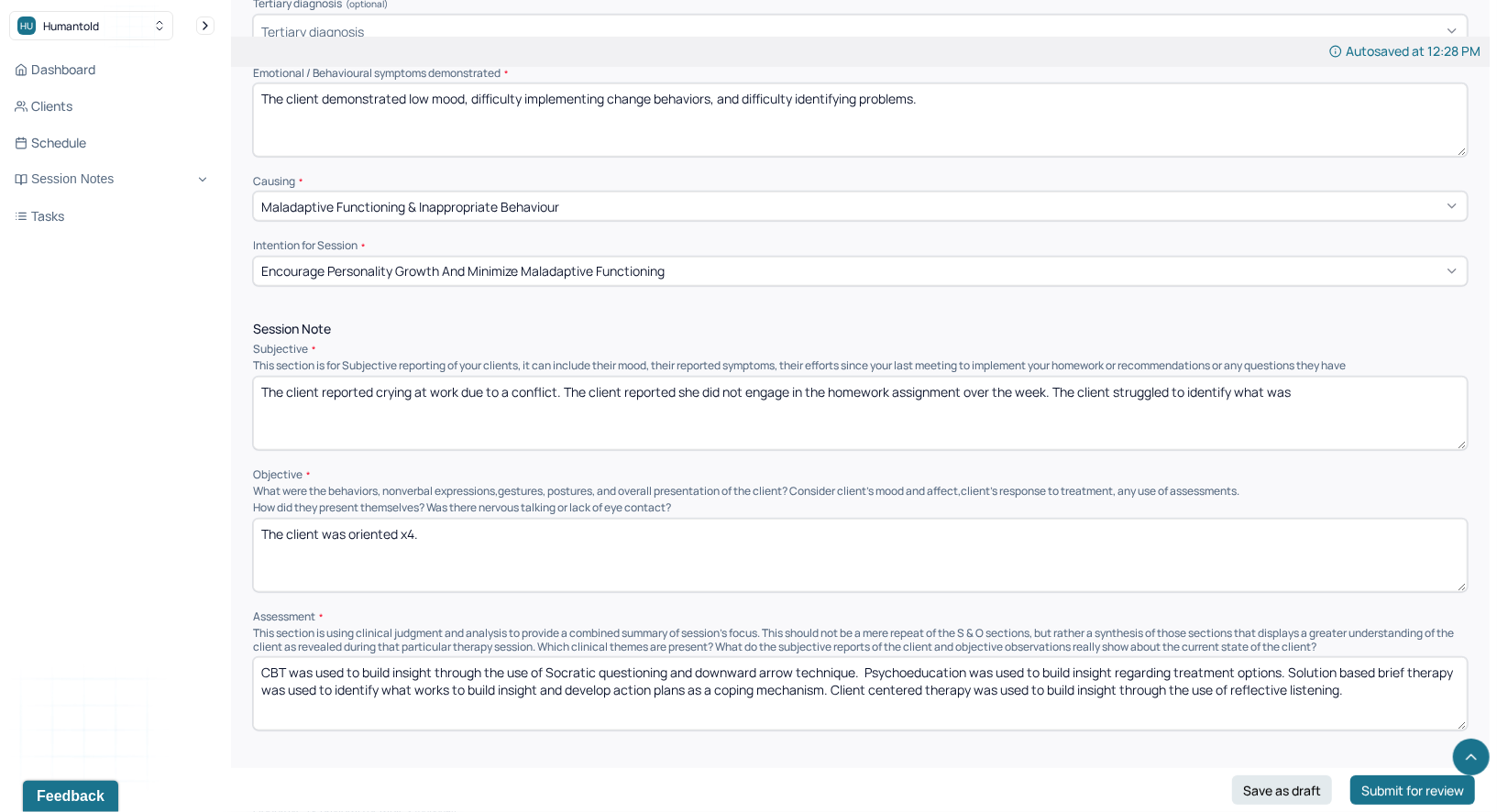 type on "The client was oriented x4." 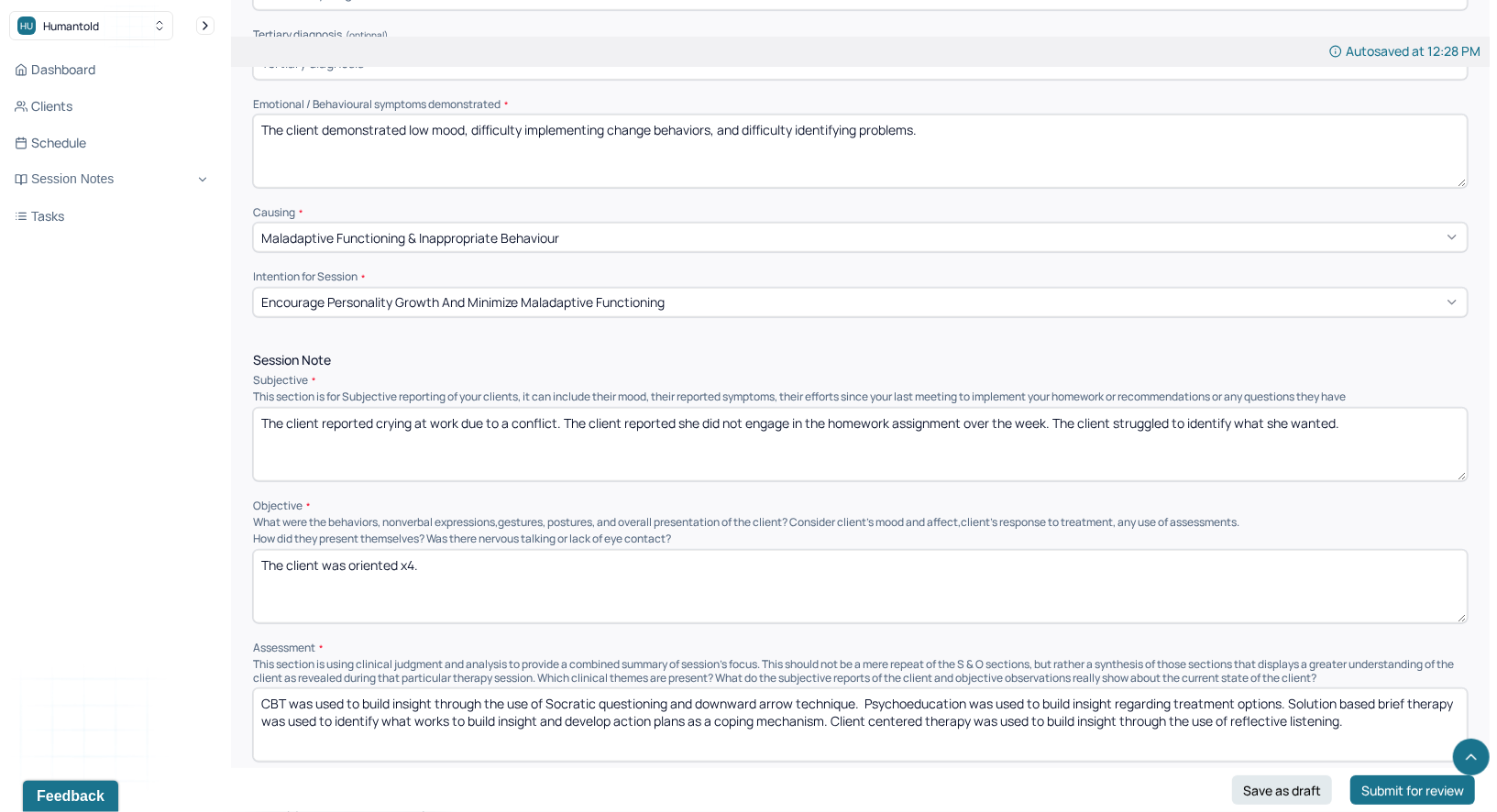 scroll, scrollTop: 877, scrollLeft: 0, axis: vertical 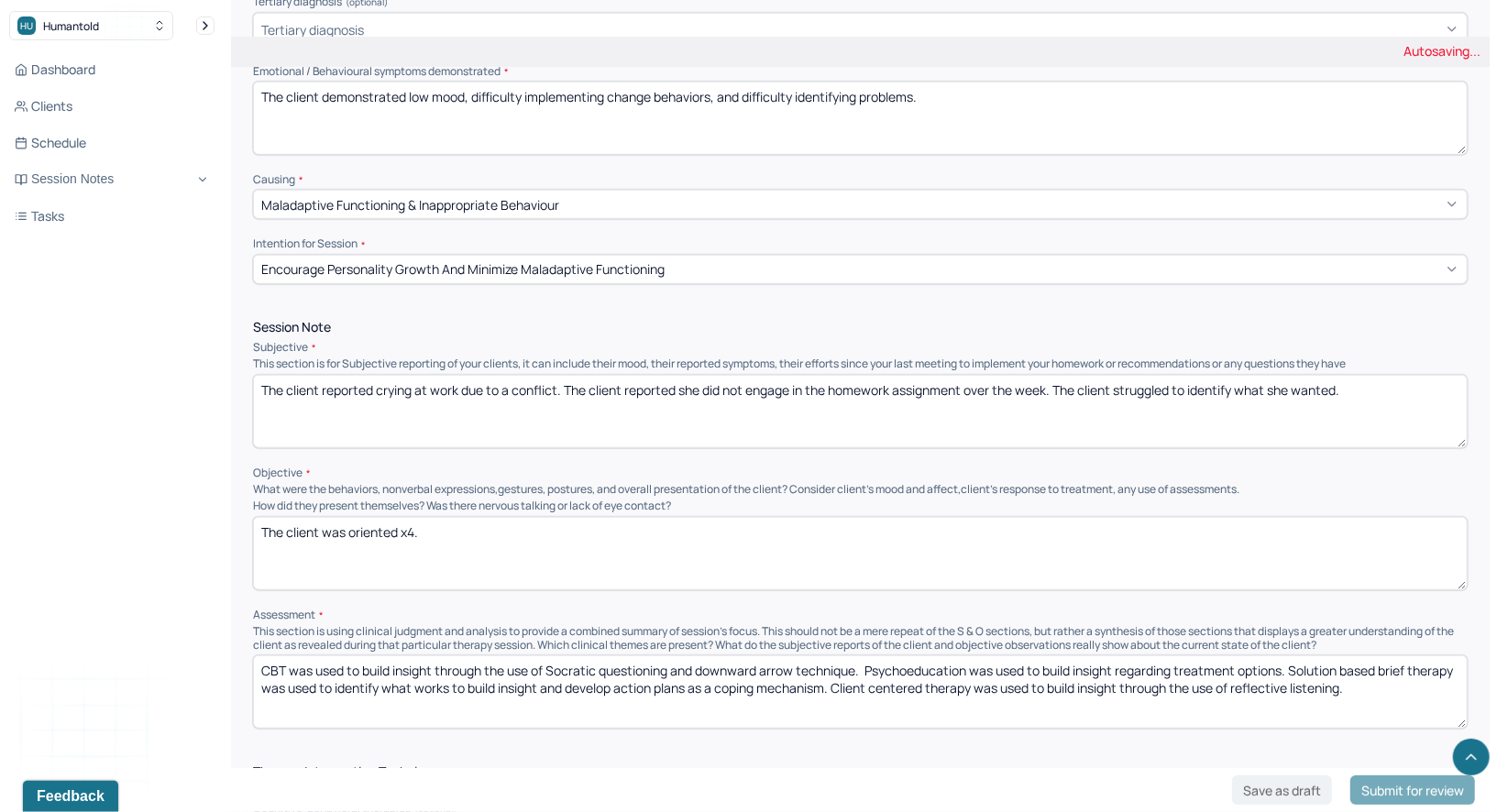 type on "The client reported crying at work due to a conflict. The client reported she did not engage in the homework assignment over the week. The client struggled to identify what she wanted." 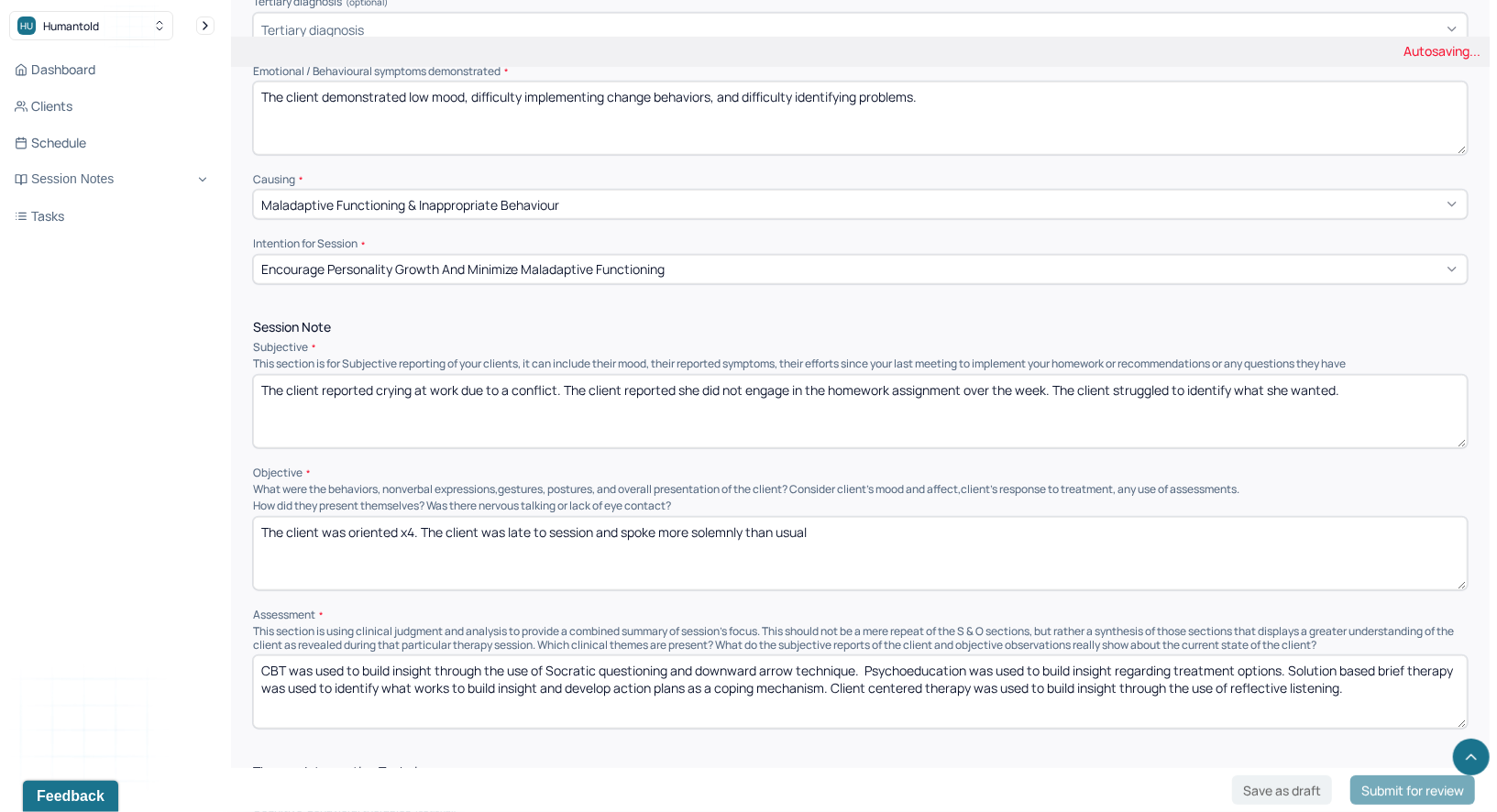 click on "The client was oriented x4. The client was late to session and spoke more" at bounding box center (860, 554) 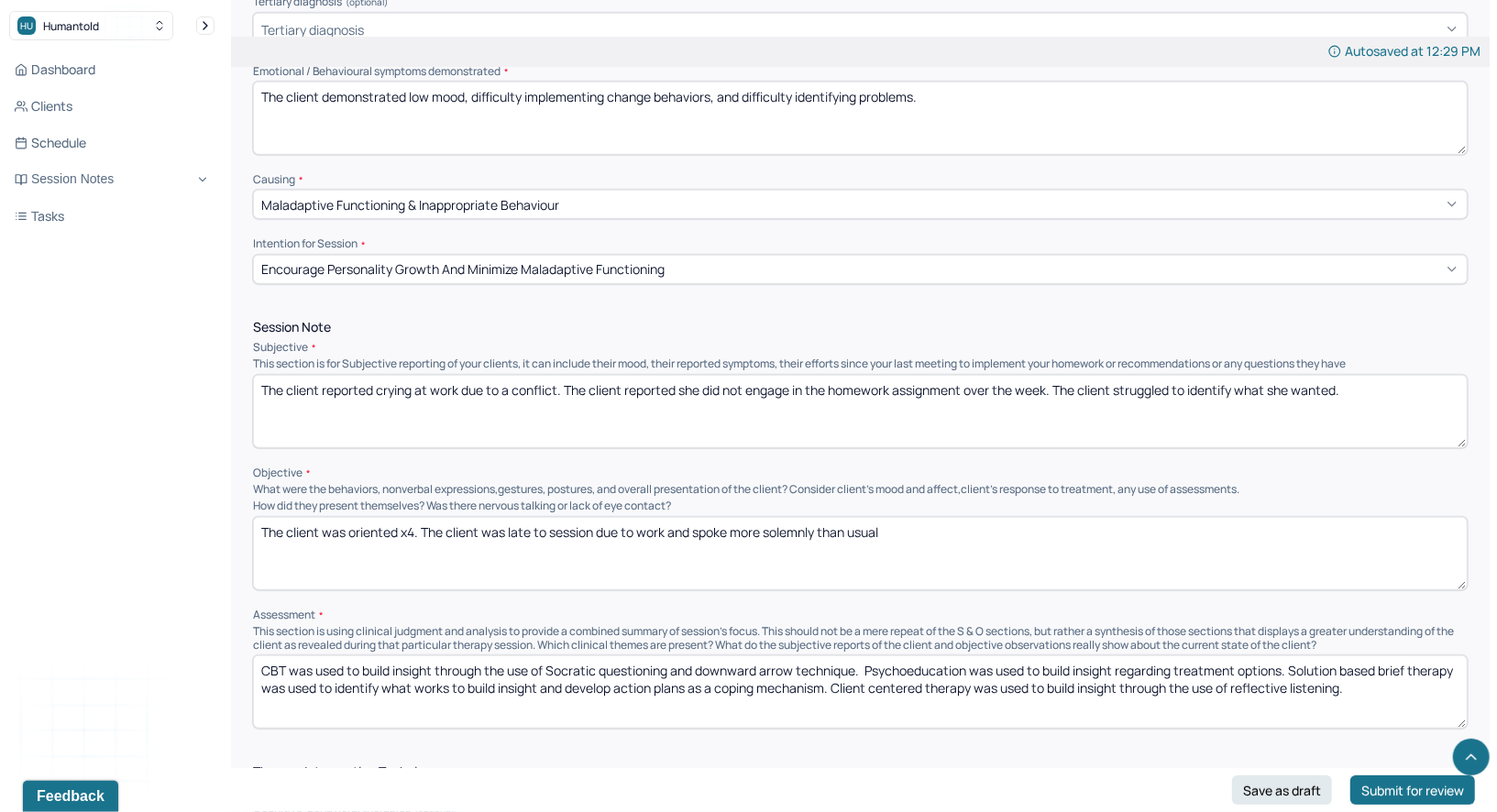 click on "The client was oriented x4. The client was late to session and spoke more solemnly than usual" at bounding box center (860, 554) 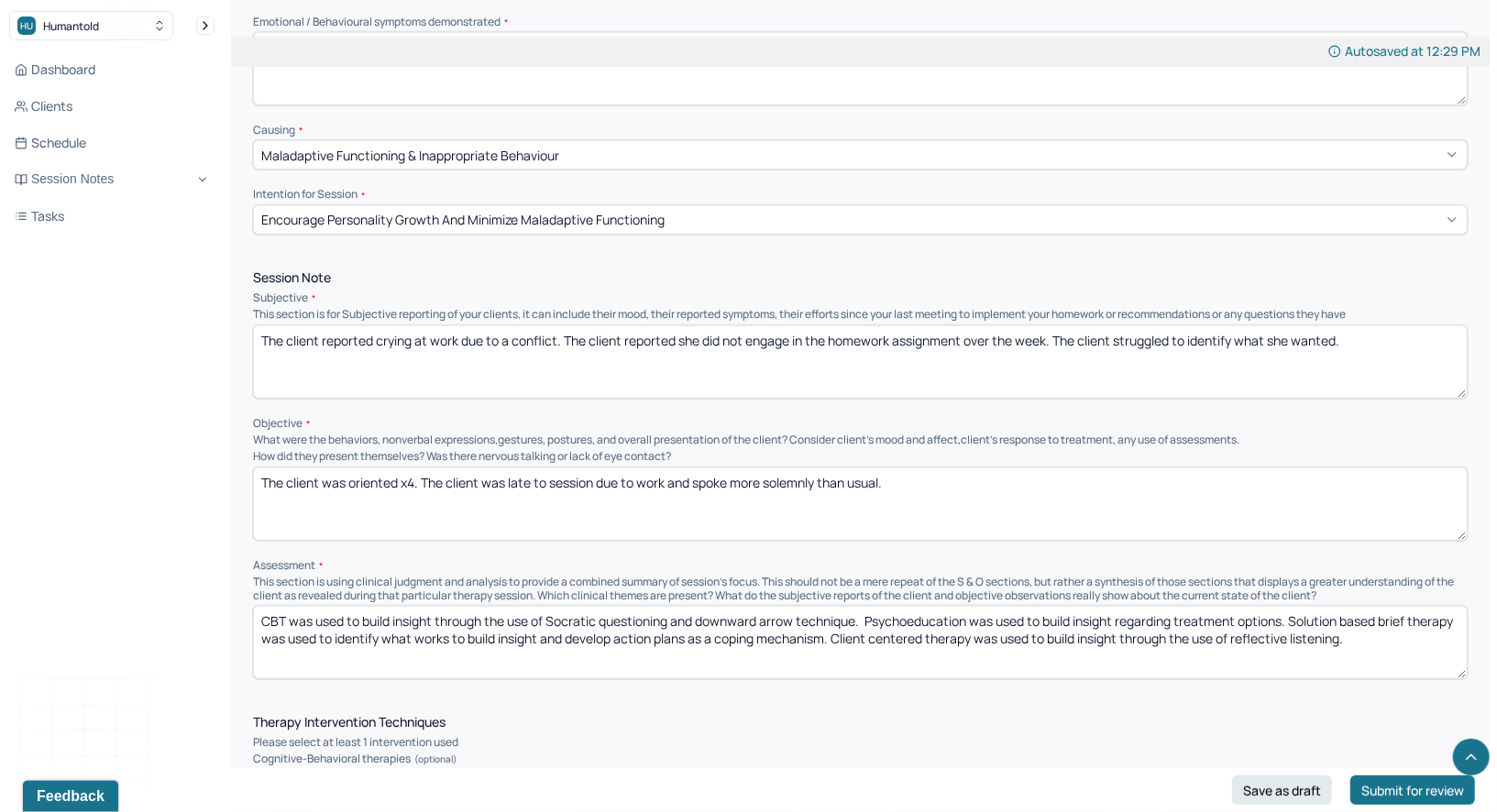 scroll, scrollTop: 945, scrollLeft: 0, axis: vertical 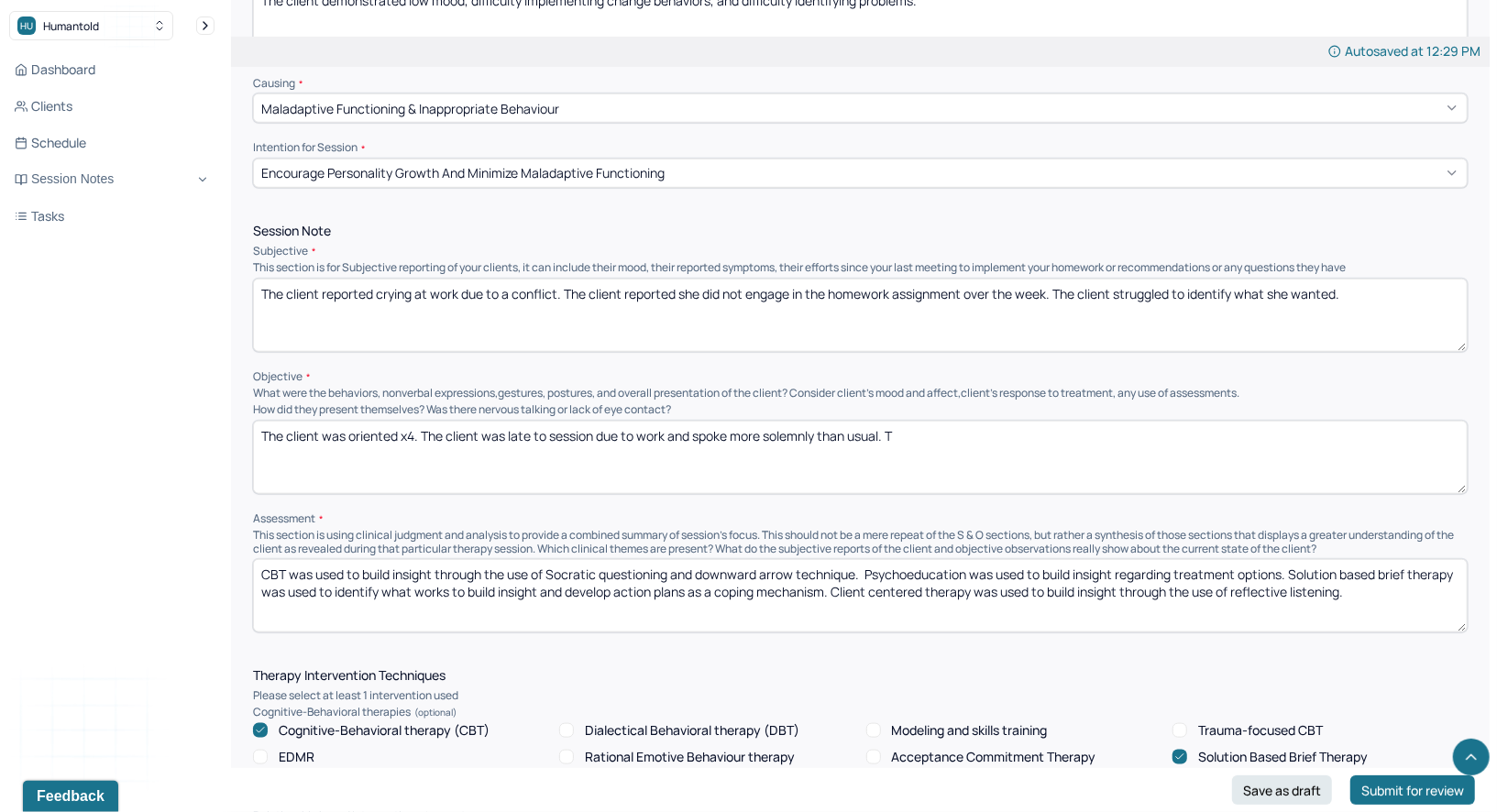 type on "The client was oriented x4. The client was late to session due to work and spoke more solemnly than usual." 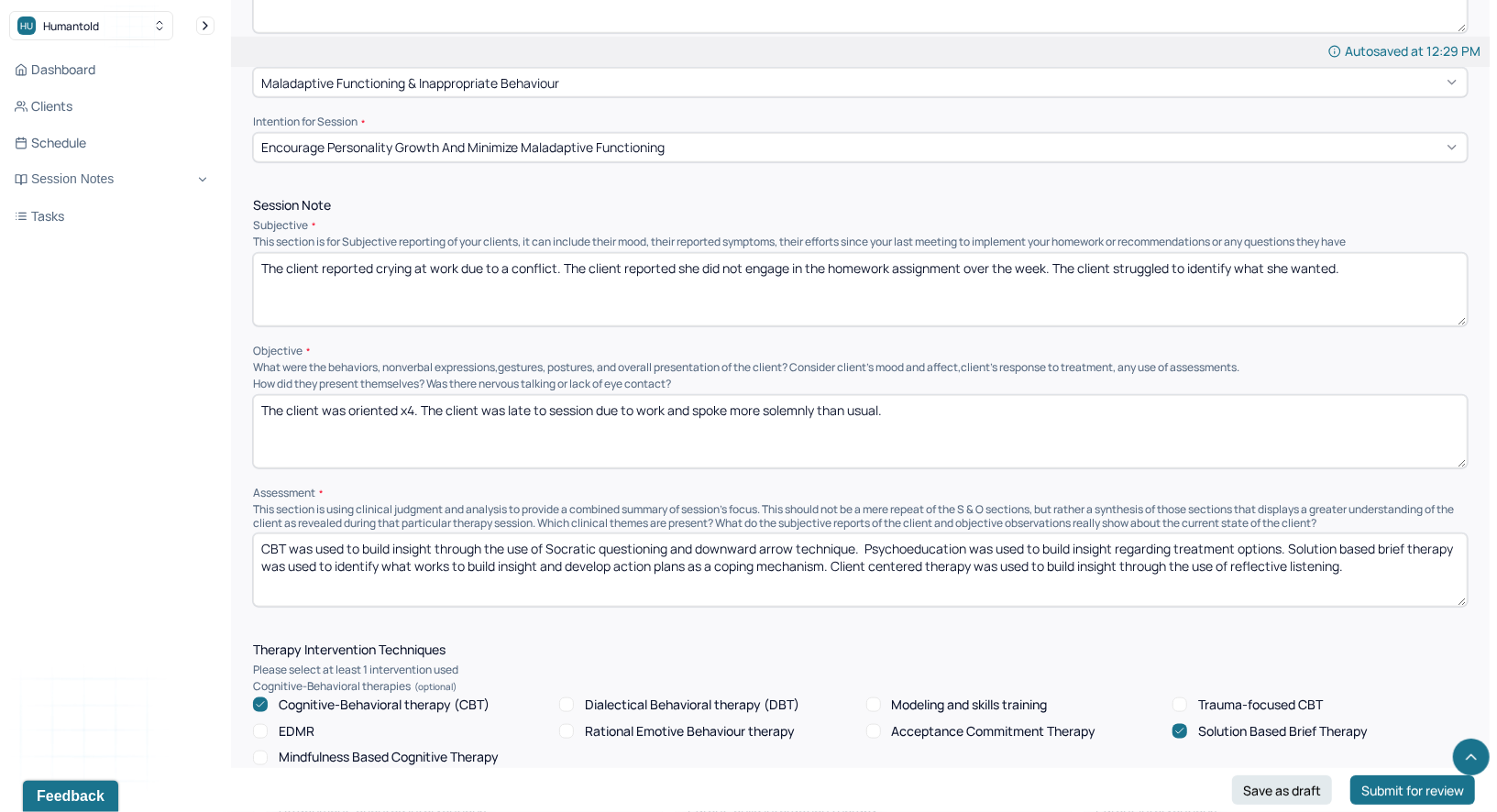 scroll, scrollTop: 1003, scrollLeft: 0, axis: vertical 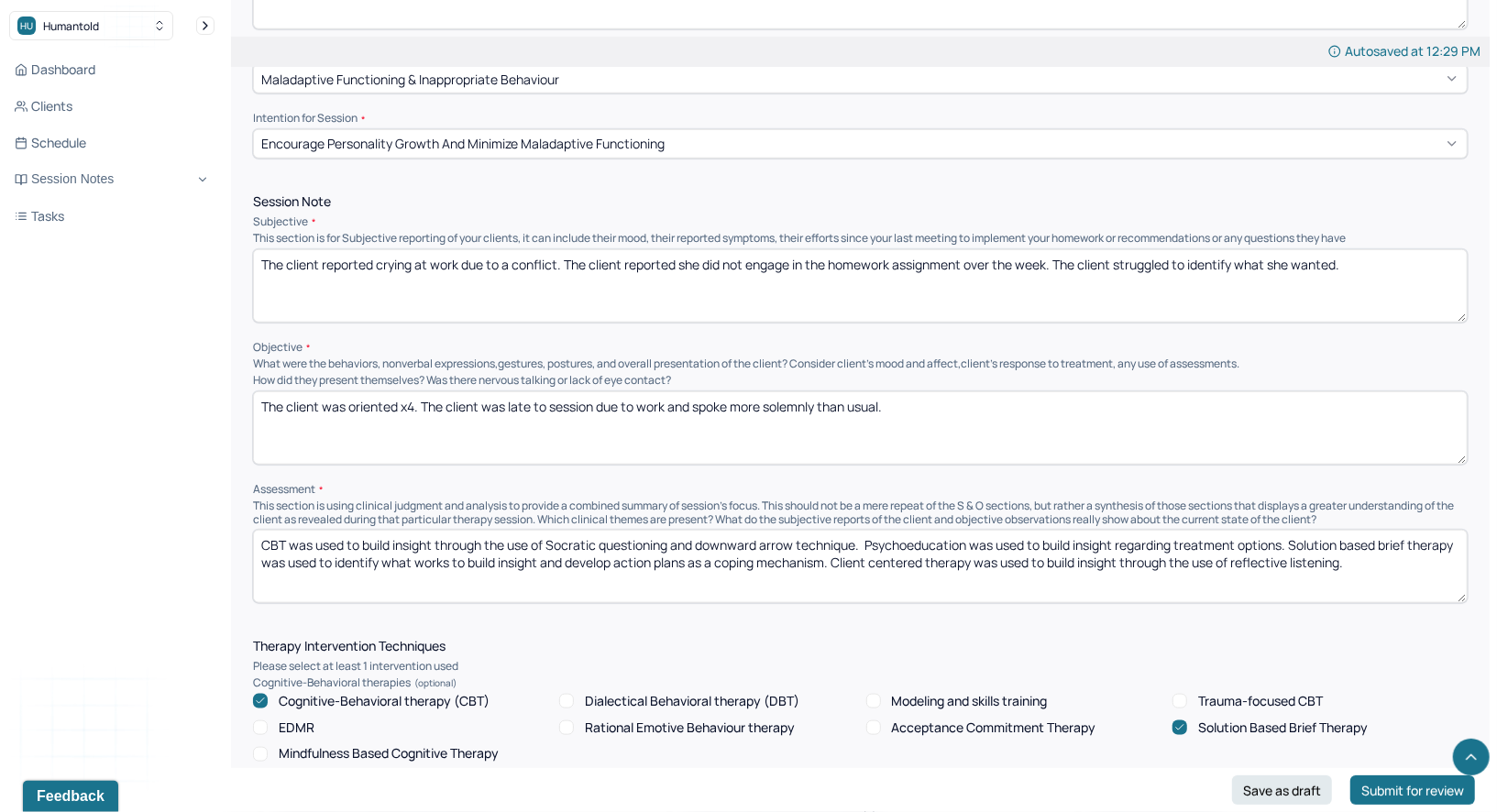 click on "CBT was used to build insight through the use of Socratic questioning and downward arrow technique.  Psychoeducation was used to build insight regarding treatment options. Solution based brief therapy was used to identify what works to build insight and develop action plans as a coping mechanism. Client centered therapy was used to build insight through the use of reflective listening." at bounding box center [860, 566] 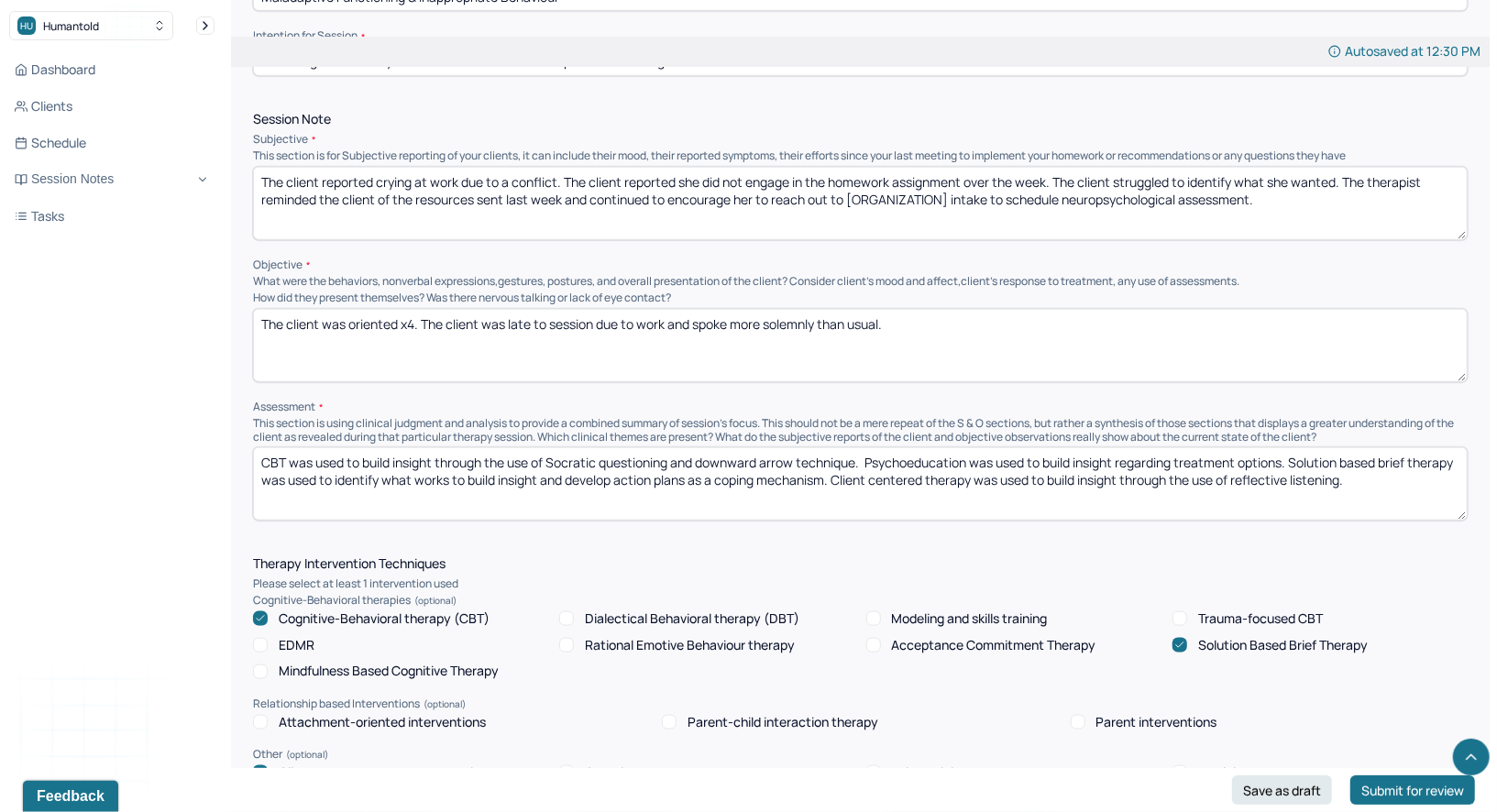 scroll, scrollTop: 1114, scrollLeft: 0, axis: vertical 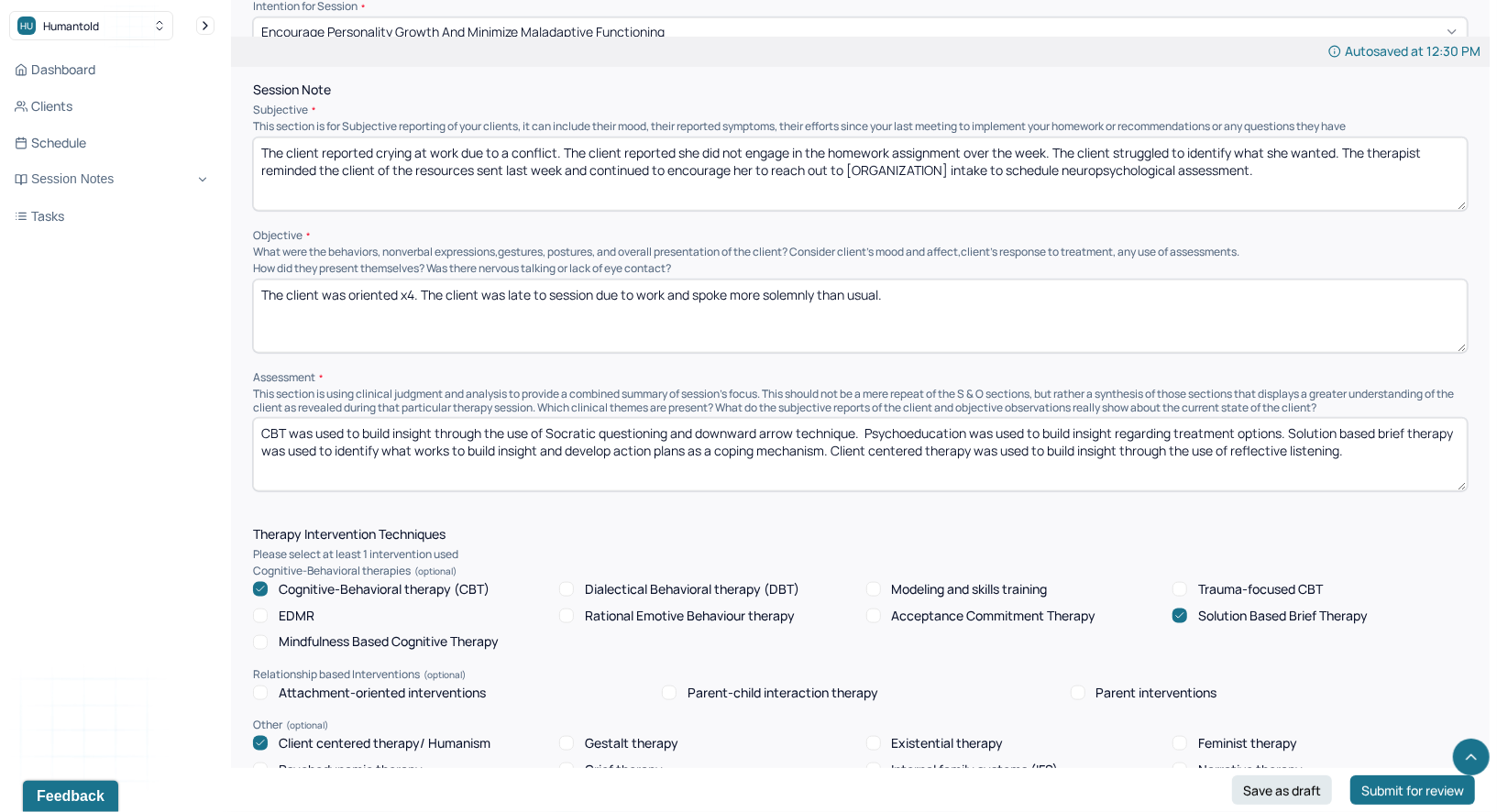 type on "The client reported crying at work due to a conflict. The client reported she did not engage in the homework assignment over the week. The client struggled to identify what she wanted. The therapist reminded the client of the resources sent last week and continued to encourage her to reach out to [ORGANIZATION] intake to schedule neuropsychological assessment." 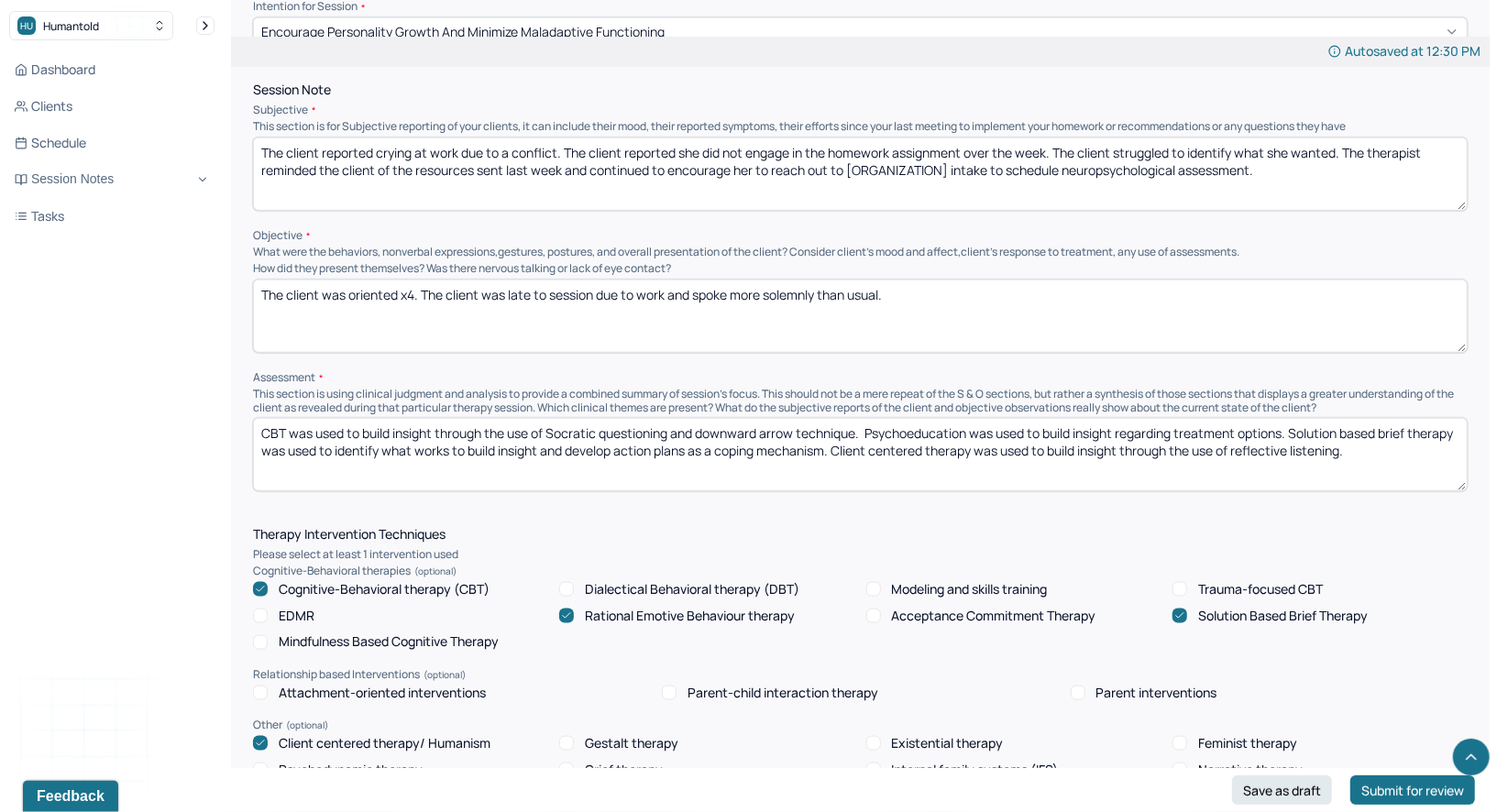 click on "CBT was used to build insight through the use of Socratic questioning and downward arrow technique.  Psychoeducation was used to build insight regarding treatment options. Solution based brief therapy was used to identify what works to build insight and develop action plans as a coping mechanism. Client centered therapy was used to build insight through the use of reflective listening." at bounding box center [860, 455] 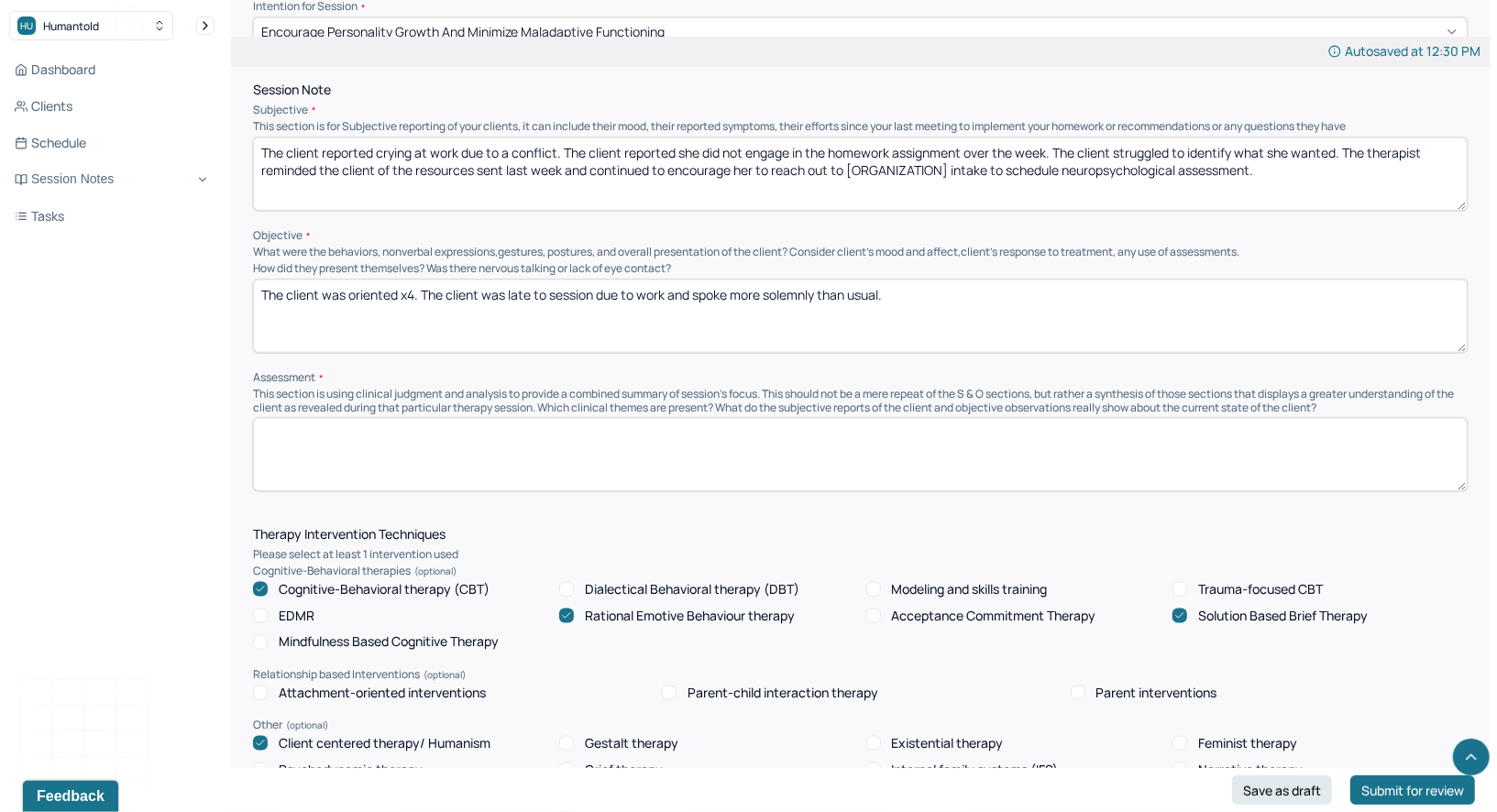 type 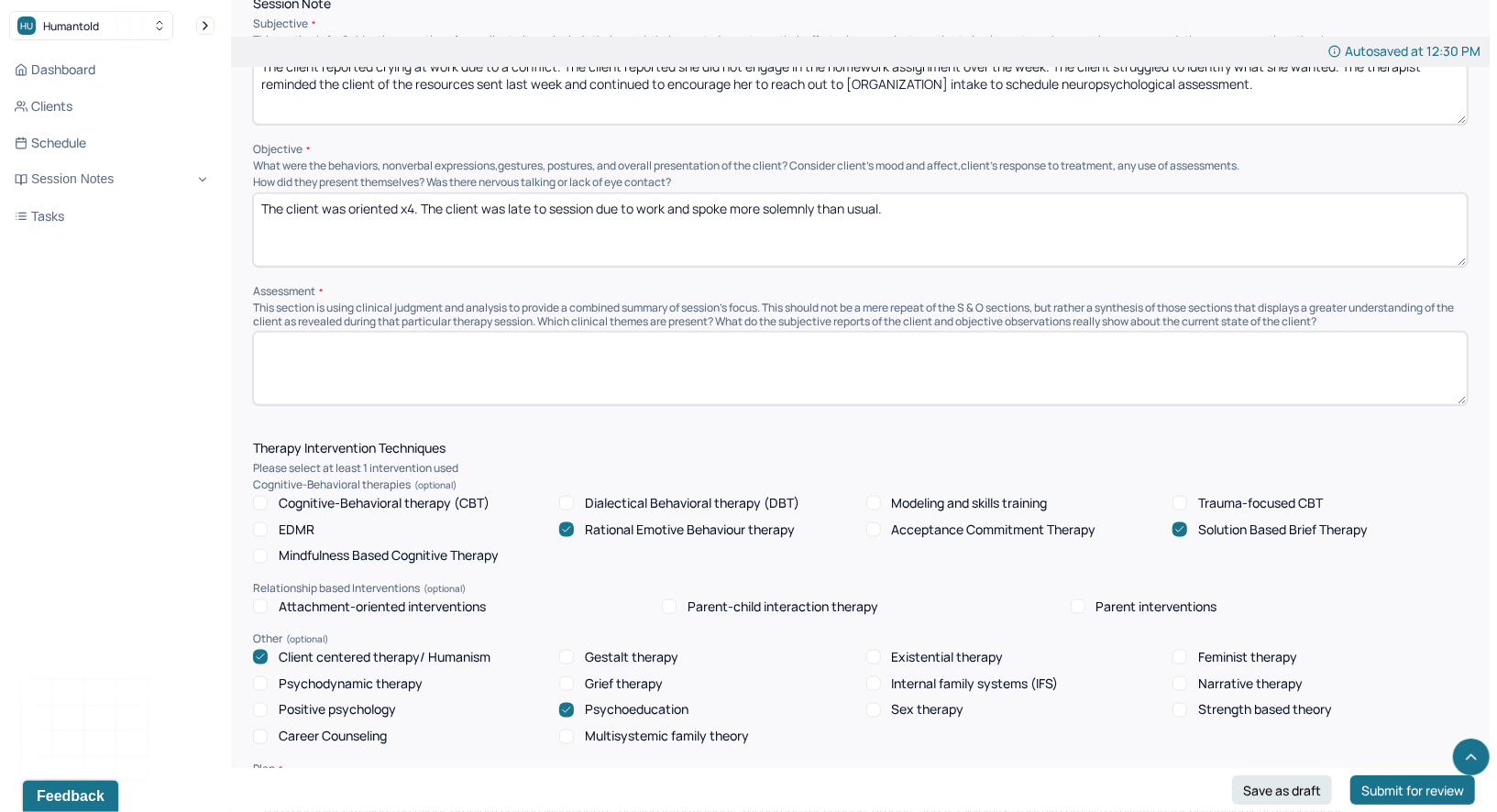 scroll, scrollTop: 1204, scrollLeft: 0, axis: vertical 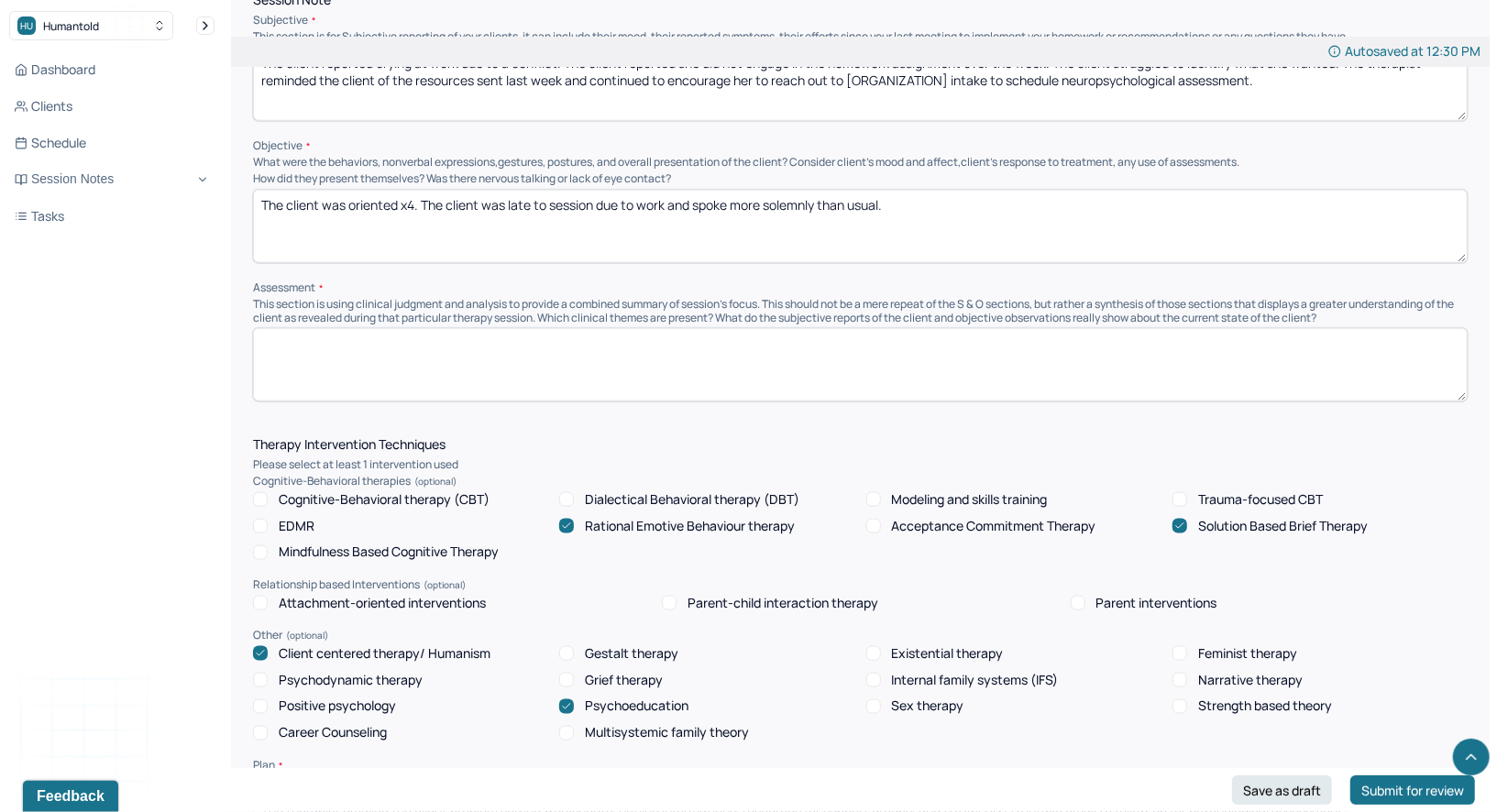 click on "Psychoeducation" at bounding box center (636, 706) 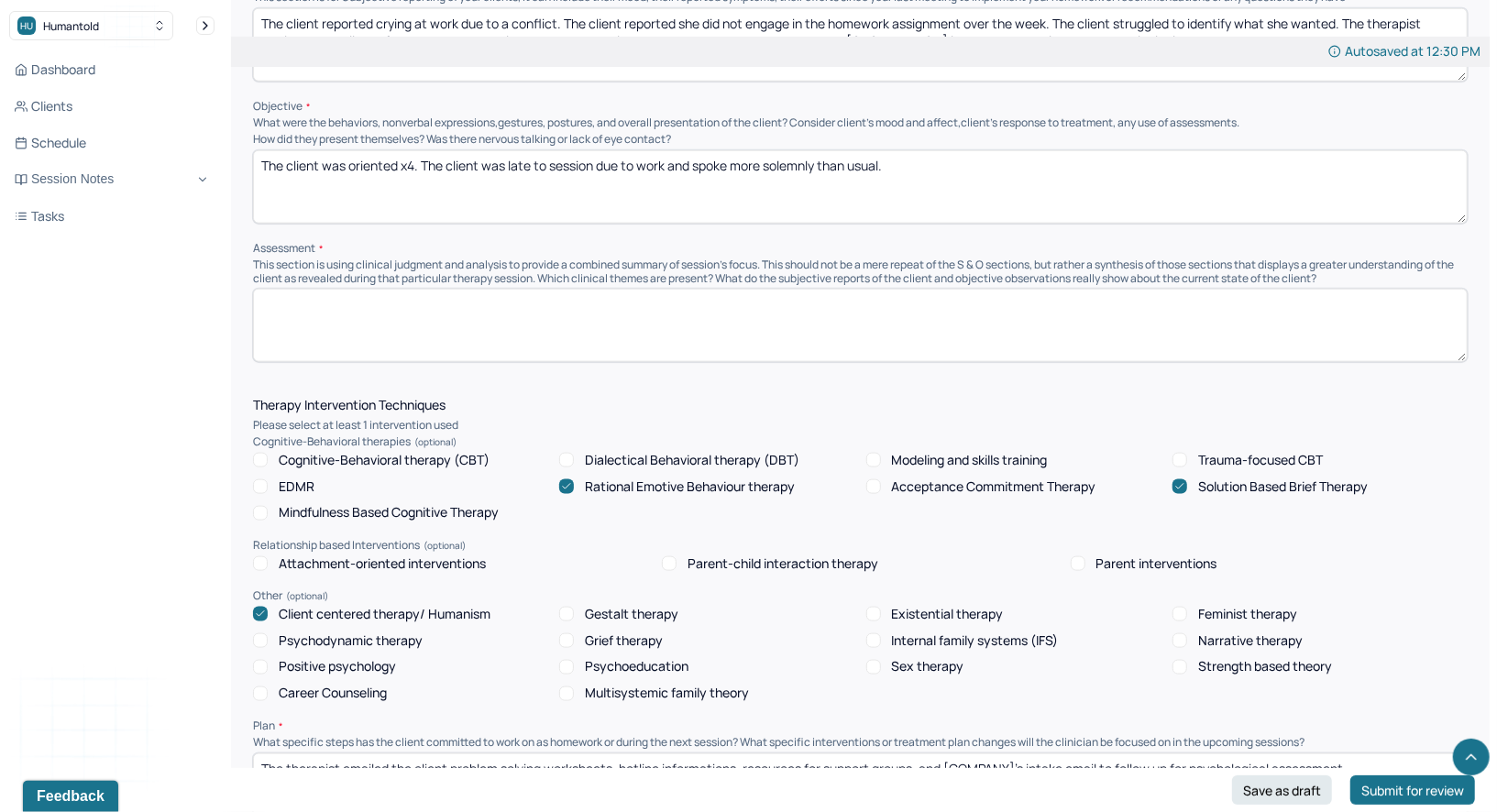 scroll, scrollTop: 1247, scrollLeft: 0, axis: vertical 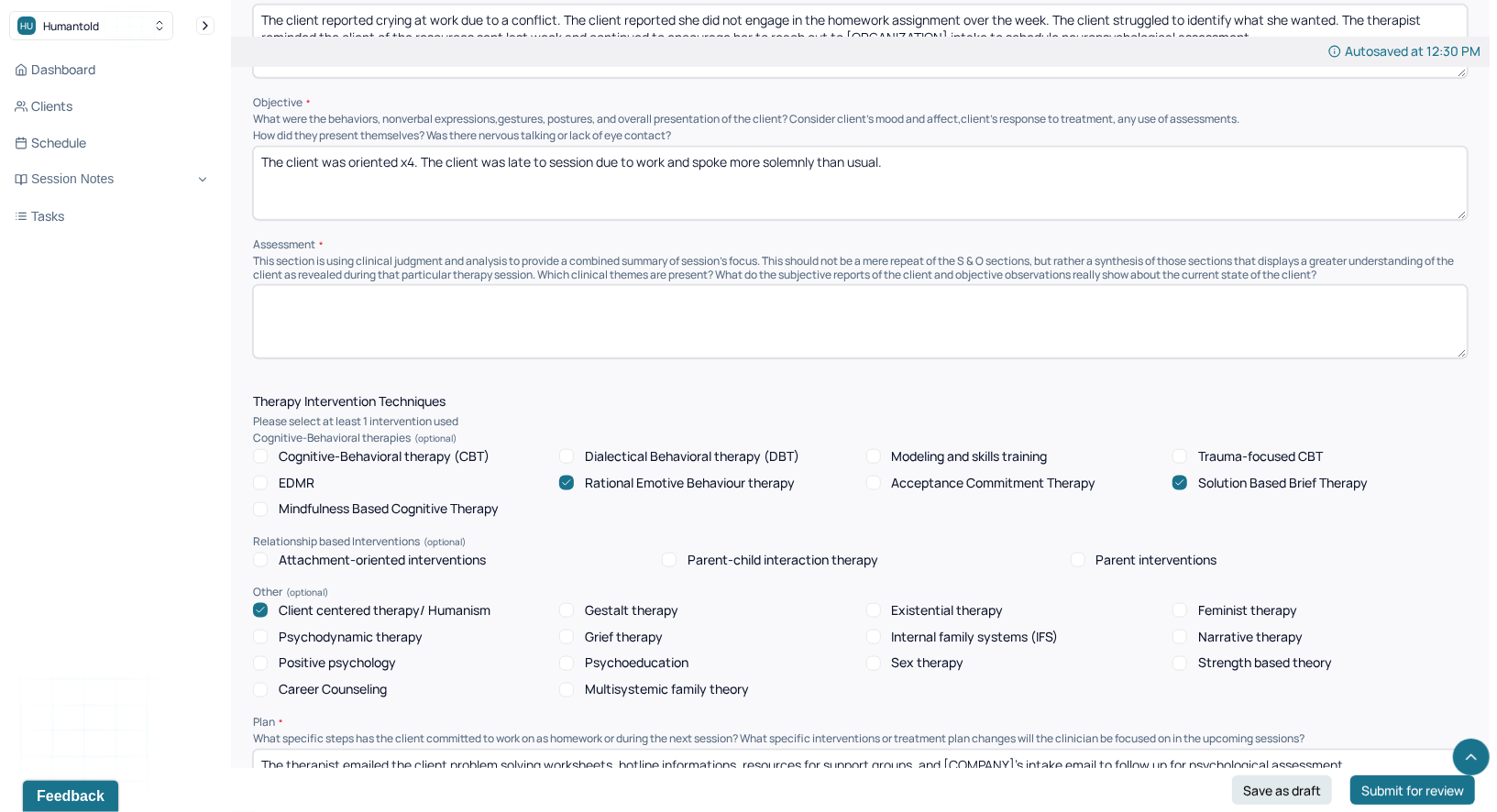 click on "Positive psychology" at bounding box center (337, 663) 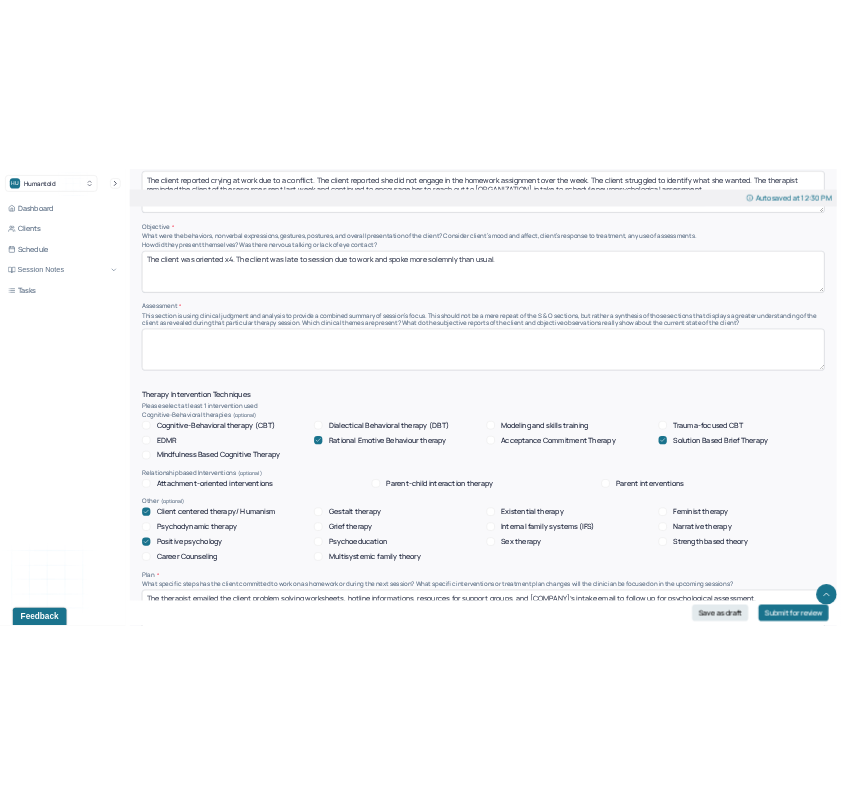 scroll, scrollTop: 1512, scrollLeft: 0, axis: vertical 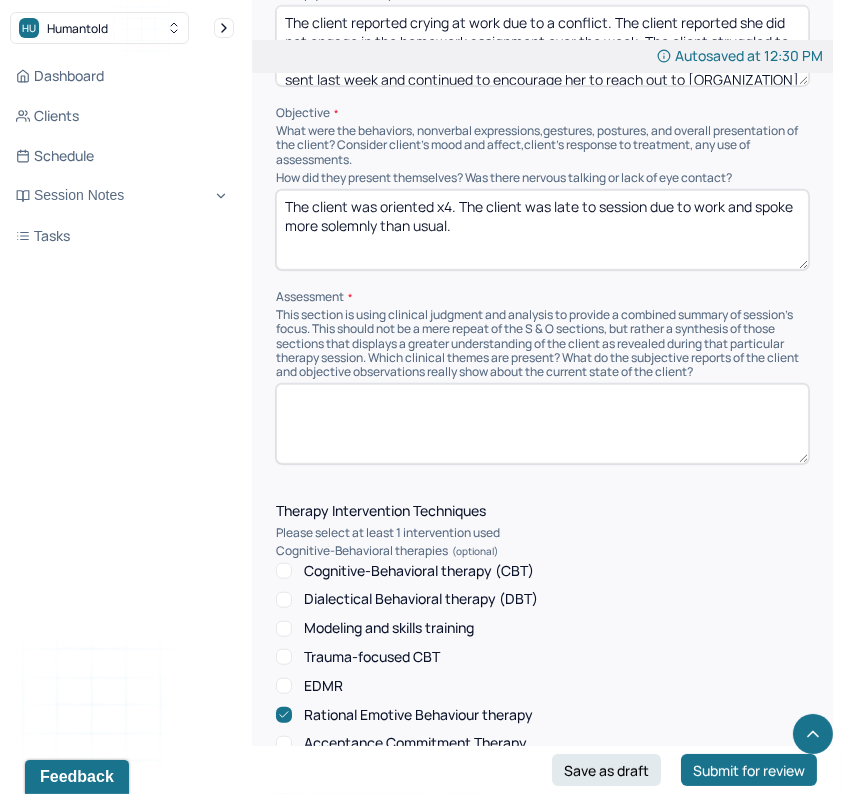 click at bounding box center (542, 424) 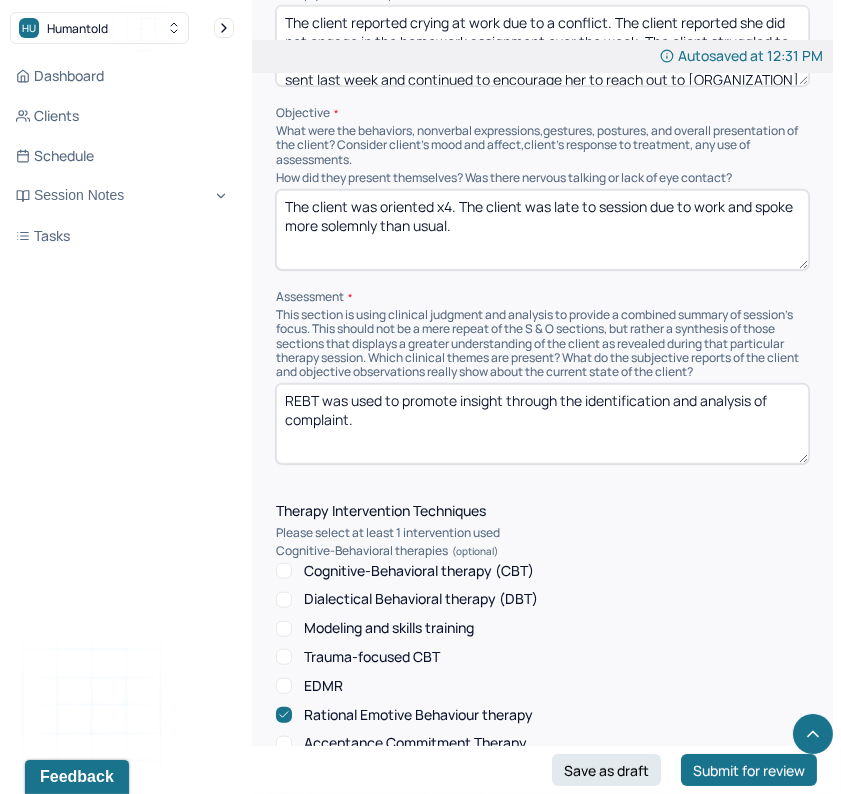 paste on "Client-centered therapy was used to promote insight through reflective listening." 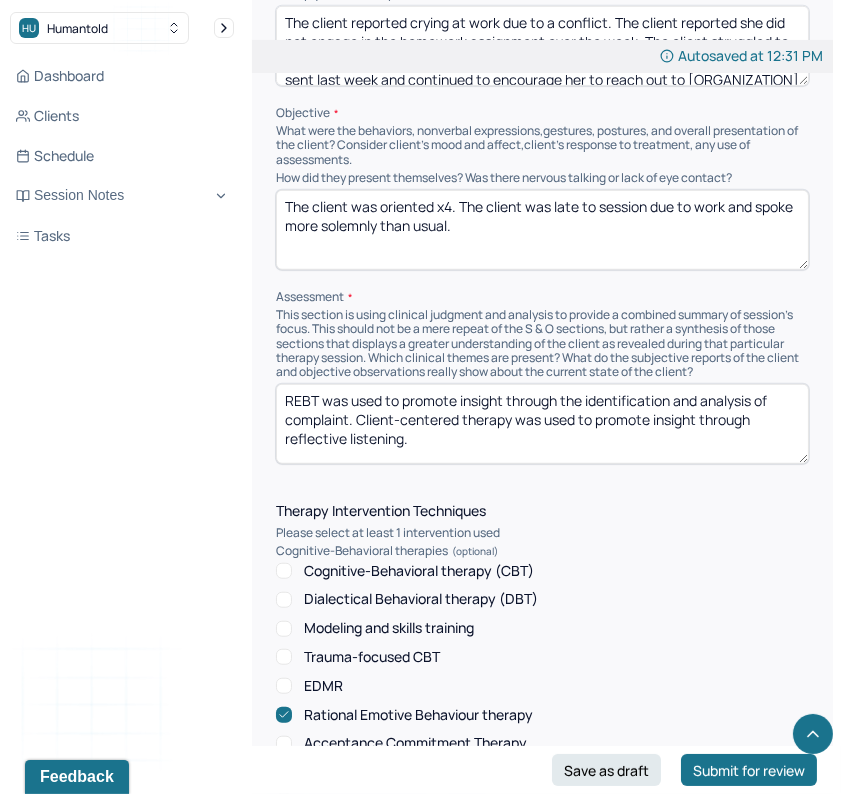 paste on "Humanism was used to build rapport with client through the discussion of acceptance within the sessions, the use of authenticity to promote trust and facilitate openness, and collaboration to discuss boundaries and reinforce cohesion of client and clinician goal" 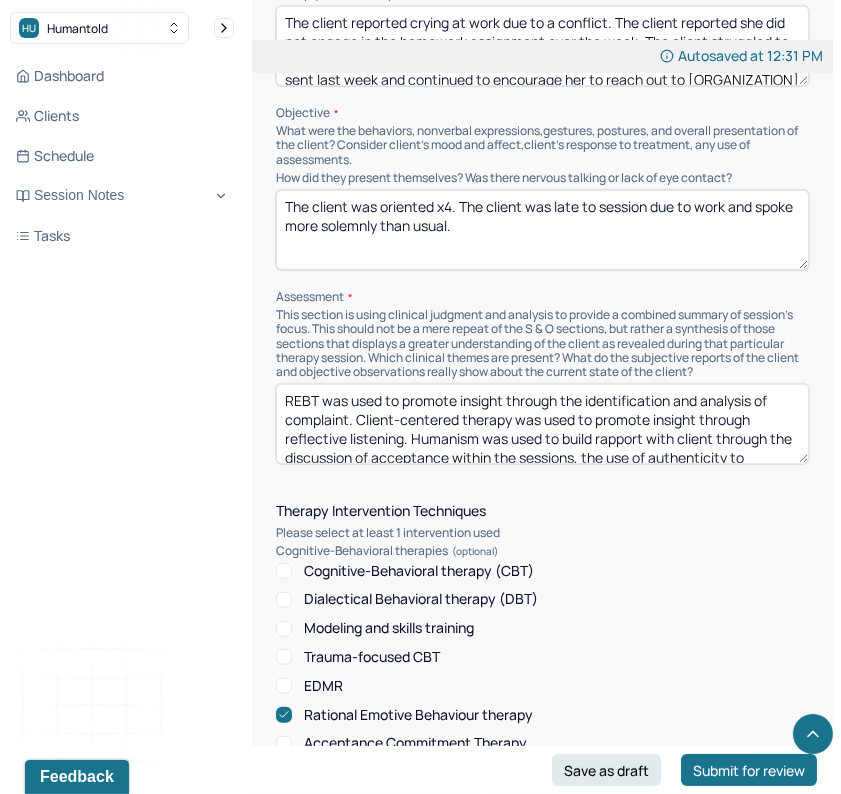 scroll, scrollTop: 44, scrollLeft: 0, axis: vertical 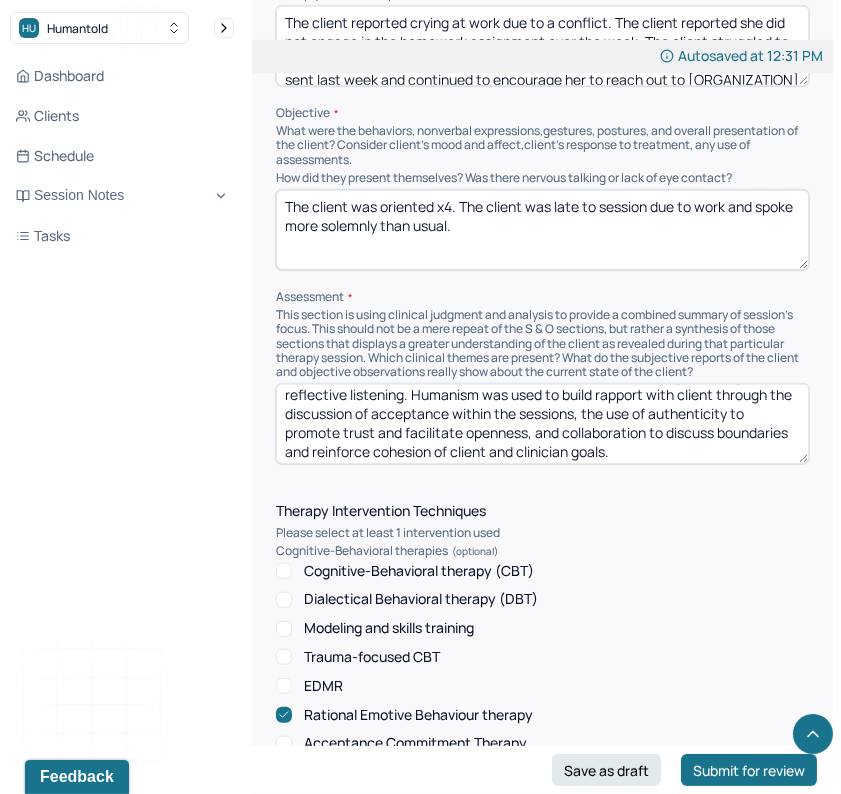 paste on "Solution based brief therapy was used to build coping mechanisms by breaking down larger goals into smaller steps to make progress more achievable." 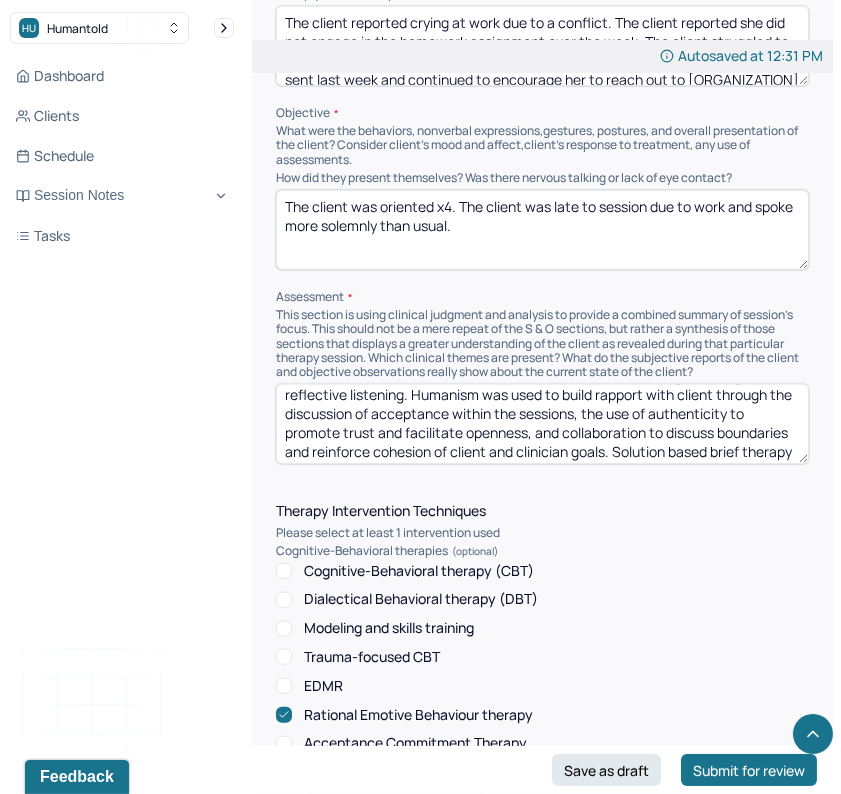scroll, scrollTop: 83, scrollLeft: 0, axis: vertical 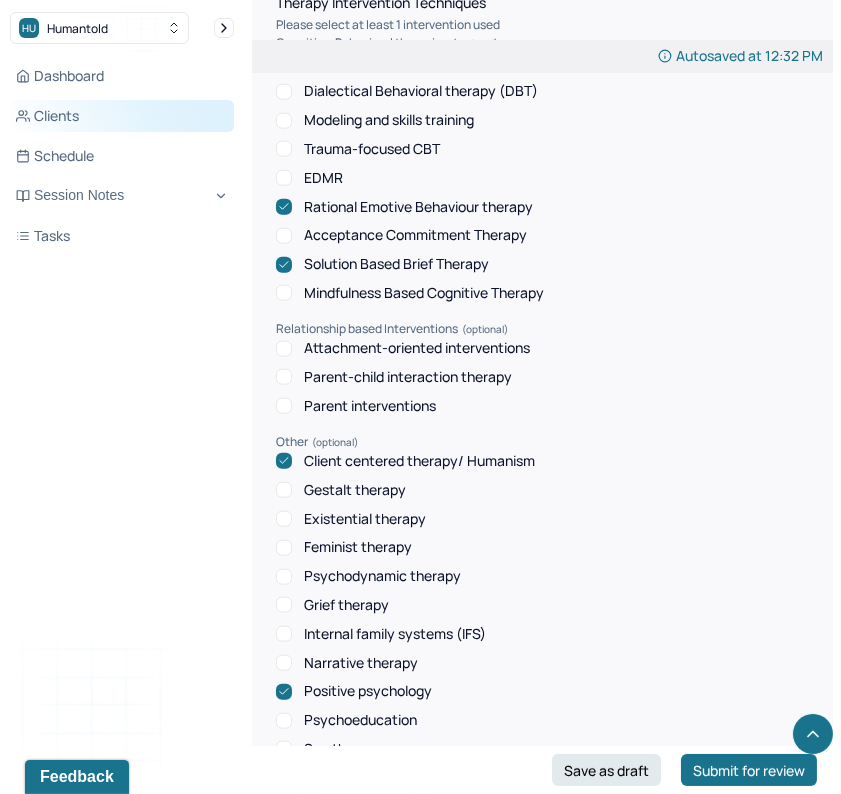 type on "REBT was used to promote insight through the identification and analysis of complaint. Client-centered therapy was used to promote insight through reflective listening. Humanism was used to build rapport with client through the discussion of acceptance within the sessions, the use of authenticity to promote trust and facilitate openness, and collaboration to discuss boundaries and reinforce cohesion of client and clinician goals. Solution based brief therapy was used to build coping mechanisms by breaking down larger goals into smaller steps to make progress more achievable." 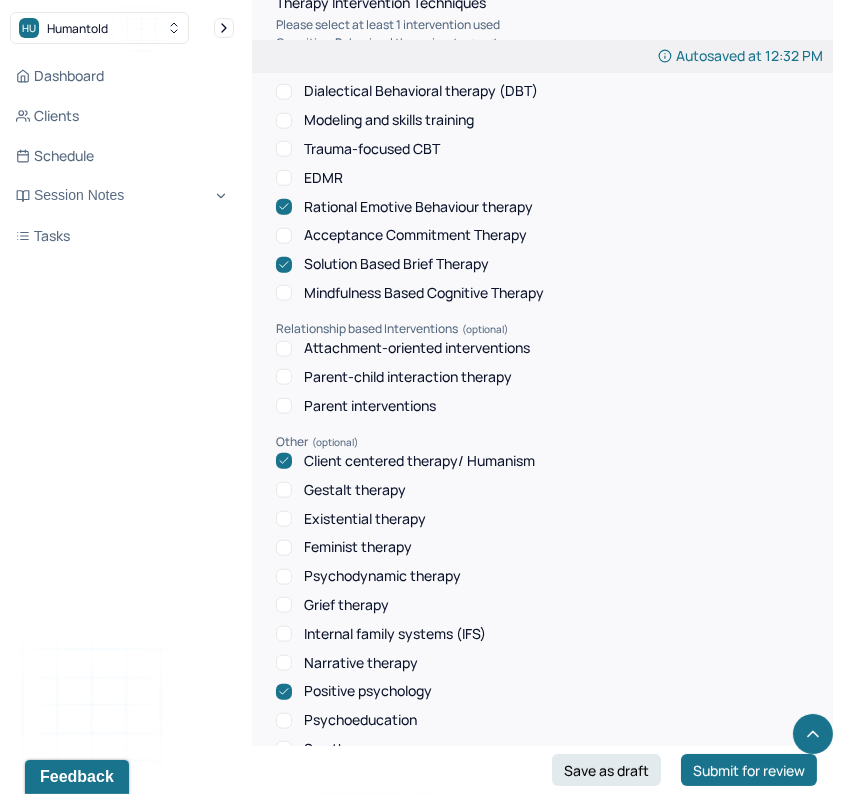 click on "Positive psychology" at bounding box center (368, 691) 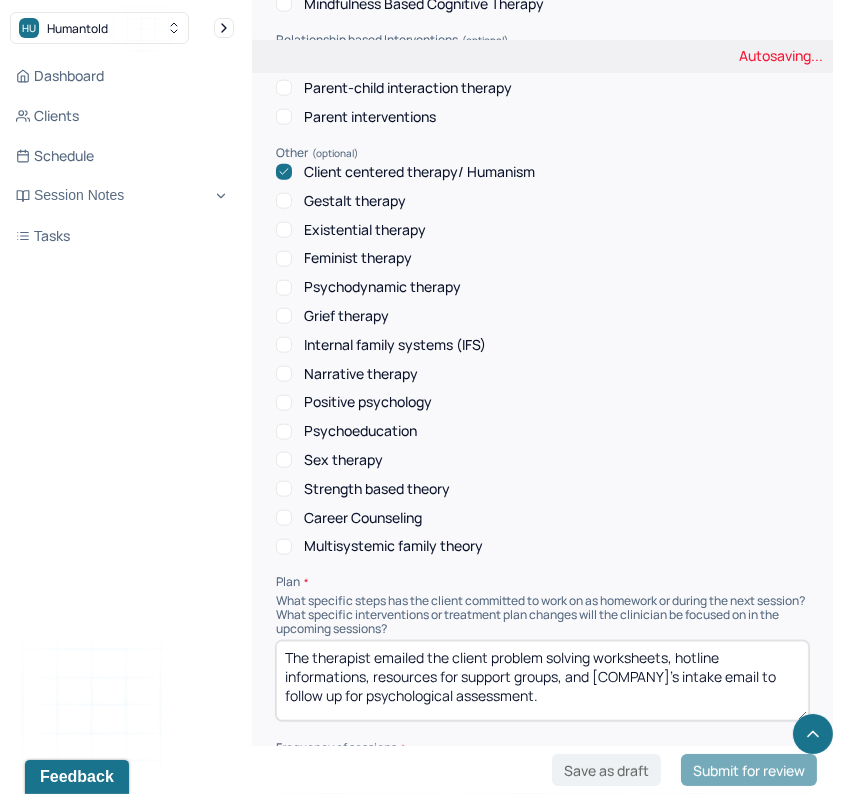 scroll, scrollTop: 2145, scrollLeft: 0, axis: vertical 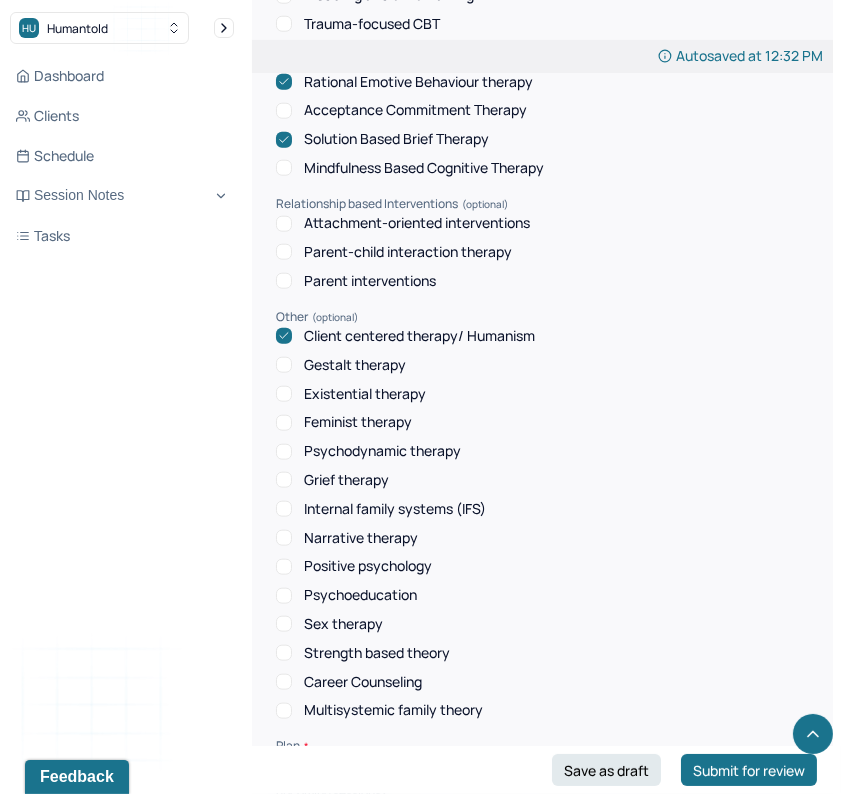 click on "Positive psychology" at bounding box center [368, 566] 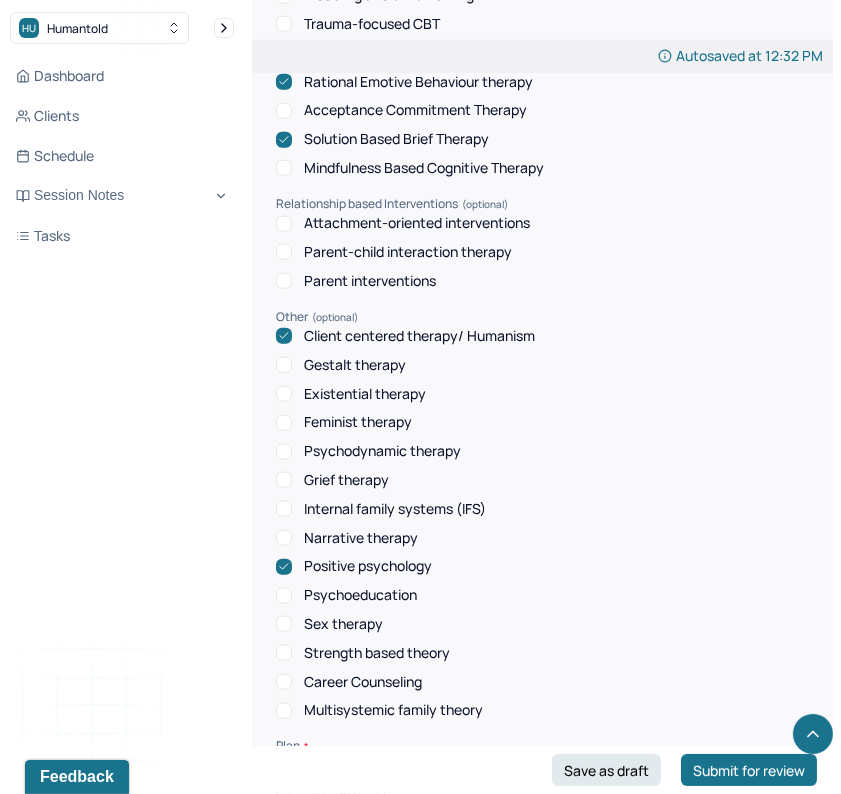 click on "Positive psychology" at bounding box center [368, 566] 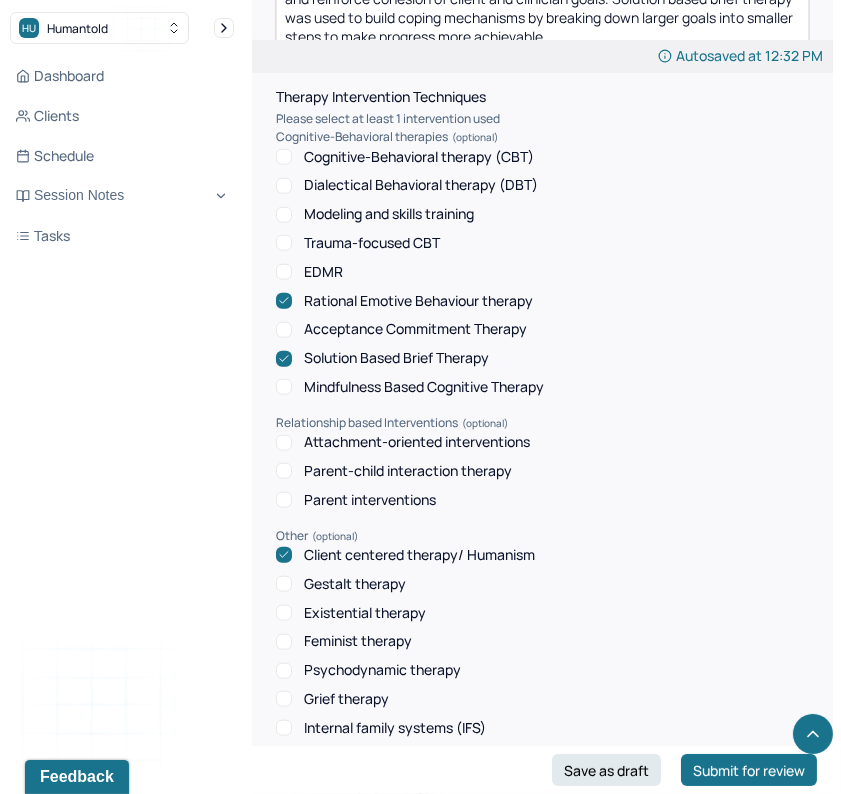 scroll, scrollTop: 1520, scrollLeft: 0, axis: vertical 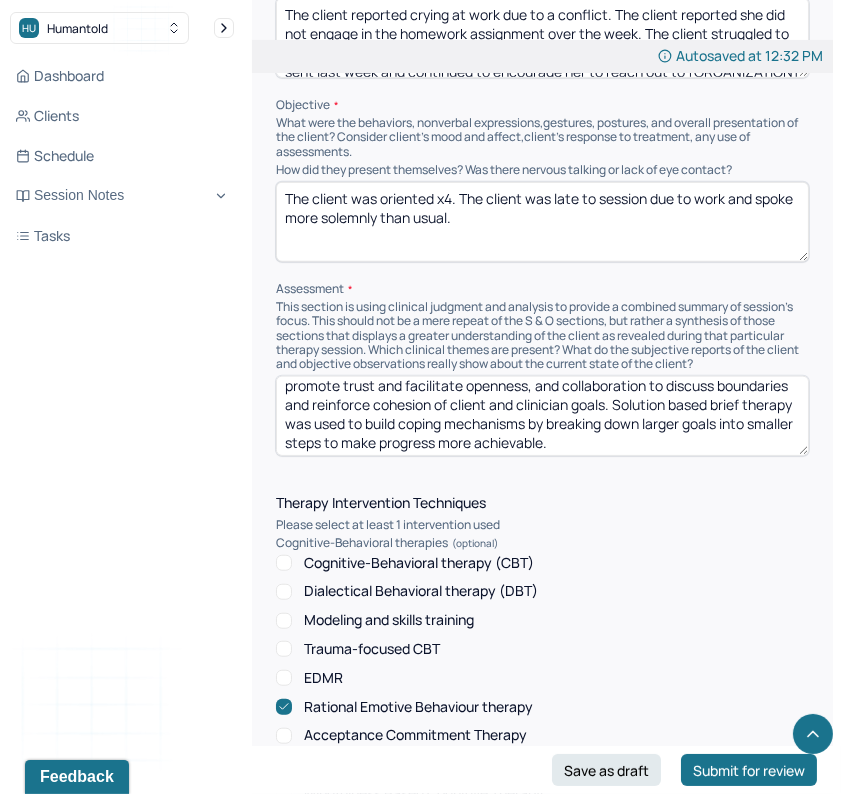 click on "REBT was used to promote insight through the identification and analysis of complaint. Client-centered therapy was used to promote insight through reflective listening. Humanism was used to build rapport with client through the discussion of acceptance within the sessions, the use of authenticity to promote trust and facilitate openness, and collaboration to discuss boundaries and reinforce cohesion of client and clinician goals. Solution based brief therapy was used to build coping mechanisms by breaking down larger goals into smaller steps to make progress more achievable." at bounding box center (542, 416) 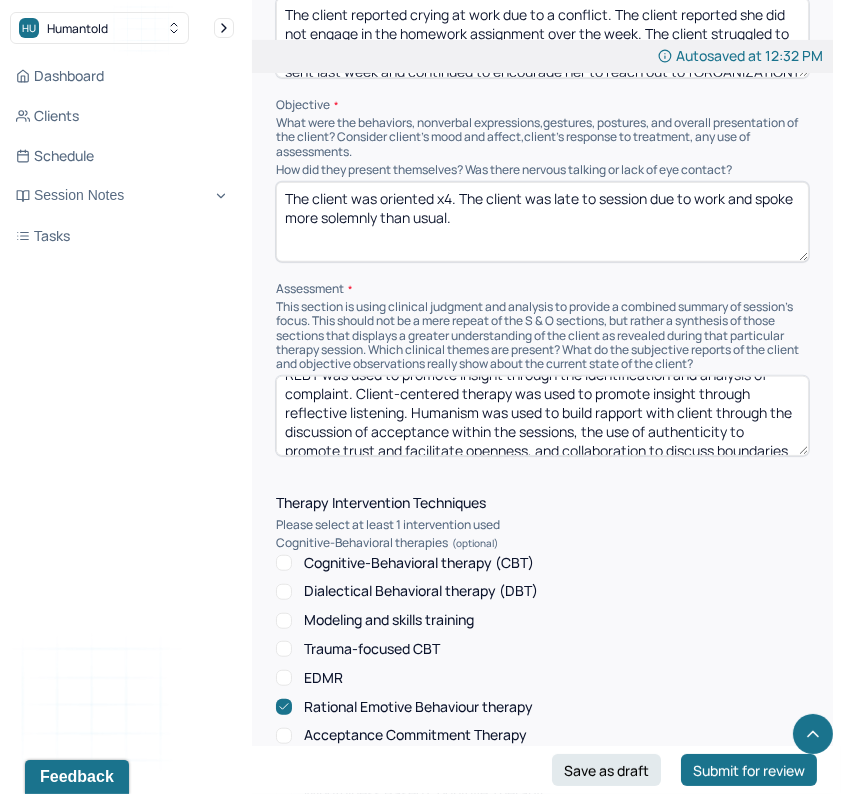 scroll, scrollTop: 16, scrollLeft: 0, axis: vertical 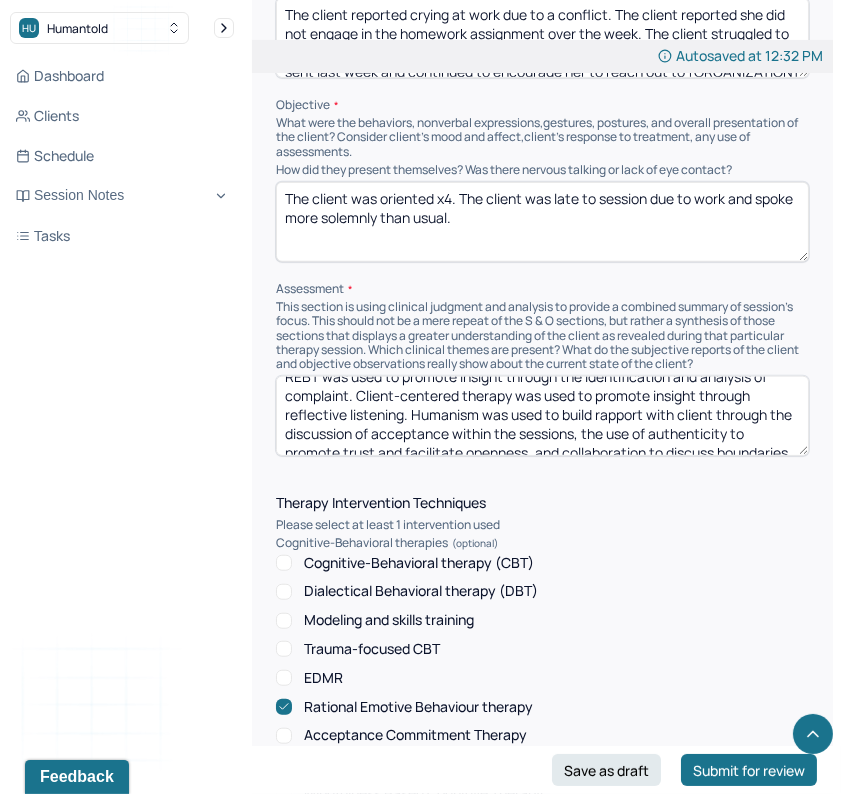 click on "REBT was used to promote insight through the identification and analysis of complaint. Client-centered therapy was used to promote insight through reflective listening. Humanism was used to build rapport with client through the discussion of acceptance within the sessions, the use of authenticity to promote trust and facilitate openness, and collaboration to discuss boundaries and reinforce cohesion of client and clinician goals. Solution based brief therapy was used to build coping mechanisms by breaking down larger goals into smaller steps to make progress more achievable." at bounding box center [542, 416] 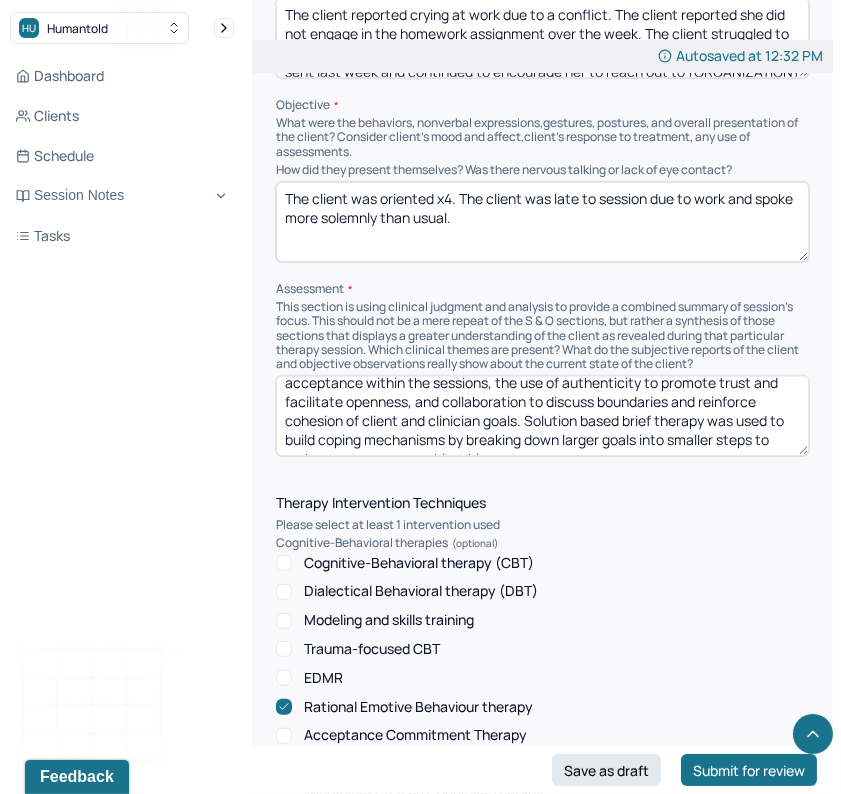 scroll, scrollTop: 108, scrollLeft: 0, axis: vertical 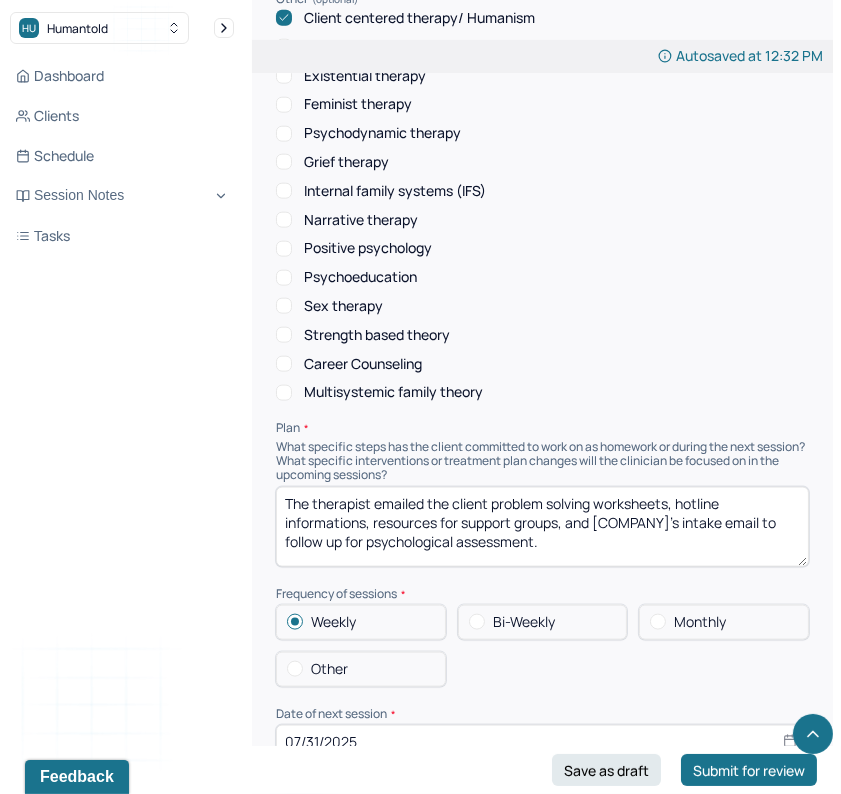 type on "REBT was used to promote insight through the identification and analysis of complaint. Client-centered therapy was used to promote insight through reflective listening and self-compassion through the validation of experience. Humanism was used to build rapport with client through the discussion of acceptance within the sessions, the use of authenticity to promote trust and facilitate openness, and collaboration to discuss boundaries and reinforce cohesion of client and clinician goals. Solution based brief therapy was used to build coping mechanisms by breaking down larger goals into smaller steps to make progress more achievable." 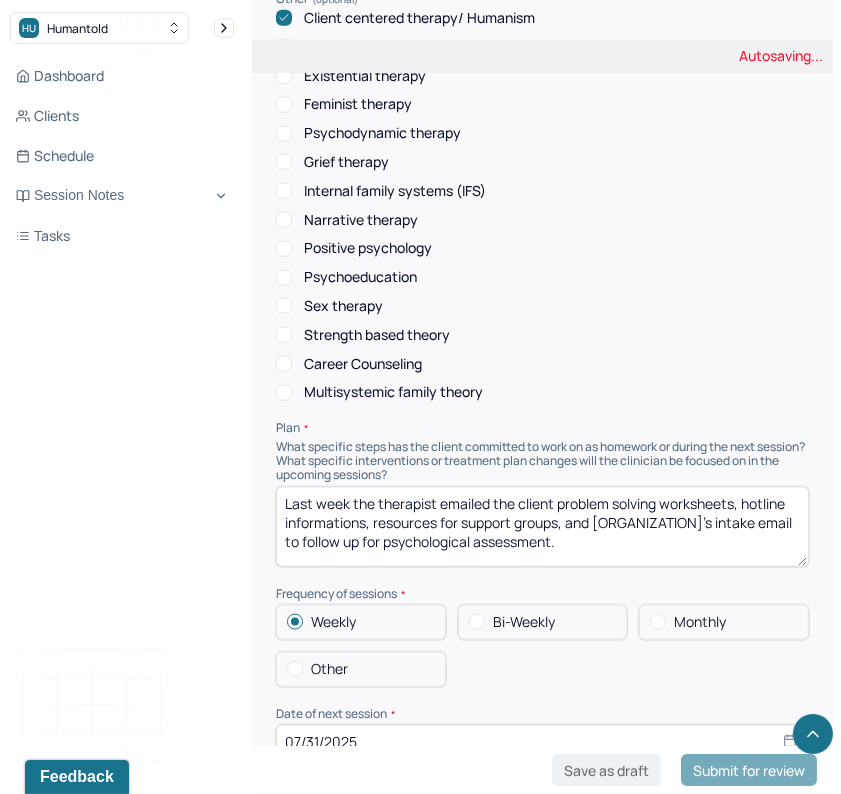 click on "Last week The therapist emailed the client problem solving worksheets, hotline informations, resources for support groups, and Humantold's intake email to follow up for psychological assessment." at bounding box center (542, 527) 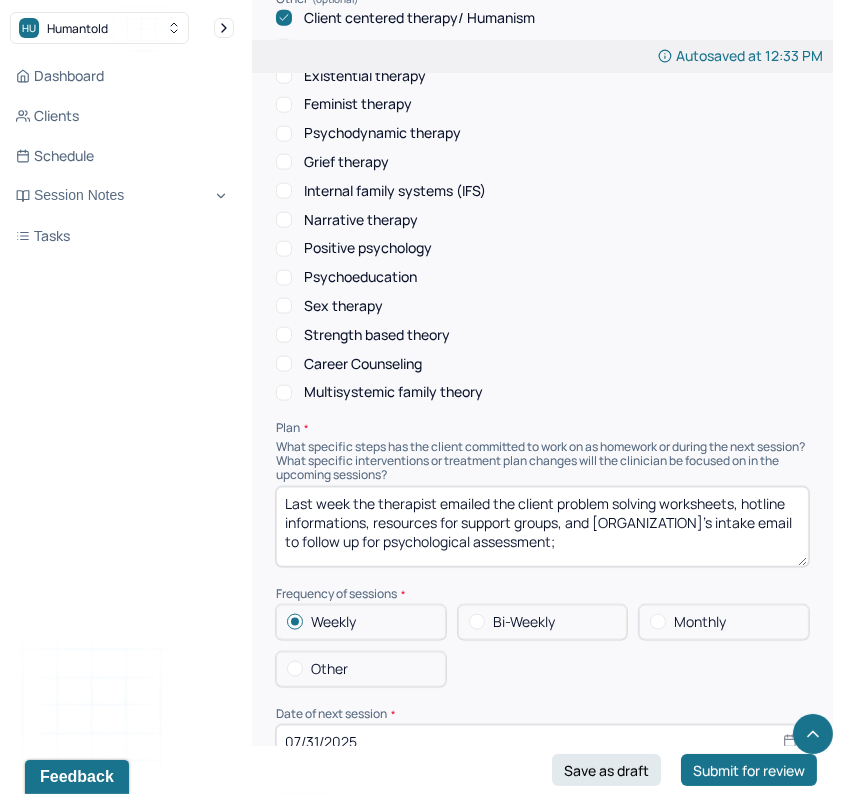 click on "Last week the therapist emailed the client problem solving worksheets, hotline informations, resources for support groups, and [ORGANIZATION]'s intake email to follow up for psychological assessment;" at bounding box center [542, 527] 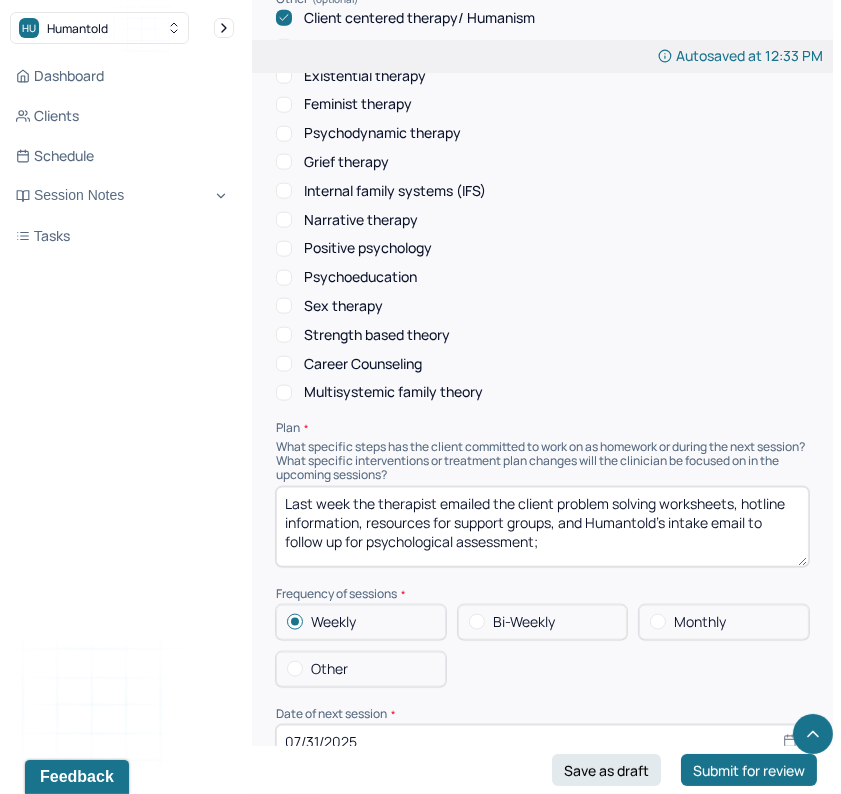 click on "Last week the therapist emailed the client problem solving worksheets, hotline information, resources for support groups, and Humantold's intake email to follow up for psychological assessment;" at bounding box center [542, 527] 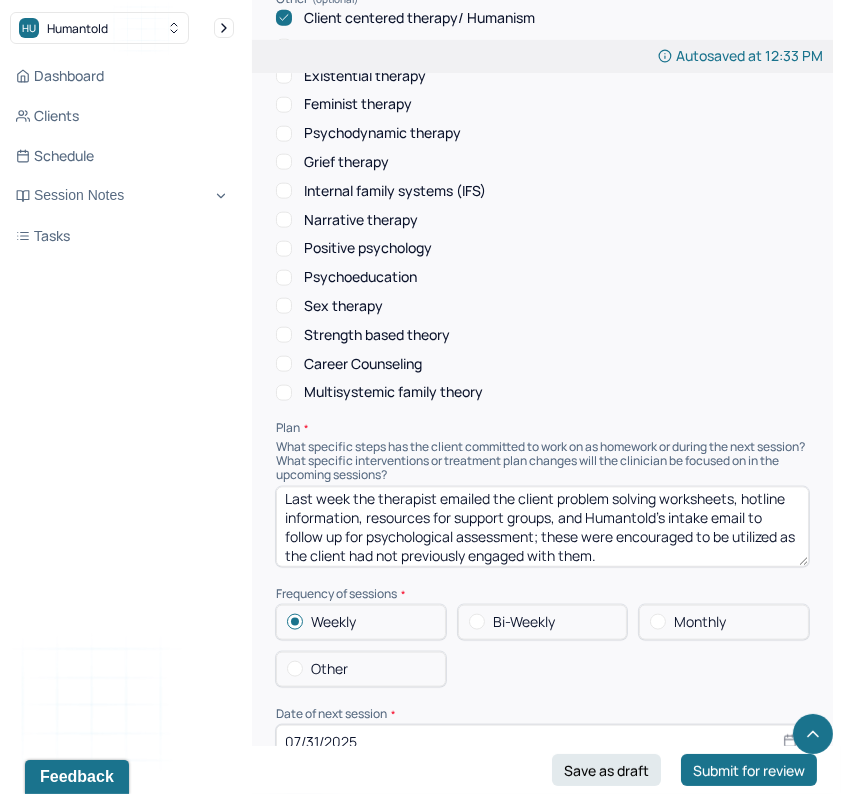scroll, scrollTop: 11, scrollLeft: 0, axis: vertical 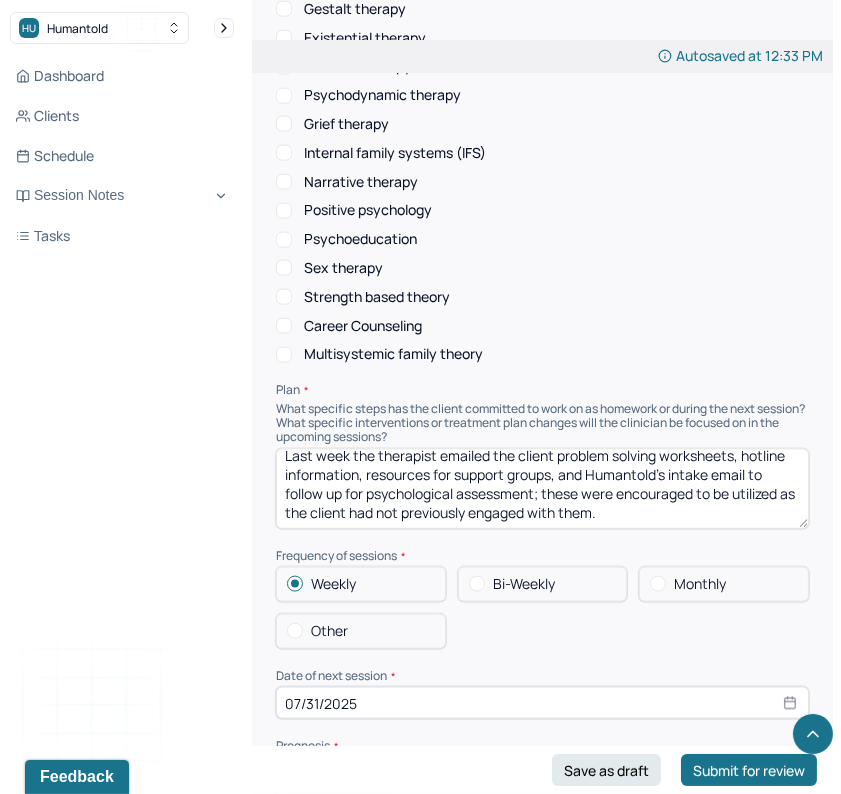 type on "Last week the therapist emailed the client problem solving worksheets, hotline information, resources for support groups, and Humantold's intake email to follow up for psychological assessment; these were encouraged to be utilized as the client had not previously engaged with them." 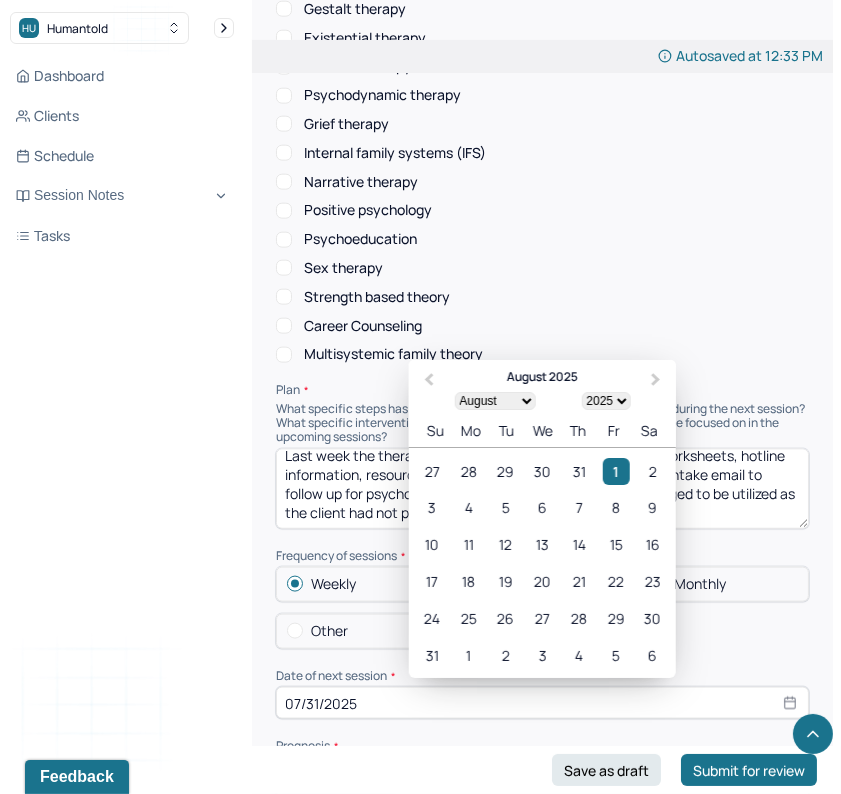 click on "07/31/2025" at bounding box center [542, 703] 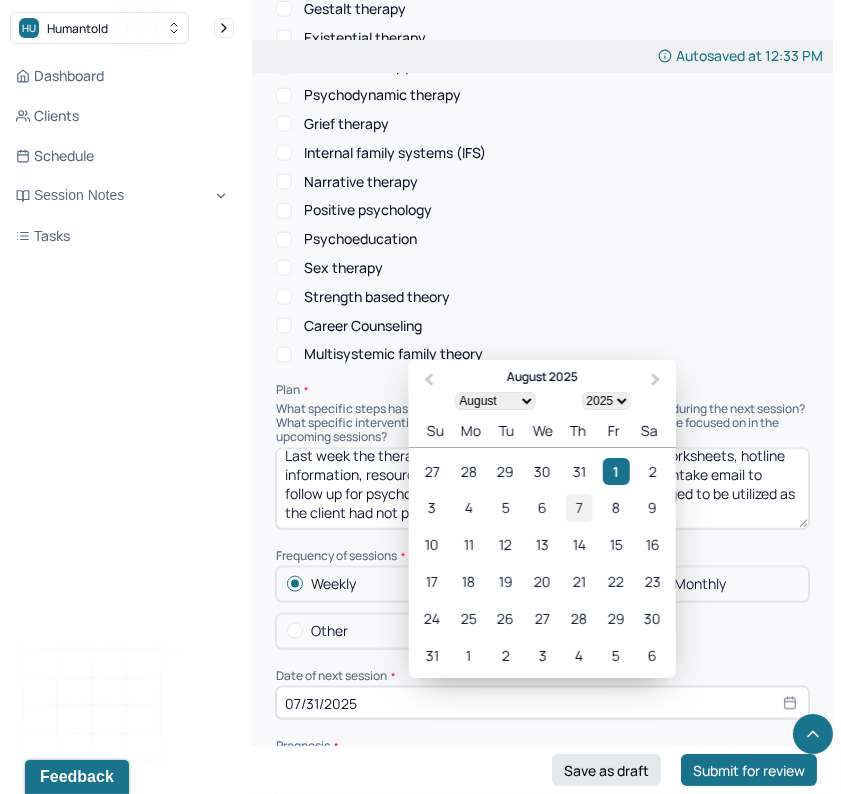 click on "7" at bounding box center [578, 508] 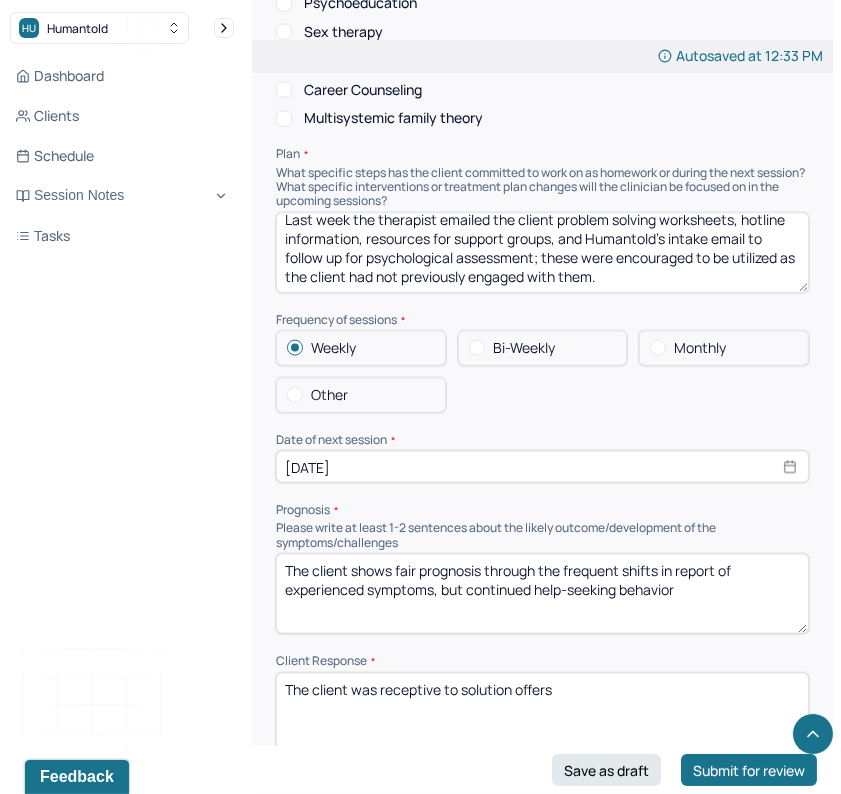 scroll, scrollTop: 2831, scrollLeft: 0, axis: vertical 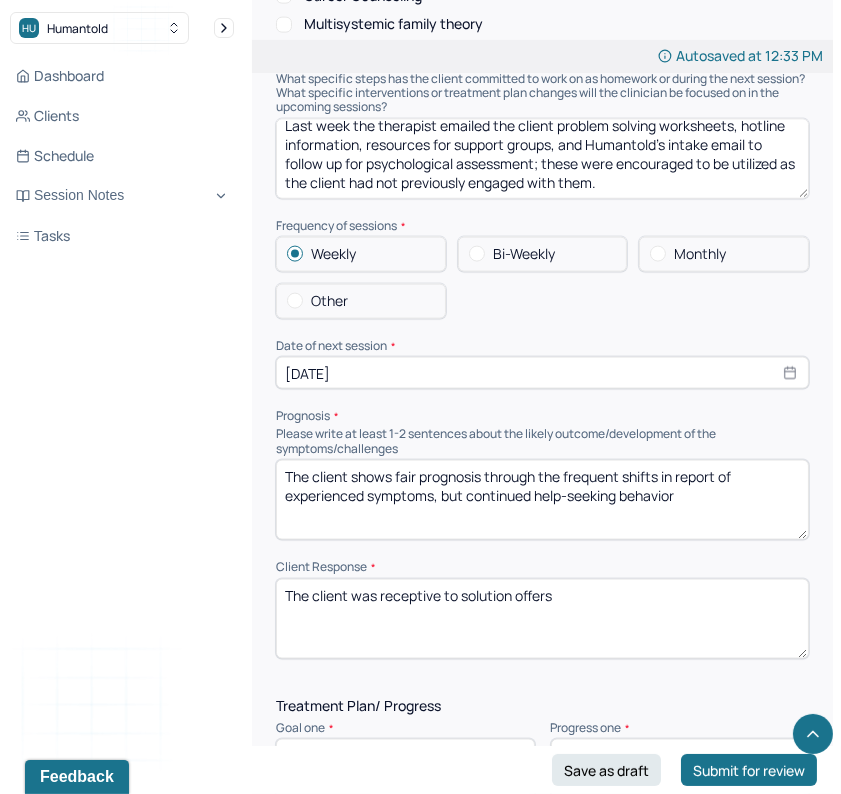 drag, startPoint x: 695, startPoint y: 459, endPoint x: 396, endPoint y: 439, distance: 299.66815 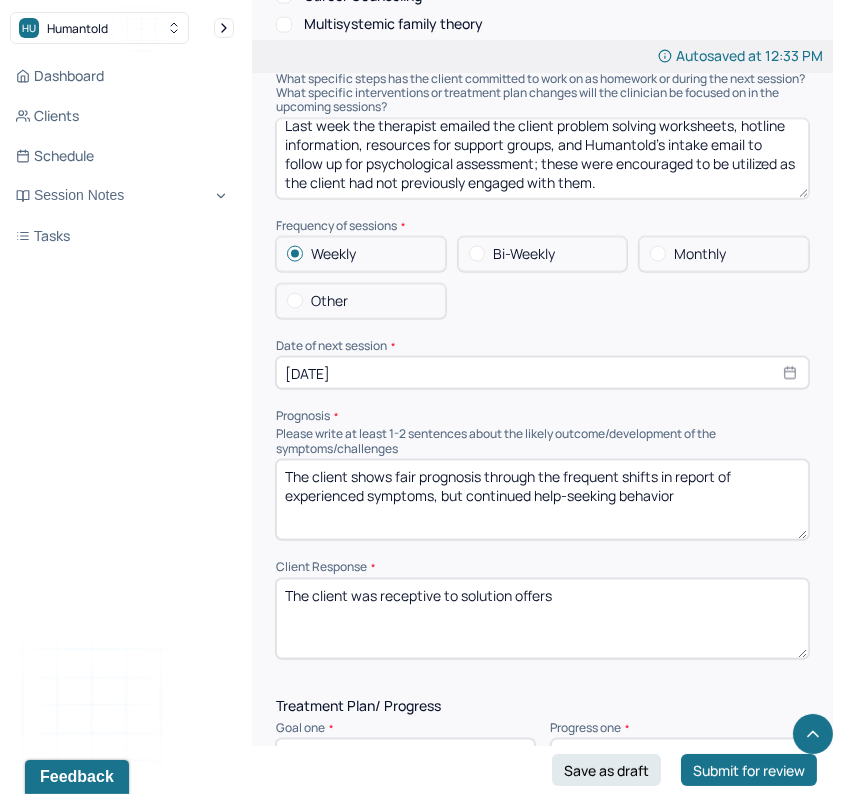 click on "The client shows fair prognosis through the frequent shifts in report of experienced symptoms, but continued help-seeking behavior" at bounding box center [542, 500] 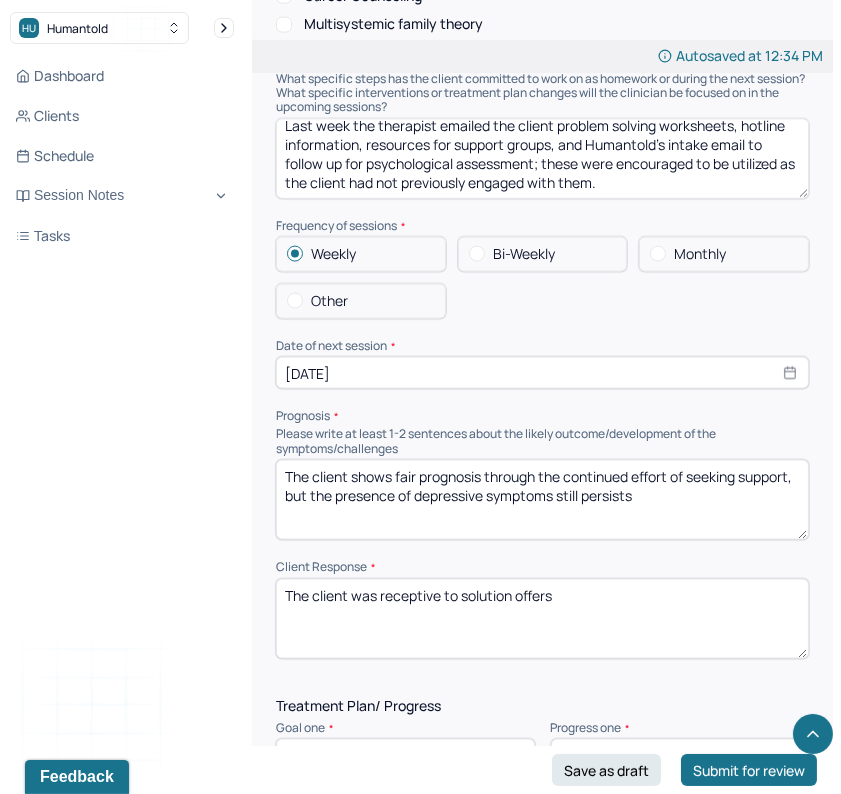 scroll, scrollTop: 2856, scrollLeft: 0, axis: vertical 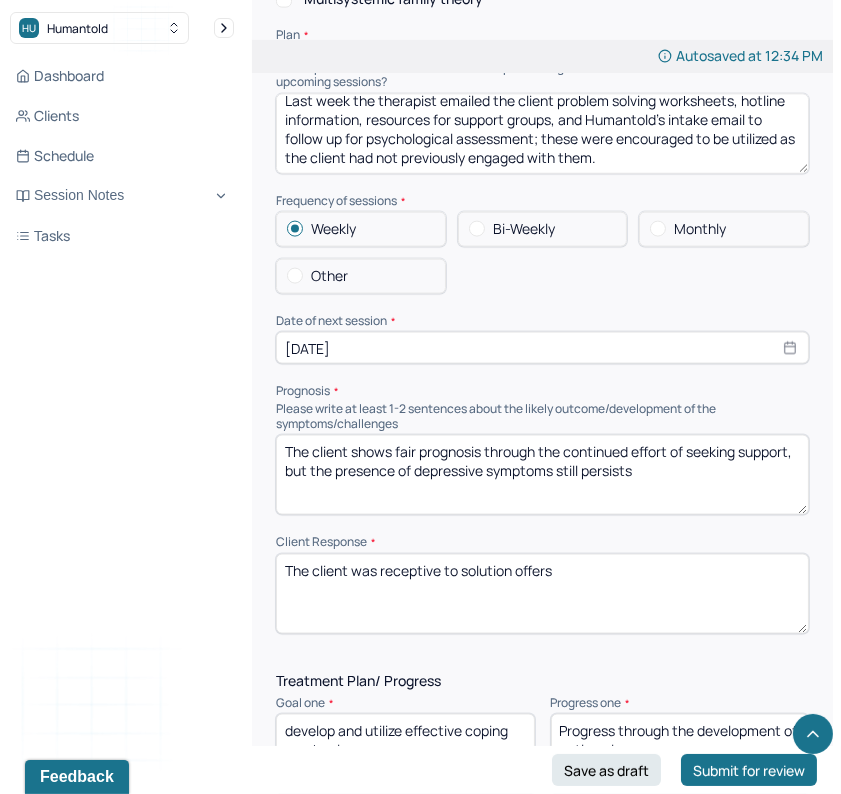 type on "The client shows fair prognosis through the continued effort of seeking support,  but the presence of depressive symptoms still persists" 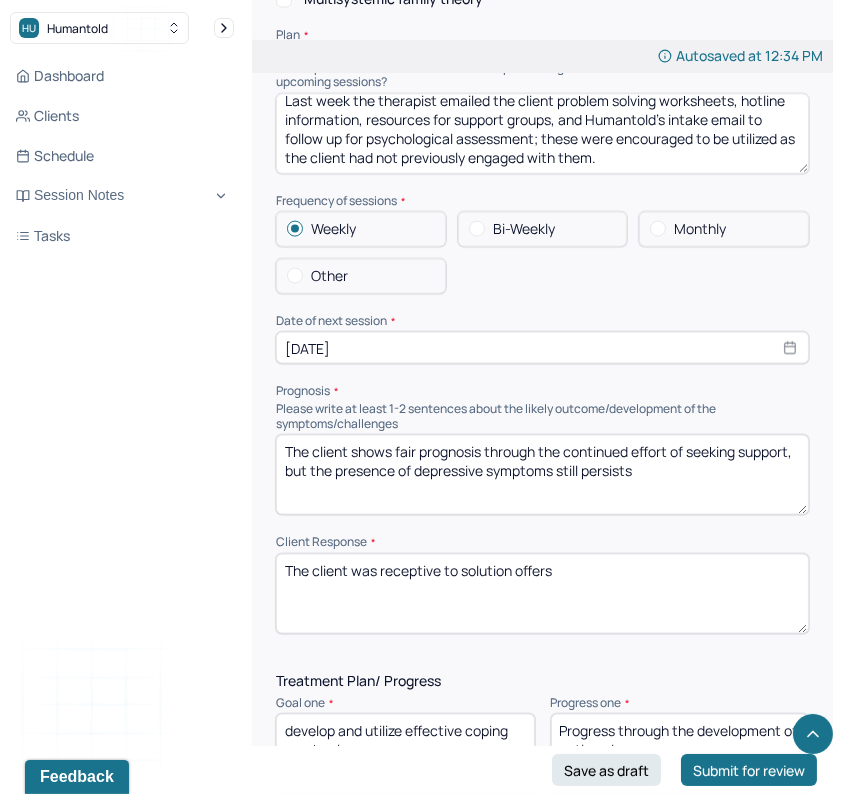 drag, startPoint x: 619, startPoint y: 519, endPoint x: 381, endPoint y: 529, distance: 238.20999 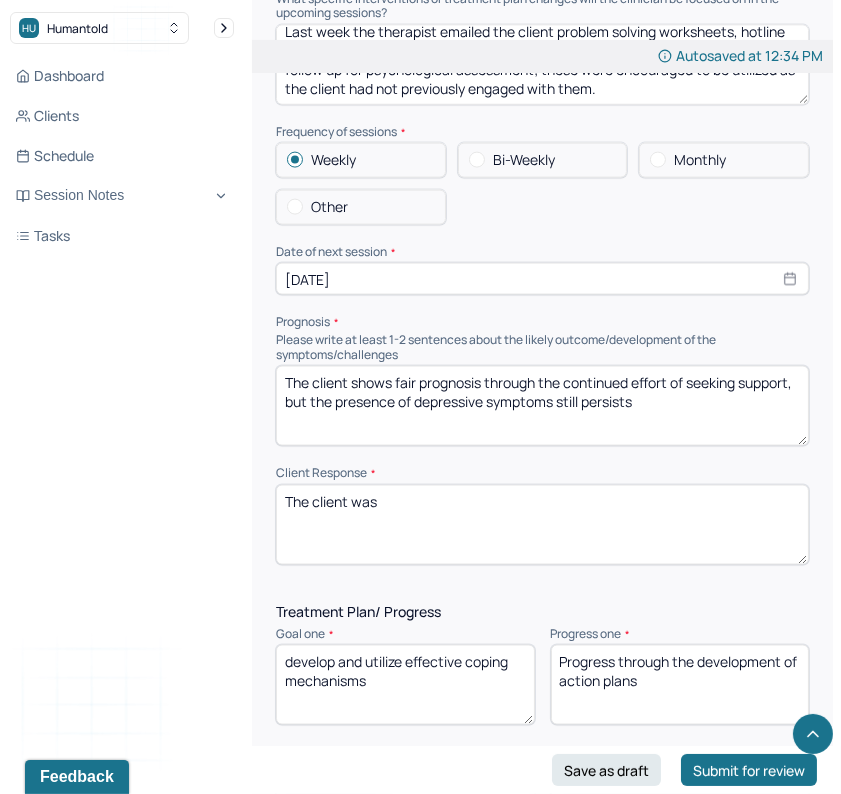 scroll, scrollTop: 2930, scrollLeft: 0, axis: vertical 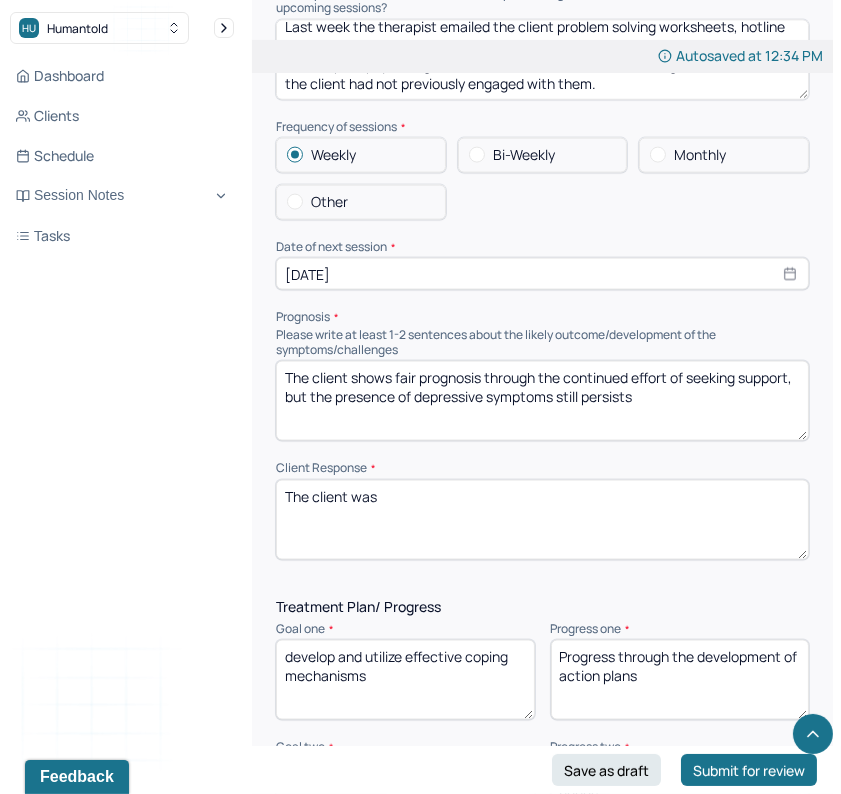 type on "The client was" 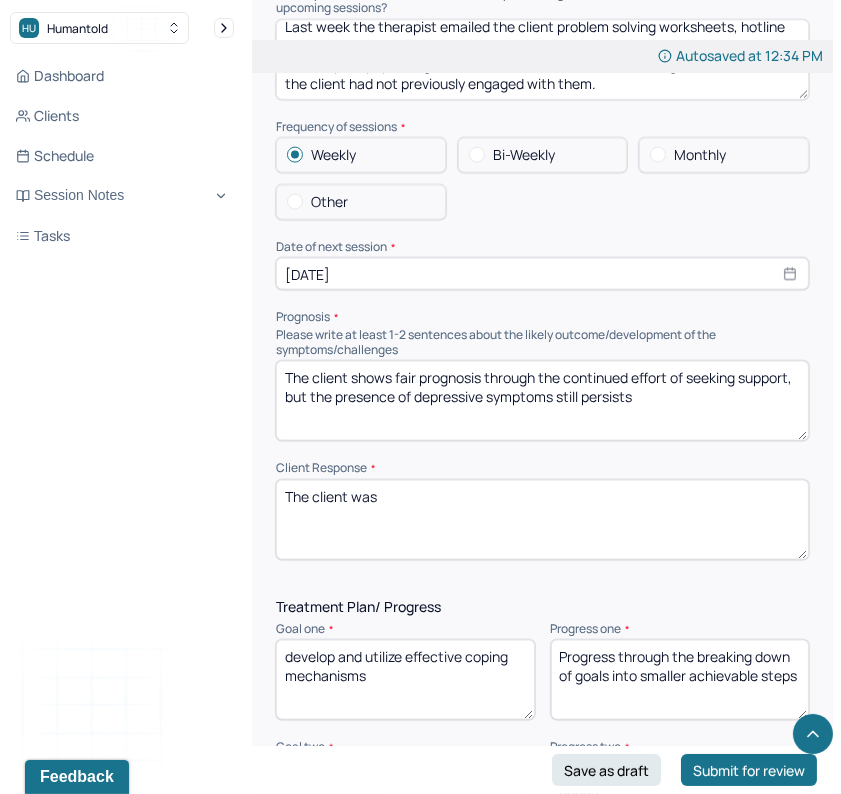 type on "Progress through the breaking down of goals into smaller achievable steps" 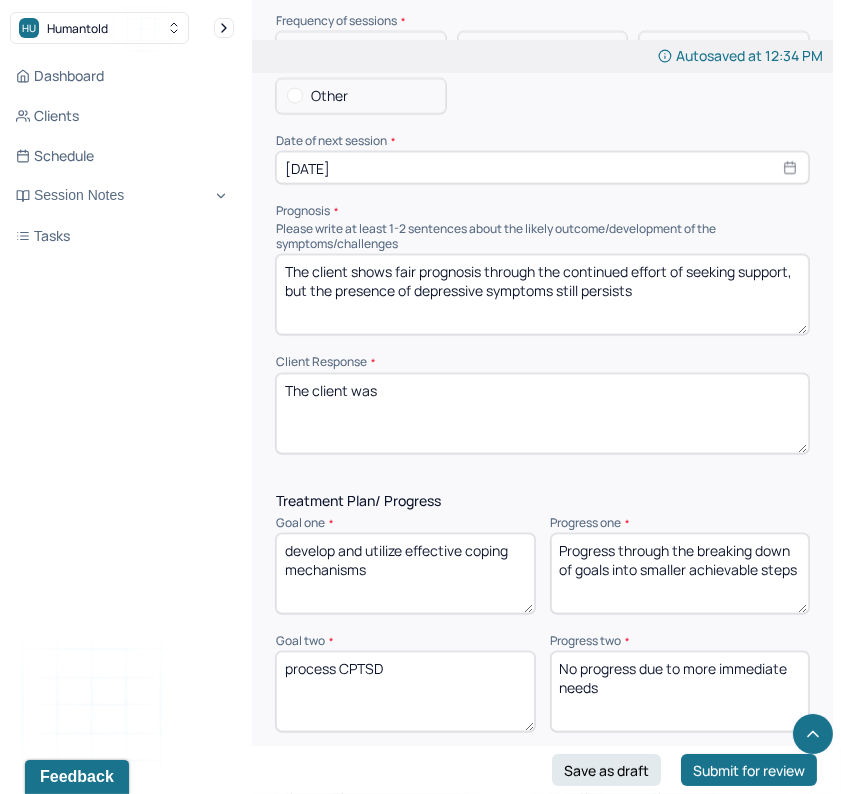 scroll, scrollTop: 3051, scrollLeft: 0, axis: vertical 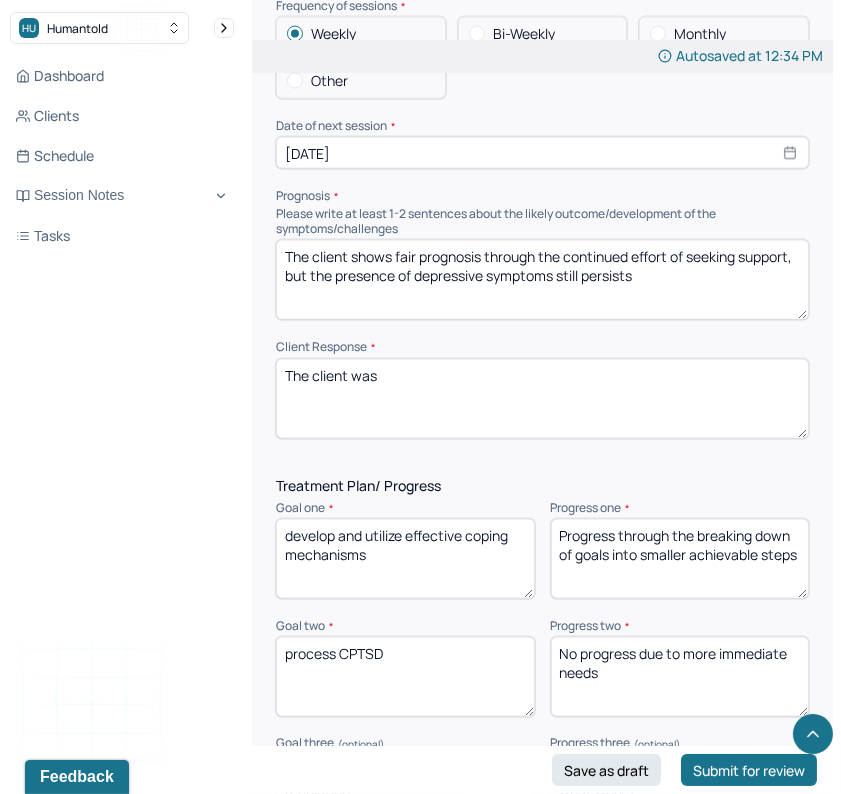 drag, startPoint x: 630, startPoint y: 638, endPoint x: 600, endPoint y: 622, distance: 34 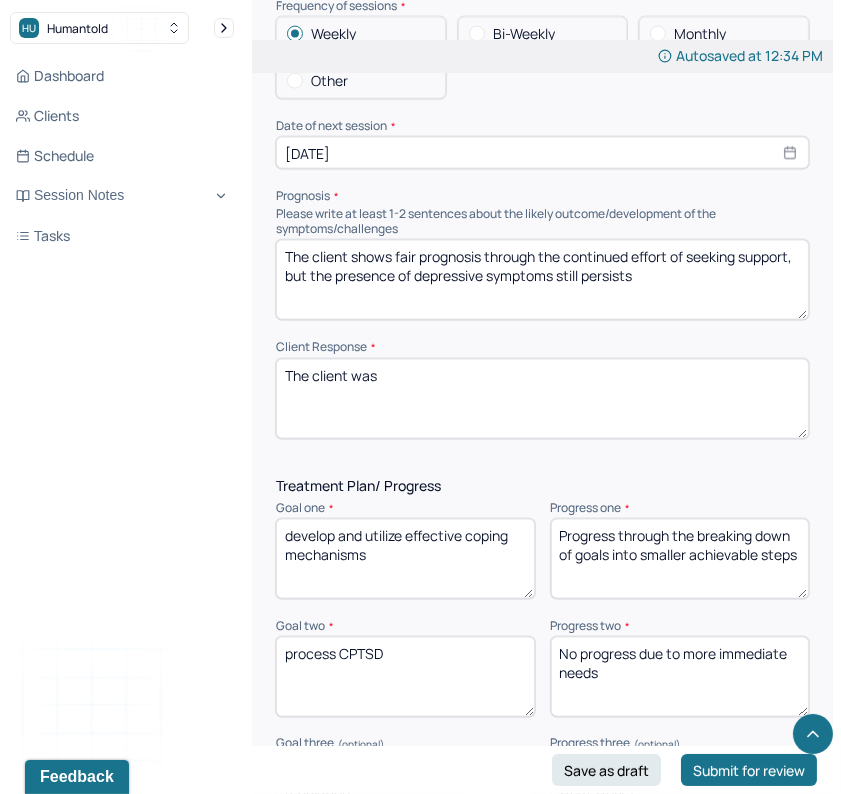 click on "No progress due to more immediate needs" at bounding box center [680, 677] 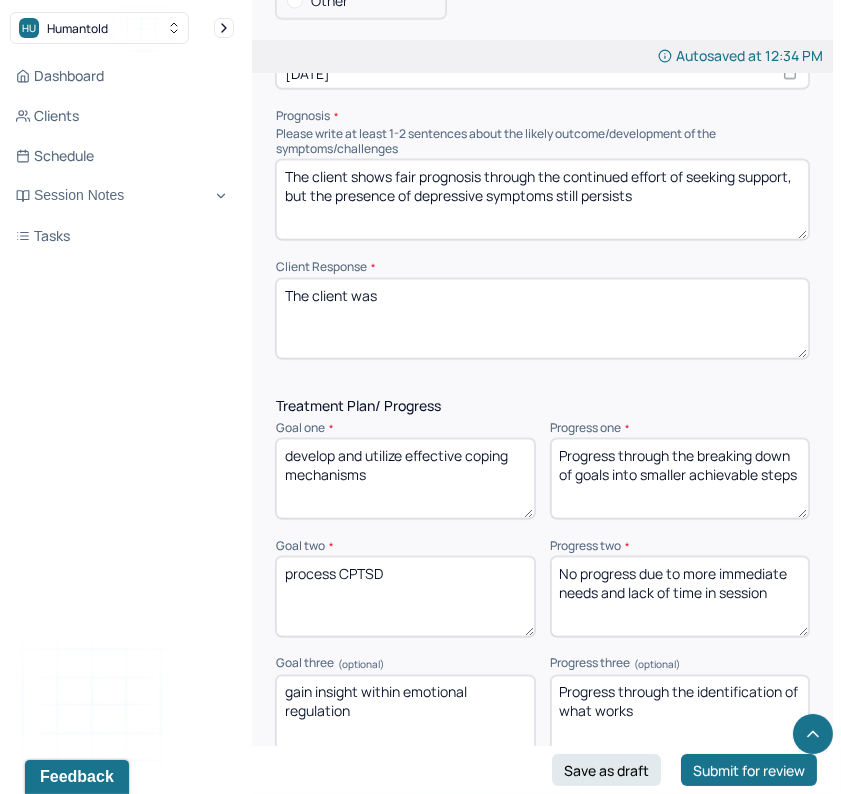 scroll, scrollTop: 3138, scrollLeft: 0, axis: vertical 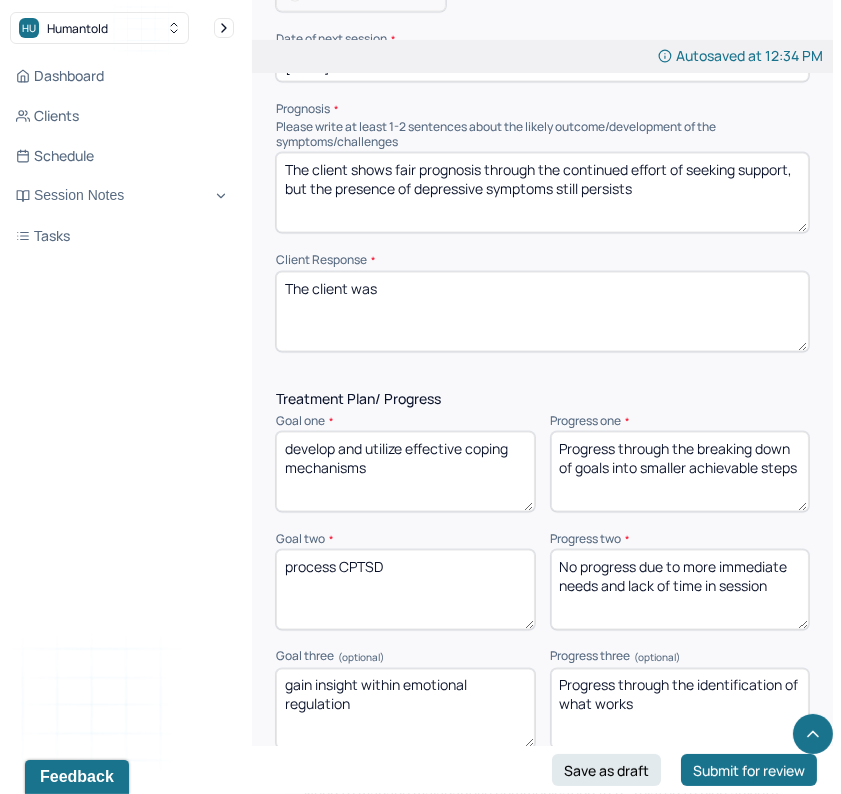 type on "No progress due to more immediate needs and lack of time in session" 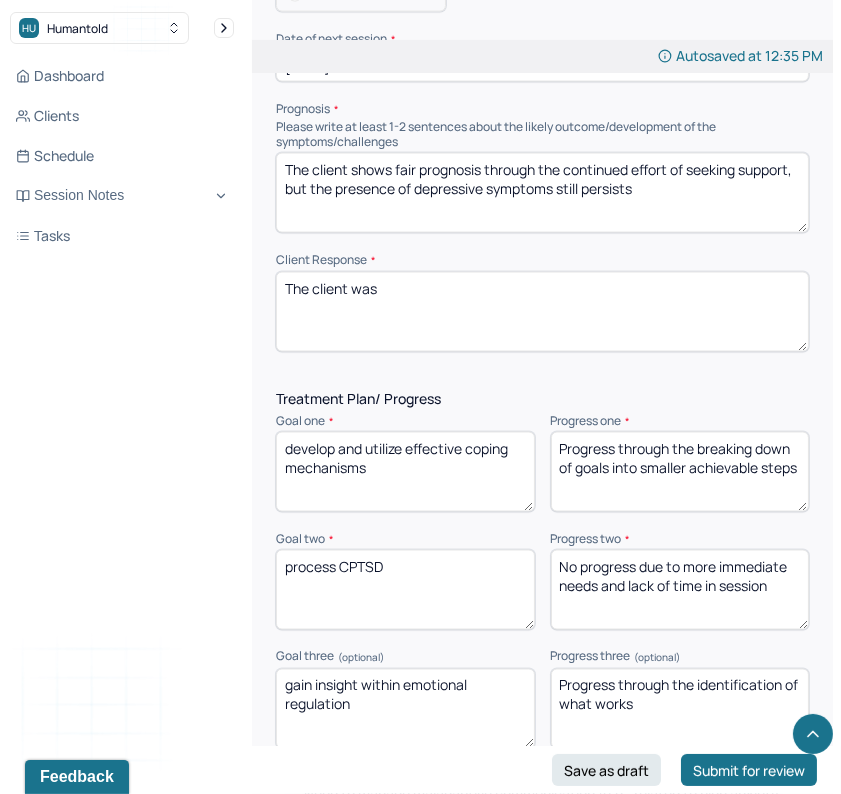 drag, startPoint x: 692, startPoint y: 662, endPoint x: 560, endPoint y: 642, distance: 133.50656 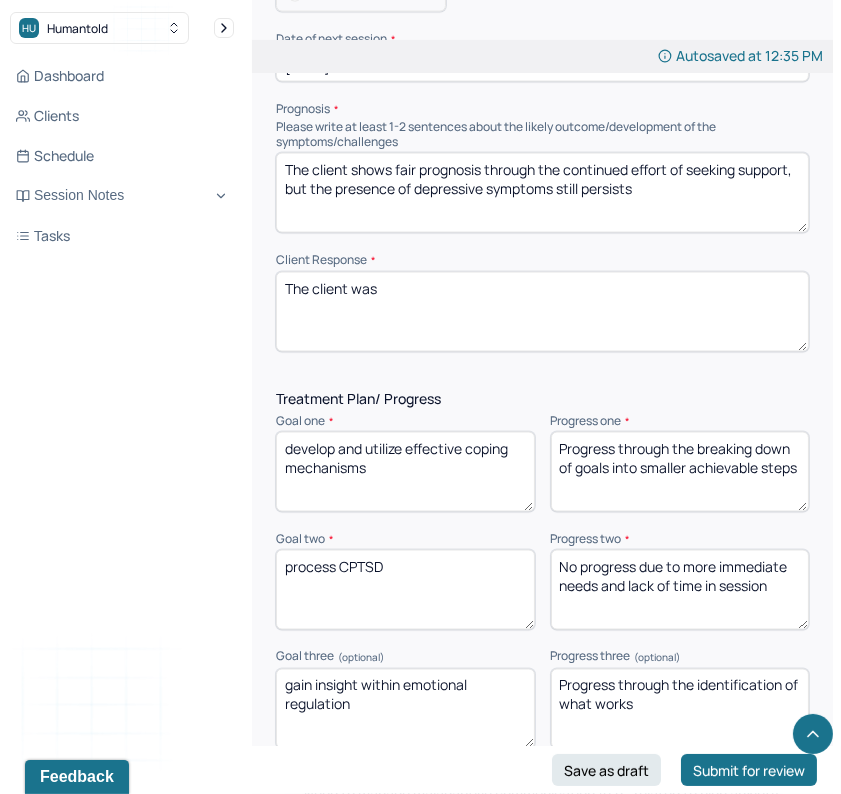 click on "Progress through the identification of what works" at bounding box center (680, 709) 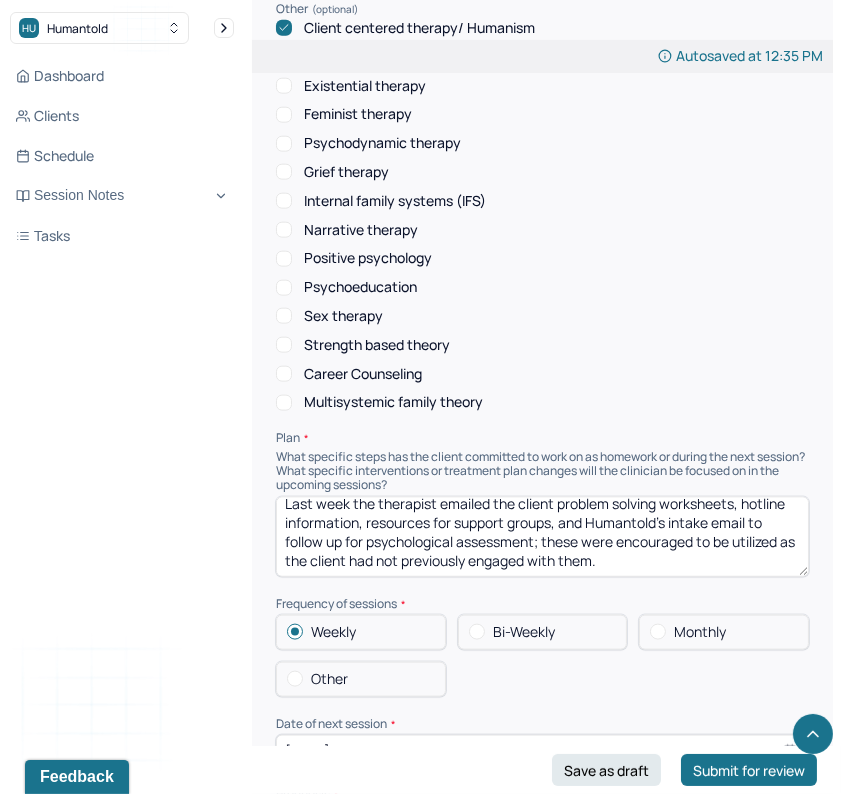 scroll, scrollTop: 2340, scrollLeft: 0, axis: vertical 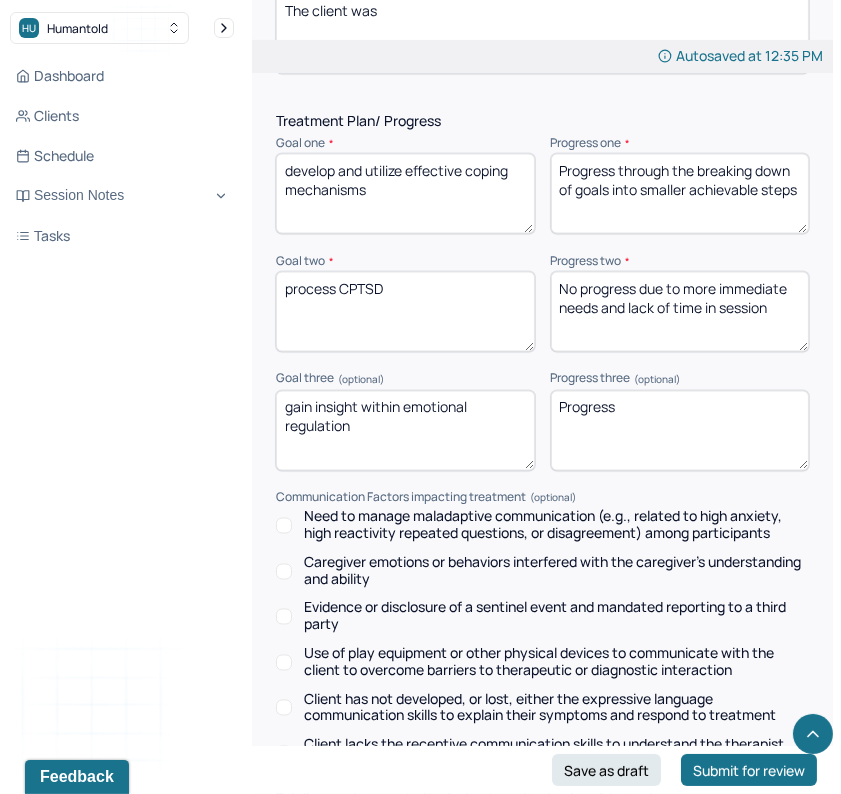 click on "Progress" at bounding box center [680, 431] 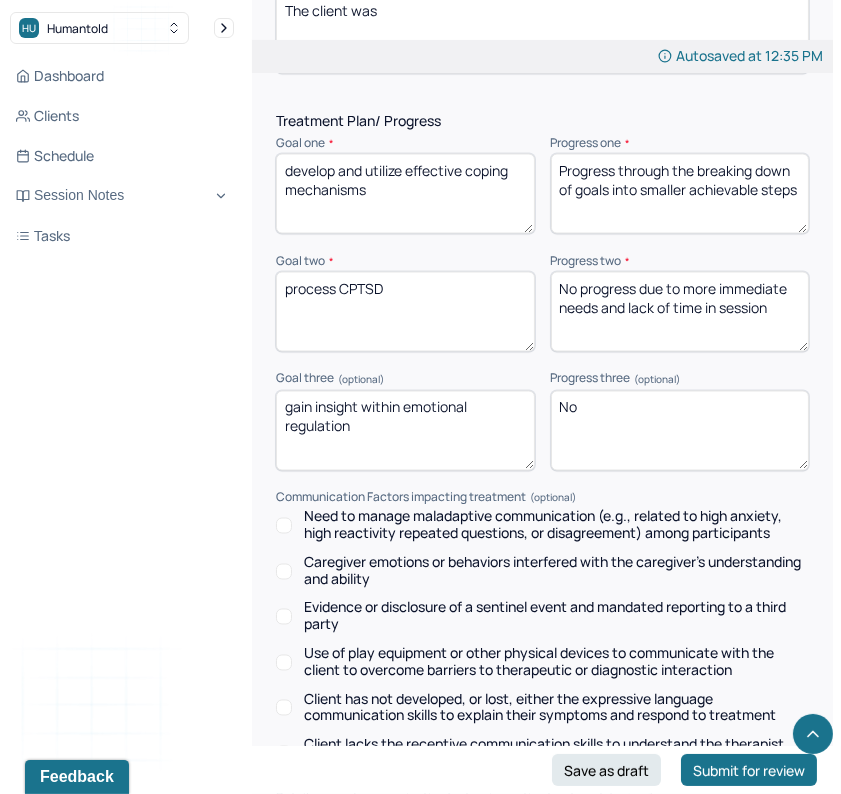 type on "N" 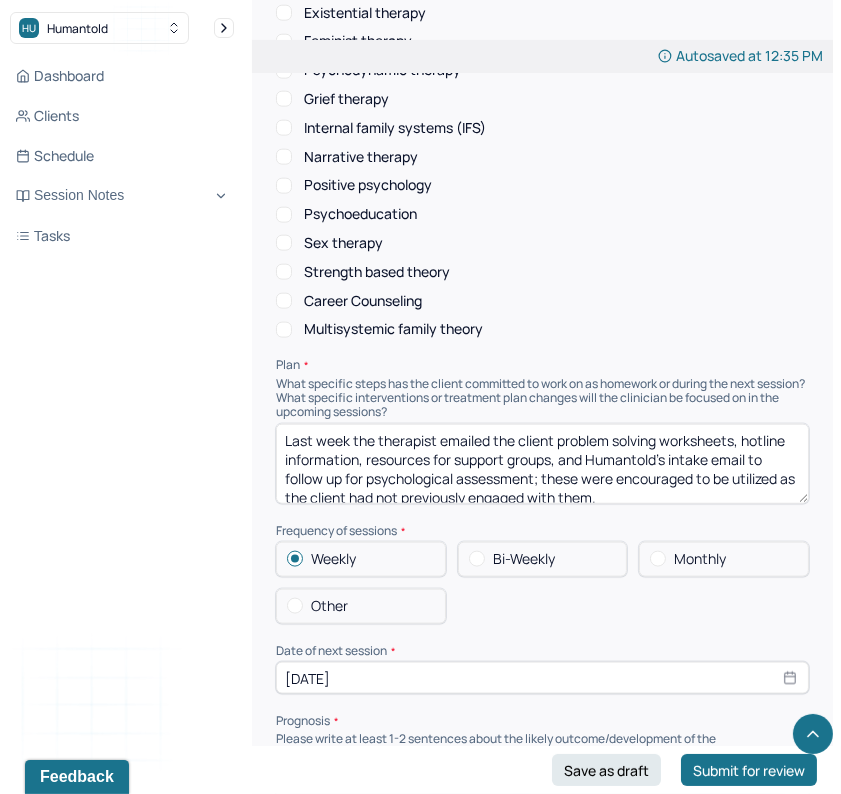 scroll, scrollTop: 2540, scrollLeft: 0, axis: vertical 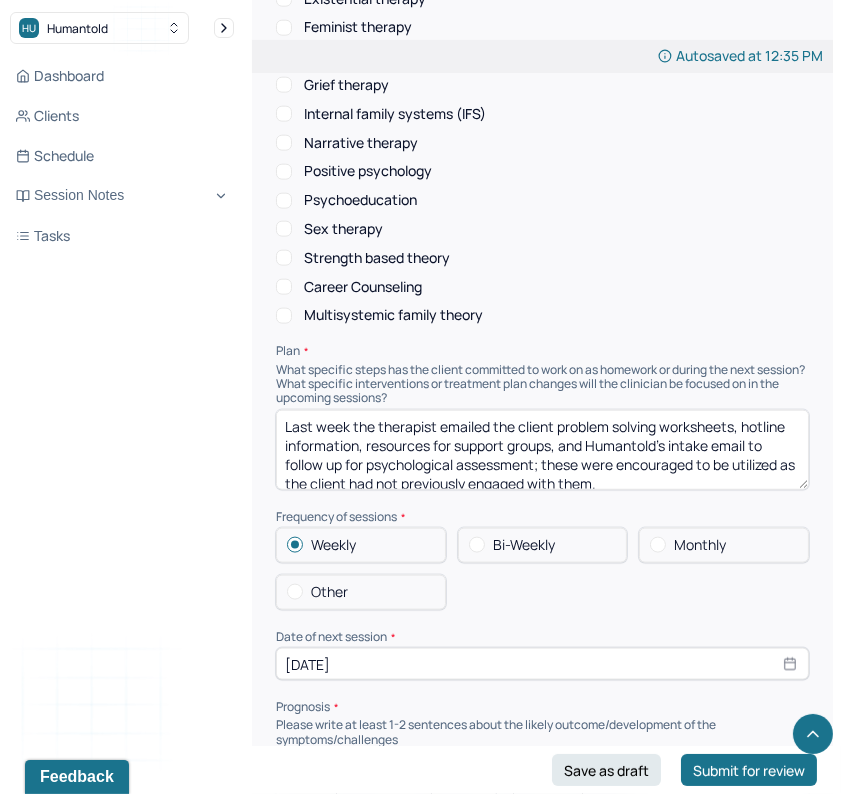 type on "Progress through the use of journaling" 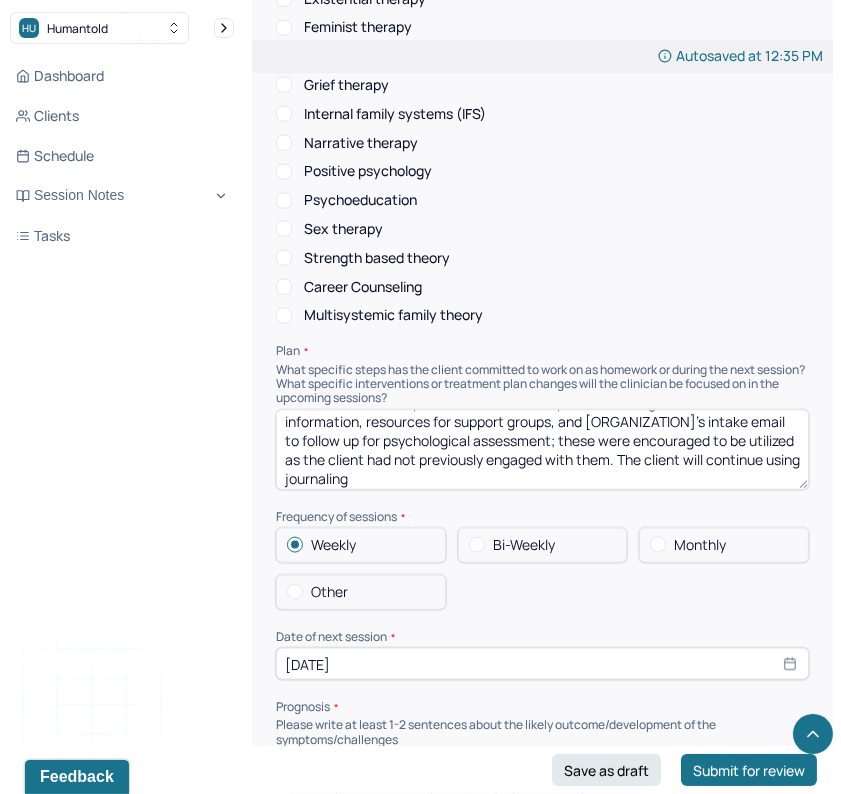 scroll, scrollTop: 30, scrollLeft: 0, axis: vertical 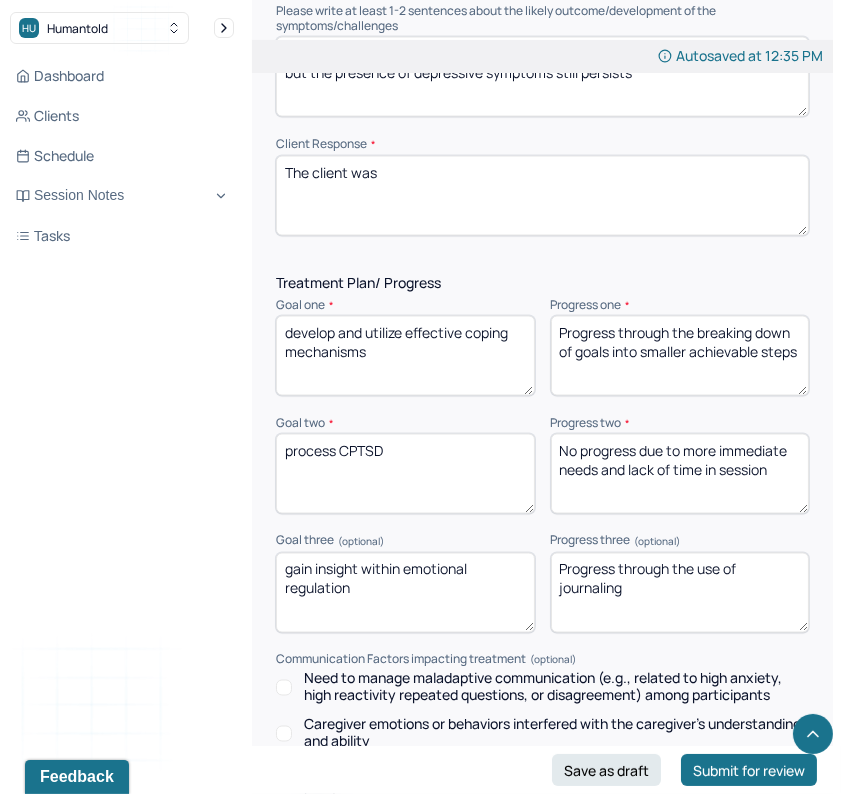 type on "Last week the therapist emailed the client problem solving worksheets, hotline information, resources for support groups, and [ORGANIZATION]'s intake email to follow up for psychological assessment; these were encouraged to be utilized as the client had not previously engaged with them. The client will continue using journaling" 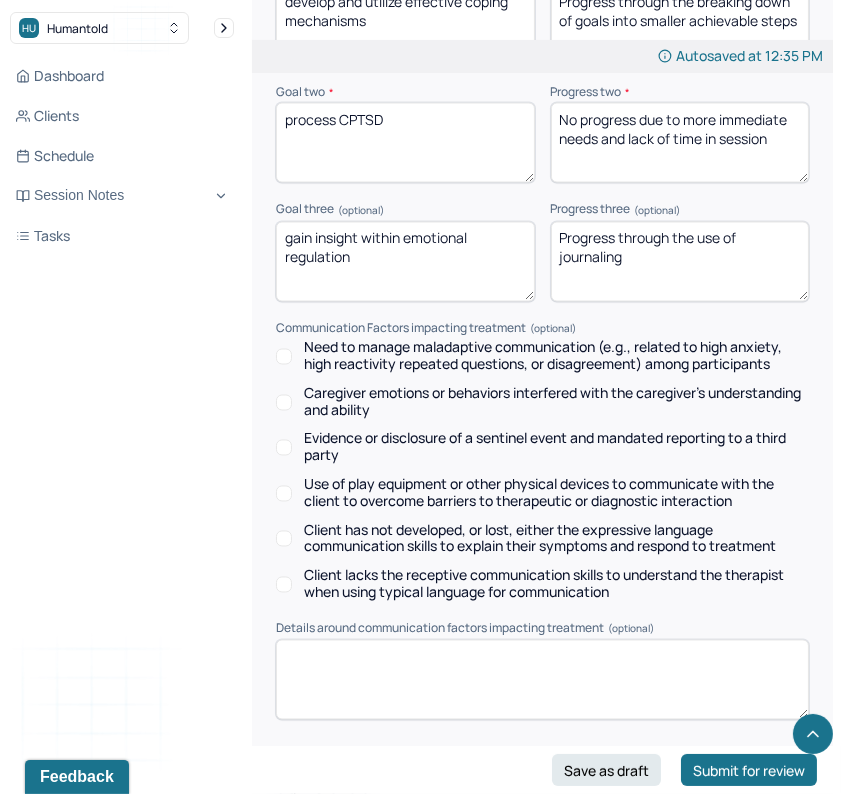 scroll, scrollTop: 3685, scrollLeft: 0, axis: vertical 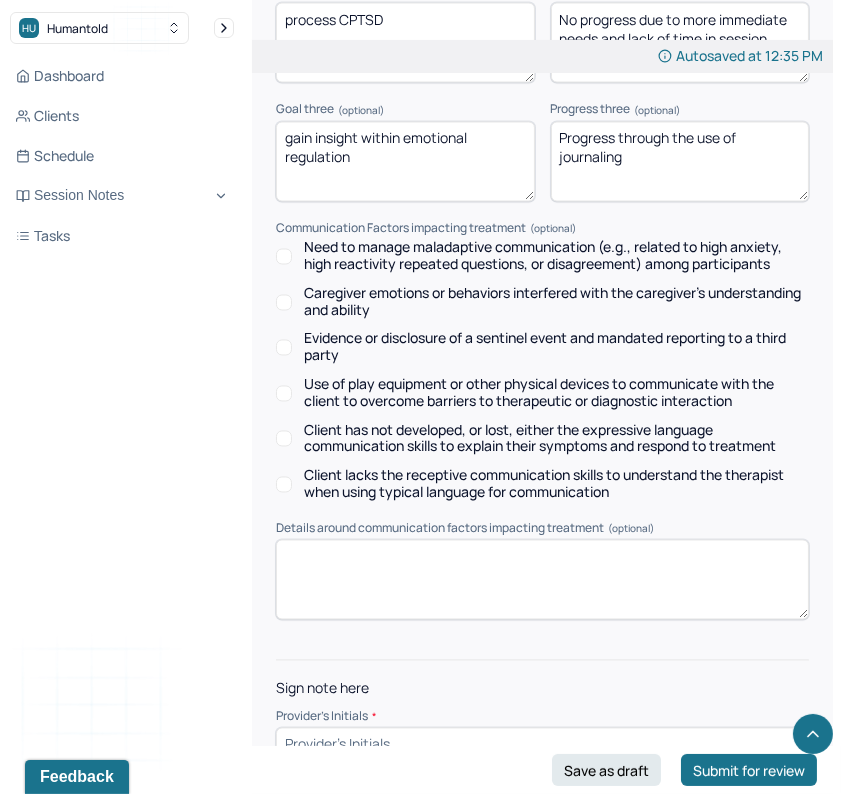 click at bounding box center (542, 744) 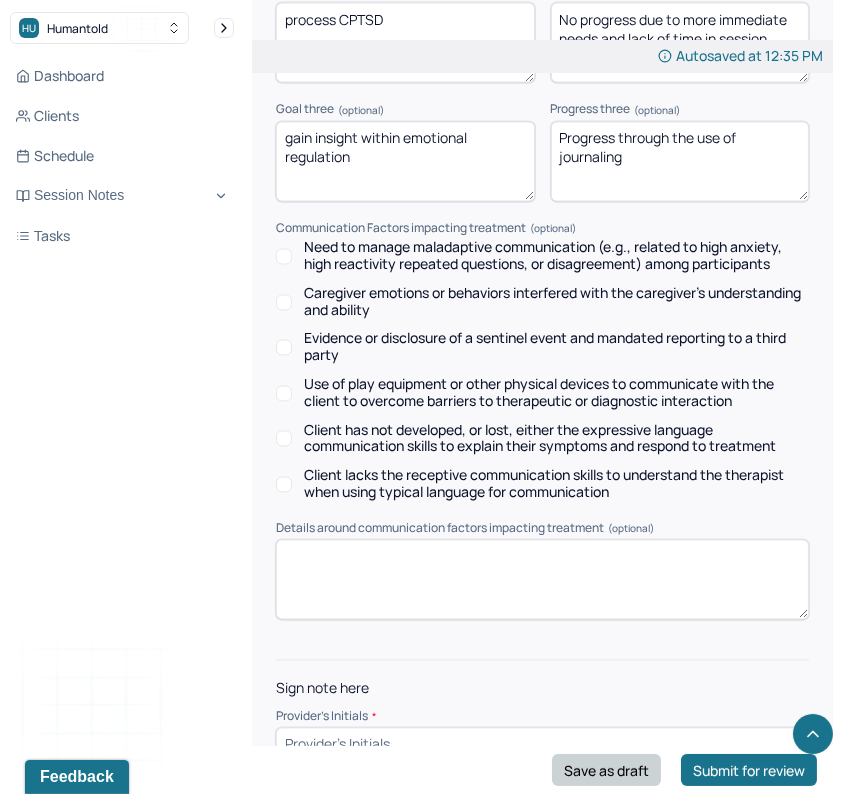 click on "Save as draft" at bounding box center [606, 770] 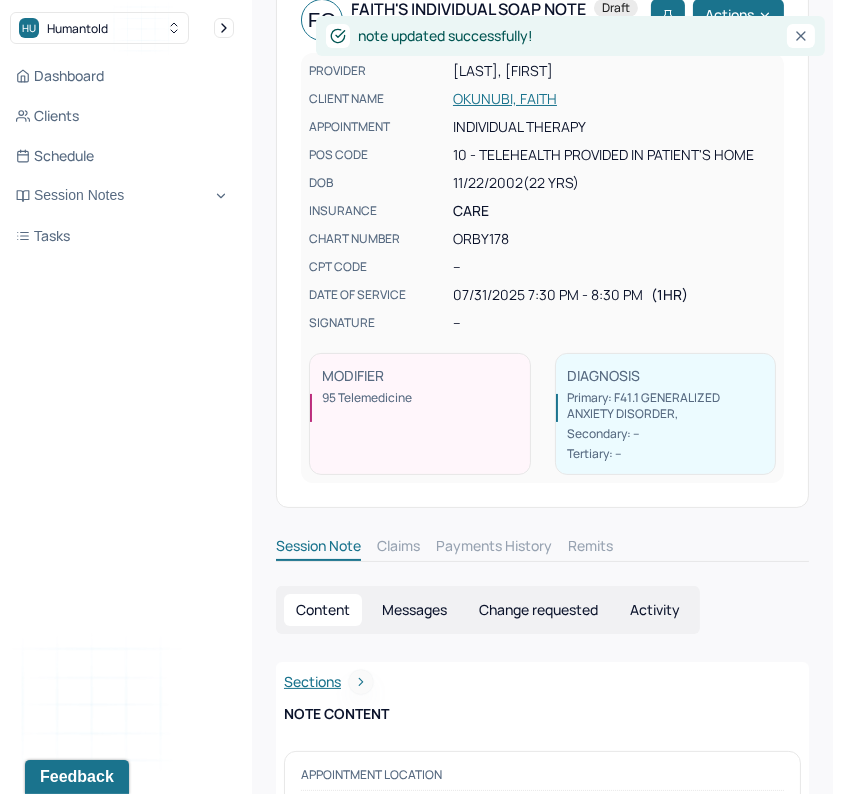 scroll, scrollTop: 0, scrollLeft: 0, axis: both 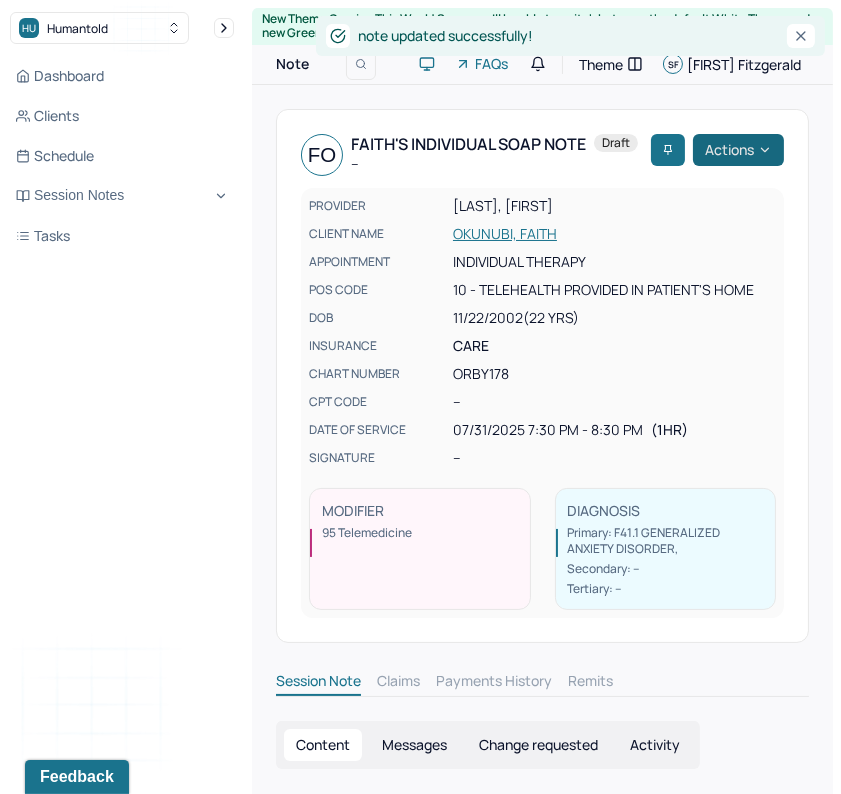 click 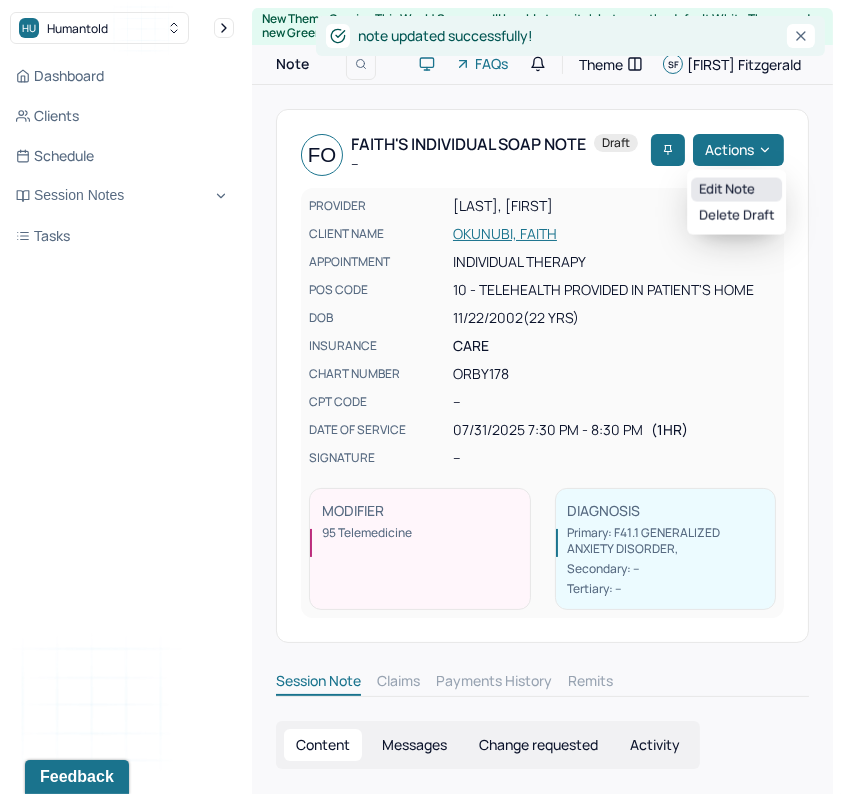 click on "Edit note" at bounding box center (736, 190) 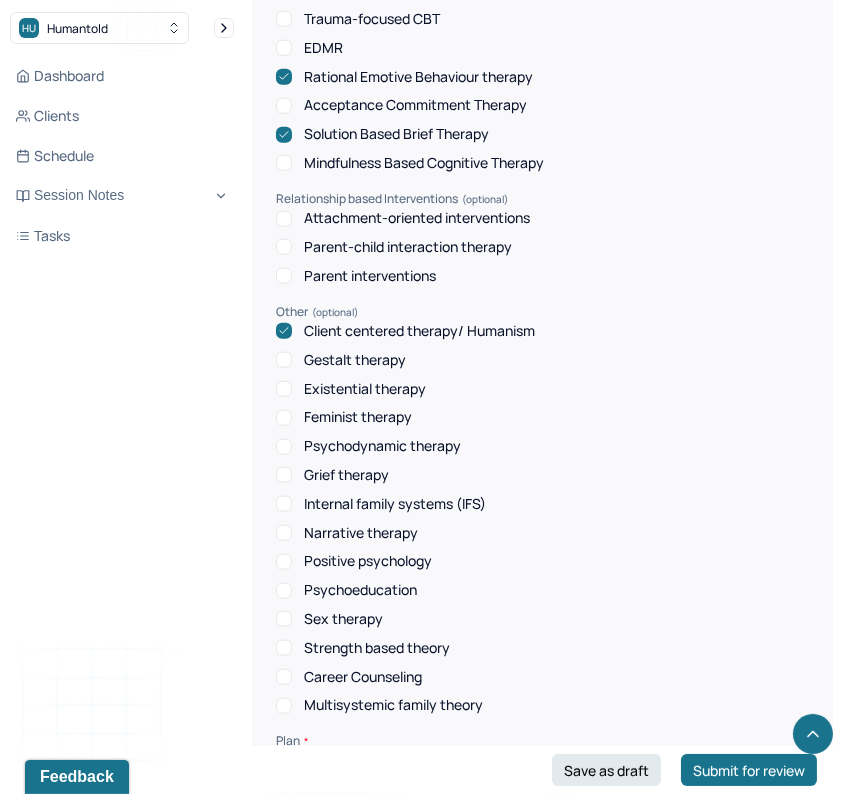 scroll, scrollTop: 3685, scrollLeft: 0, axis: vertical 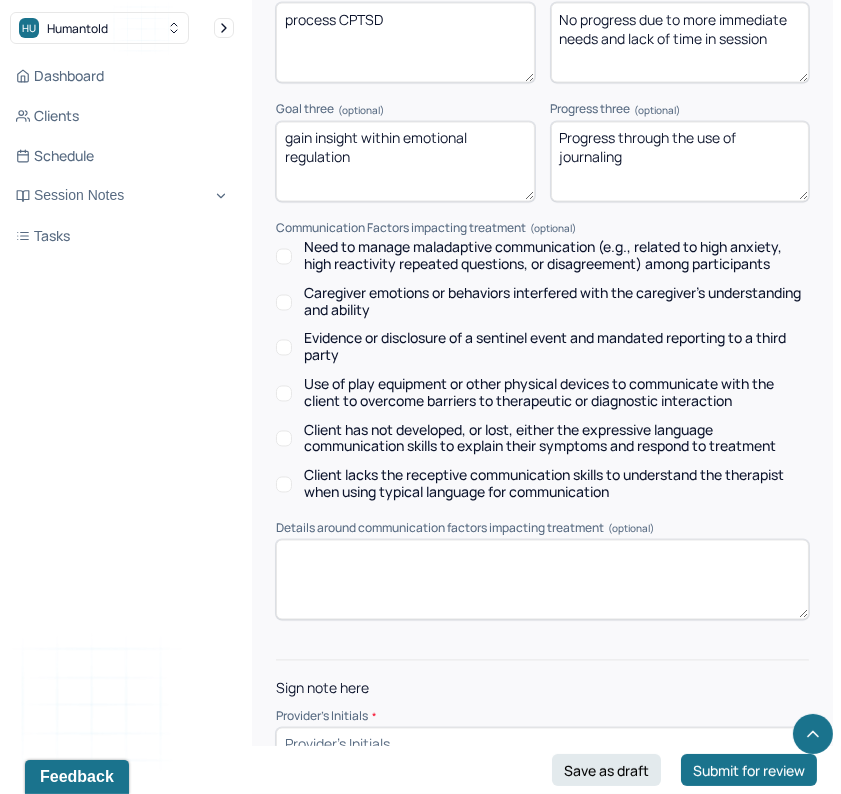 click at bounding box center (542, 744) 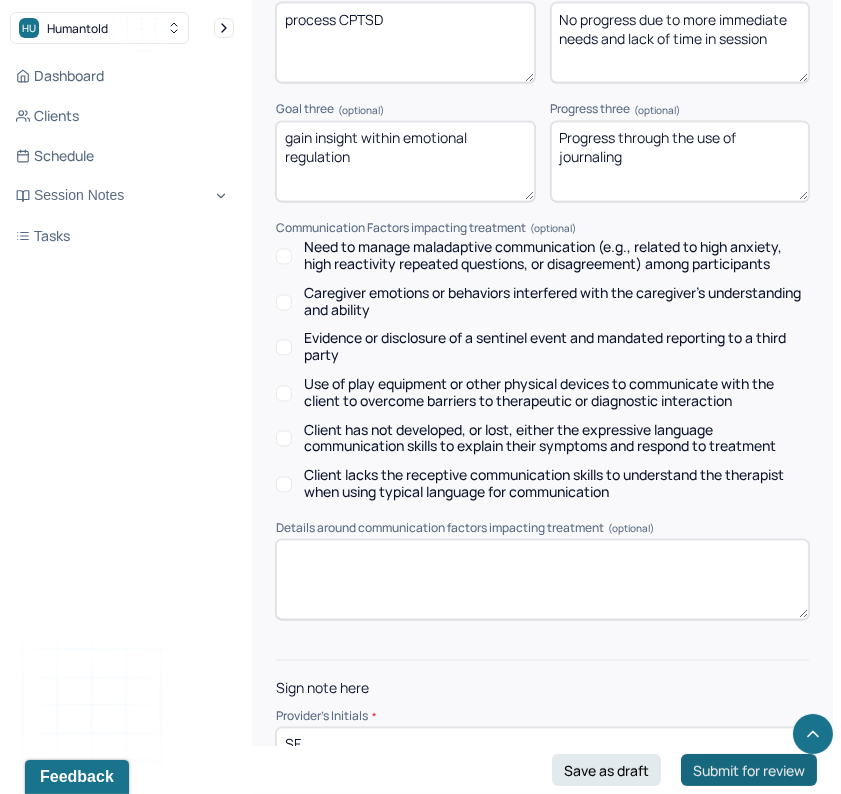 type on "SF" 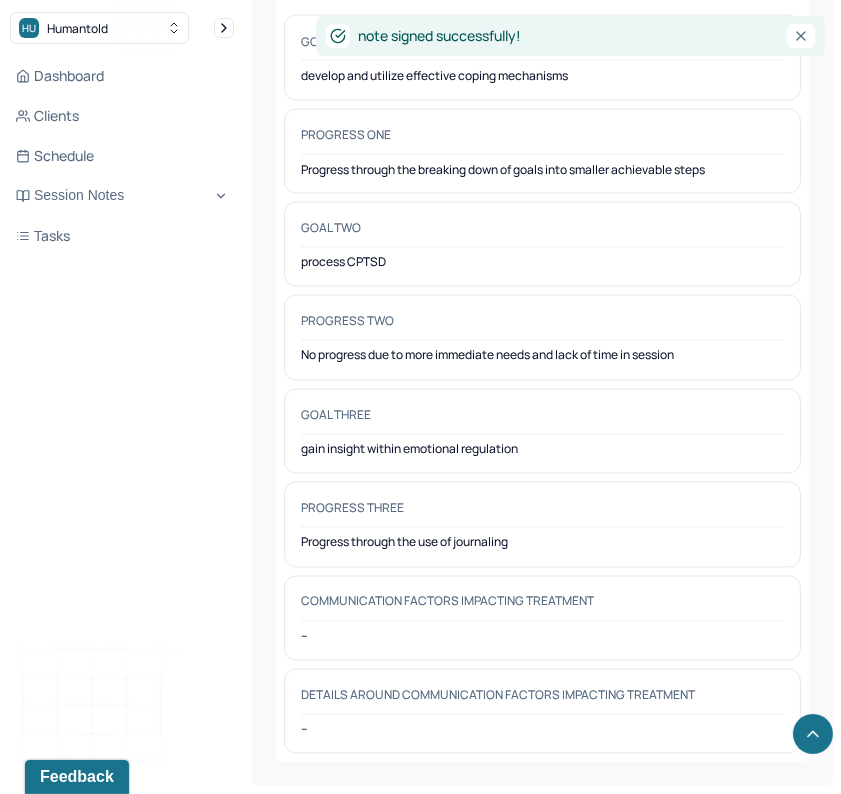 scroll, scrollTop: 3532, scrollLeft: 0, axis: vertical 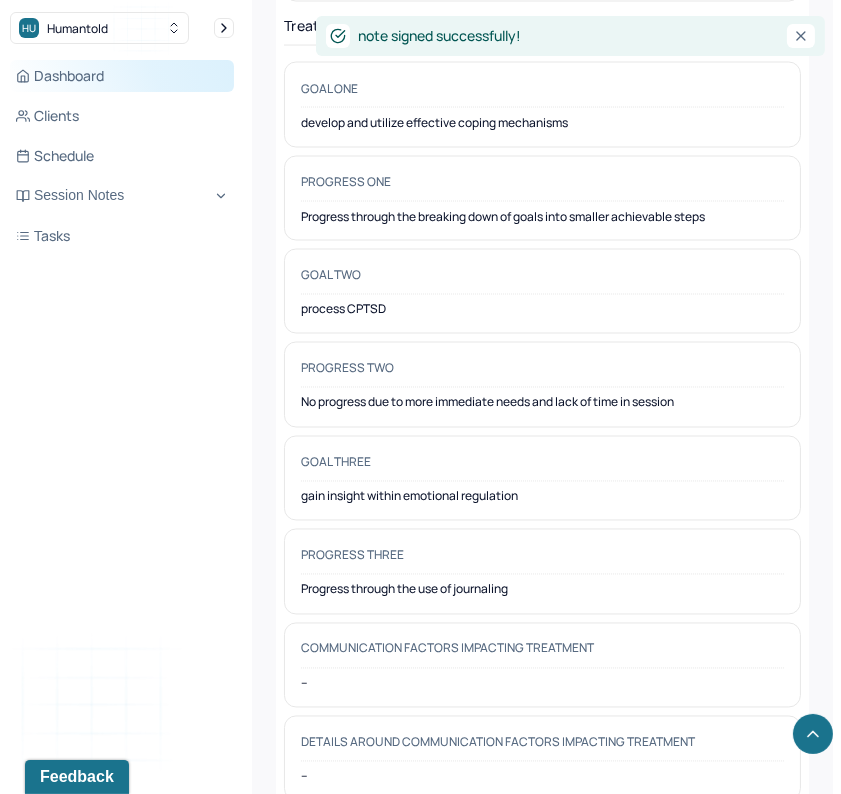 click on "Dashboard" at bounding box center (122, 76) 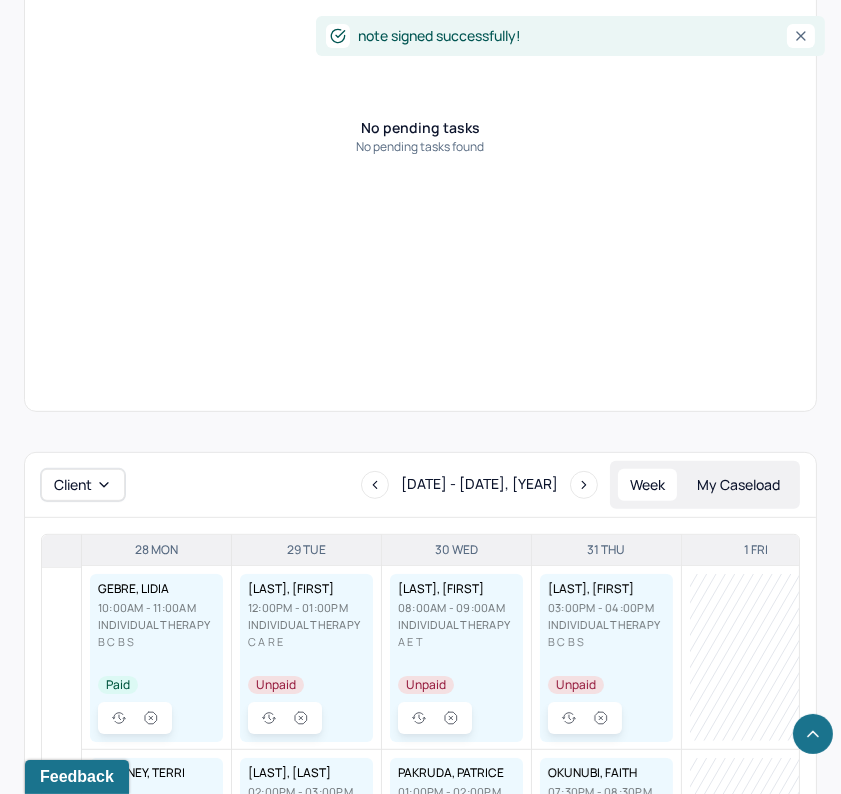 scroll, scrollTop: 772, scrollLeft: 0, axis: vertical 